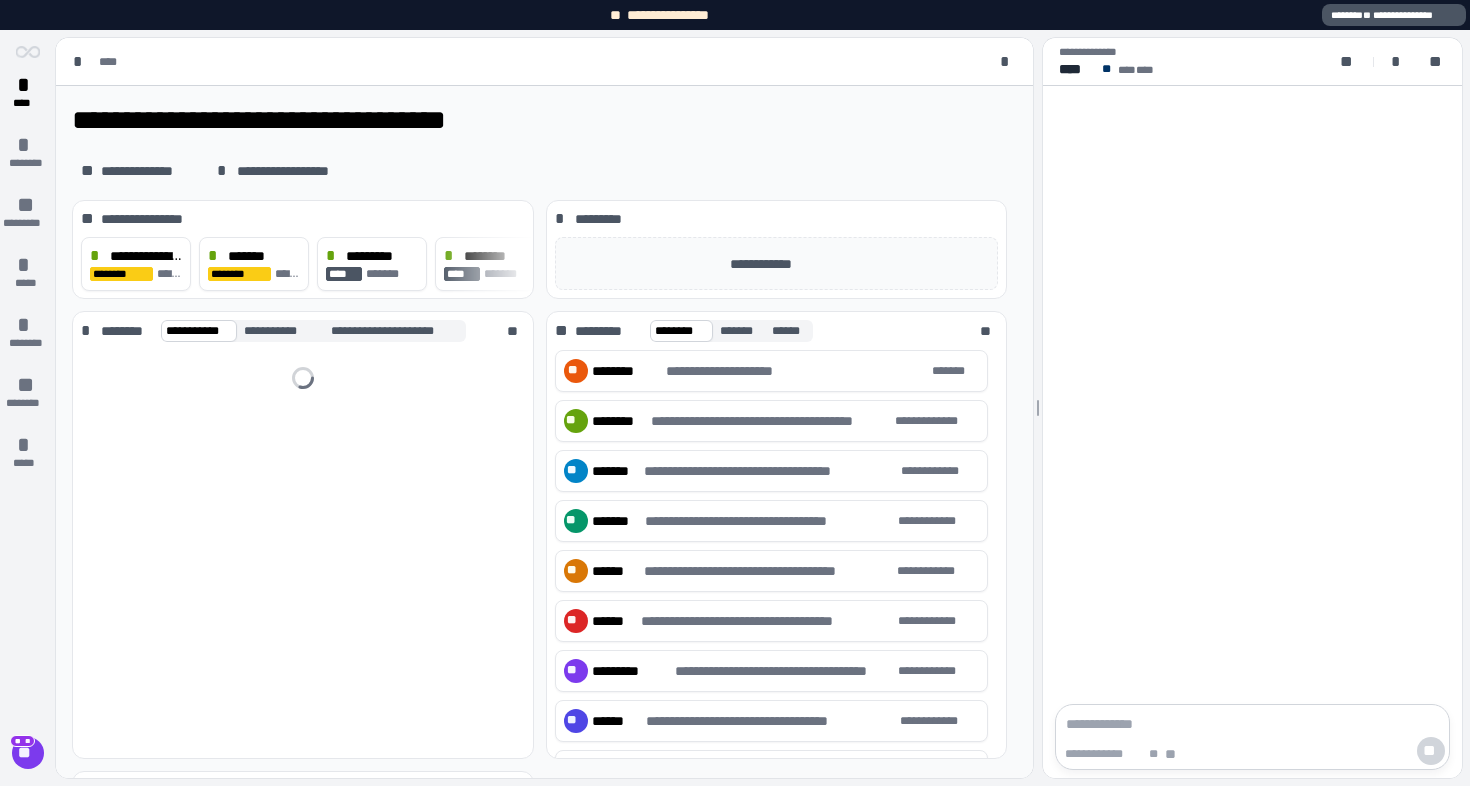 scroll, scrollTop: 0, scrollLeft: 0, axis: both 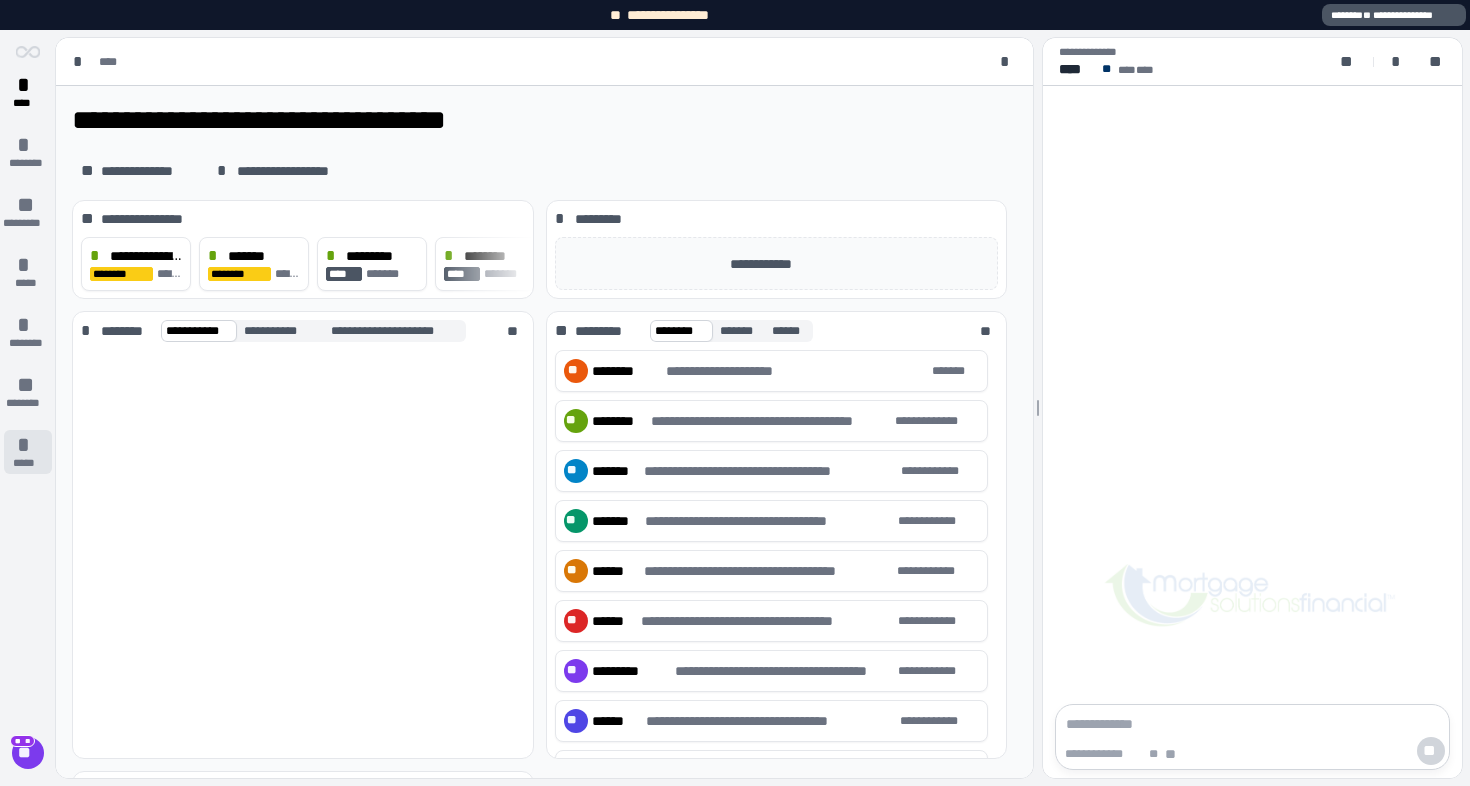 click on "*" at bounding box center (28, 445) 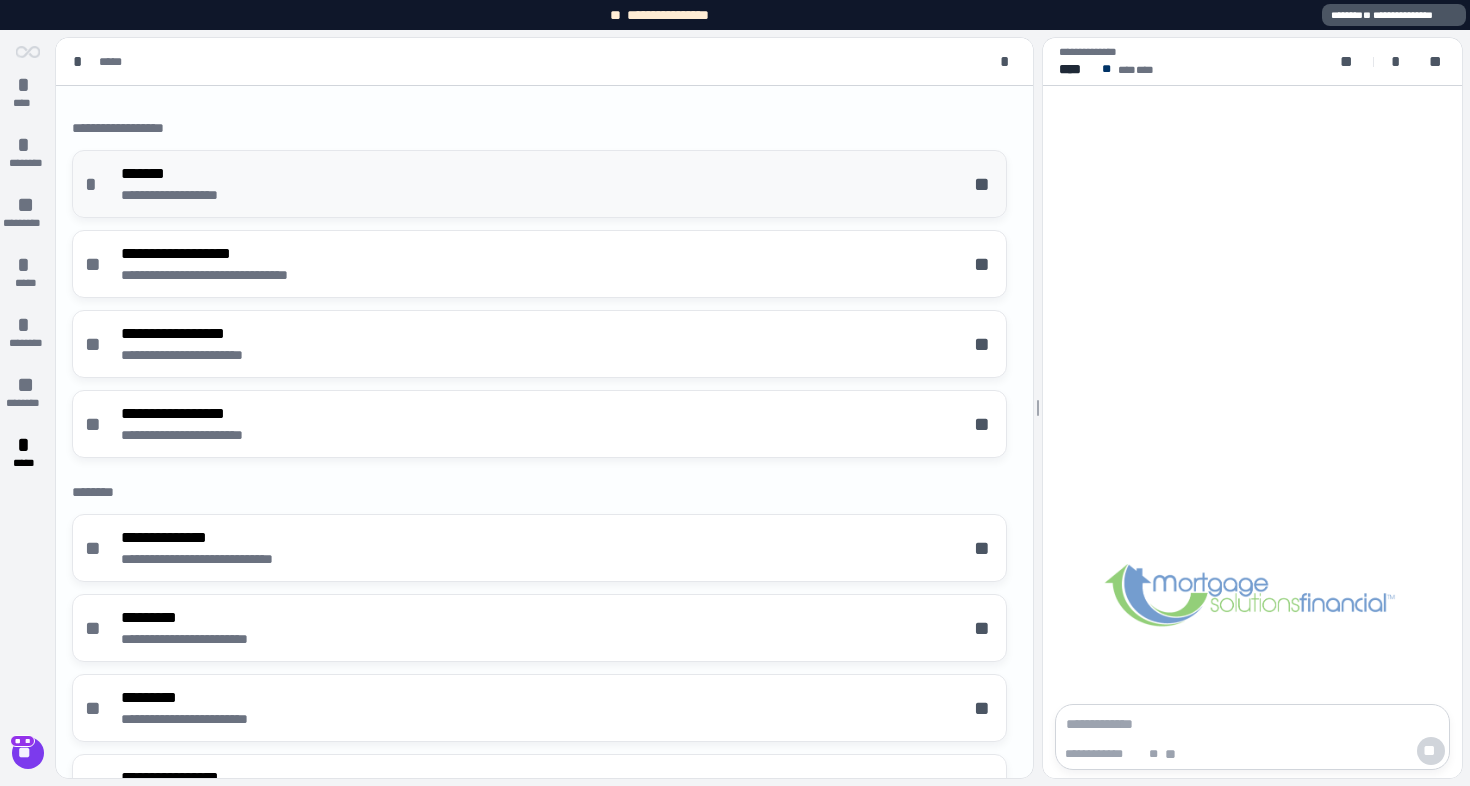 click on "**********" at bounding box center (539, 184) 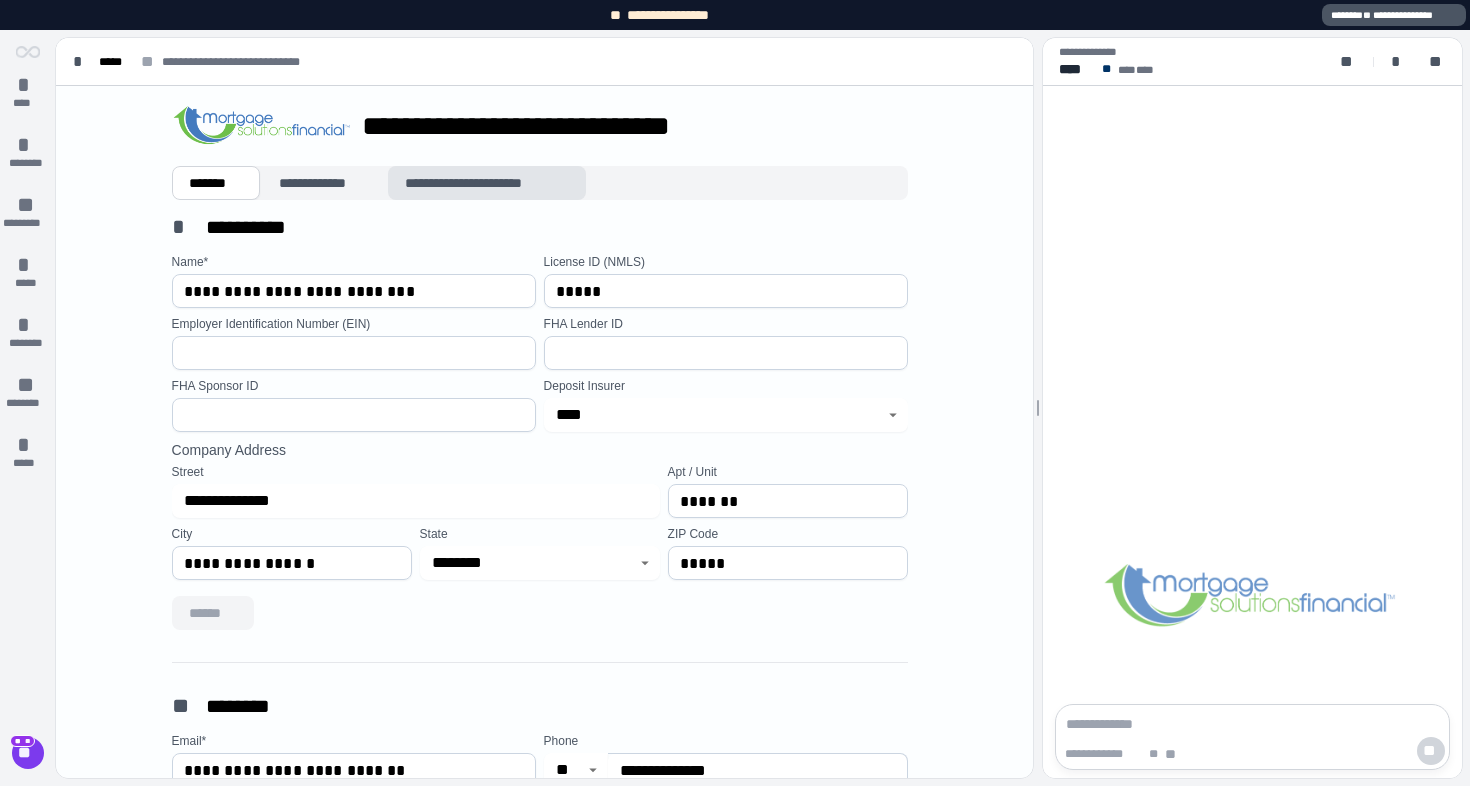 click on "**********" at bounding box center (486, 183) 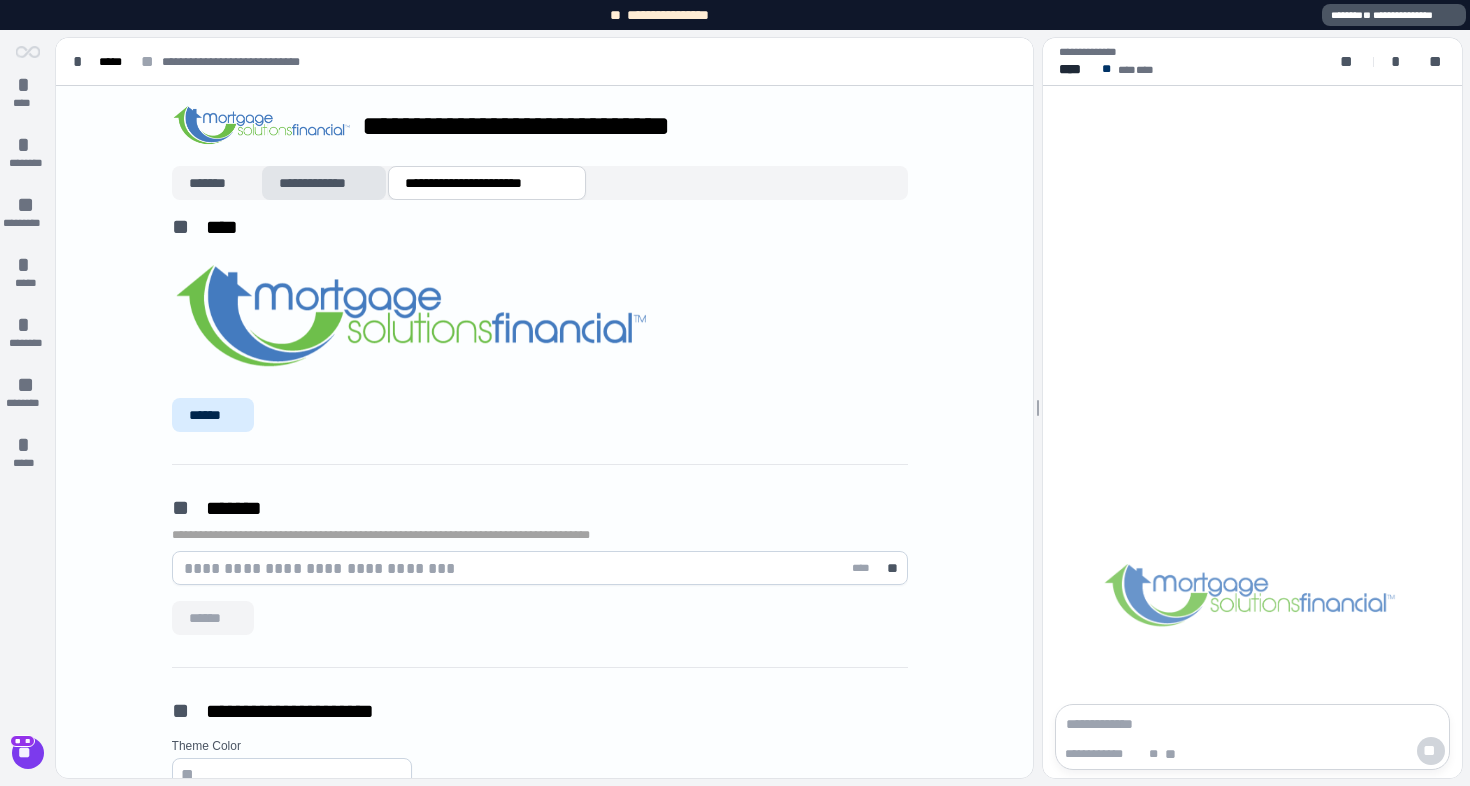 type on "**********" 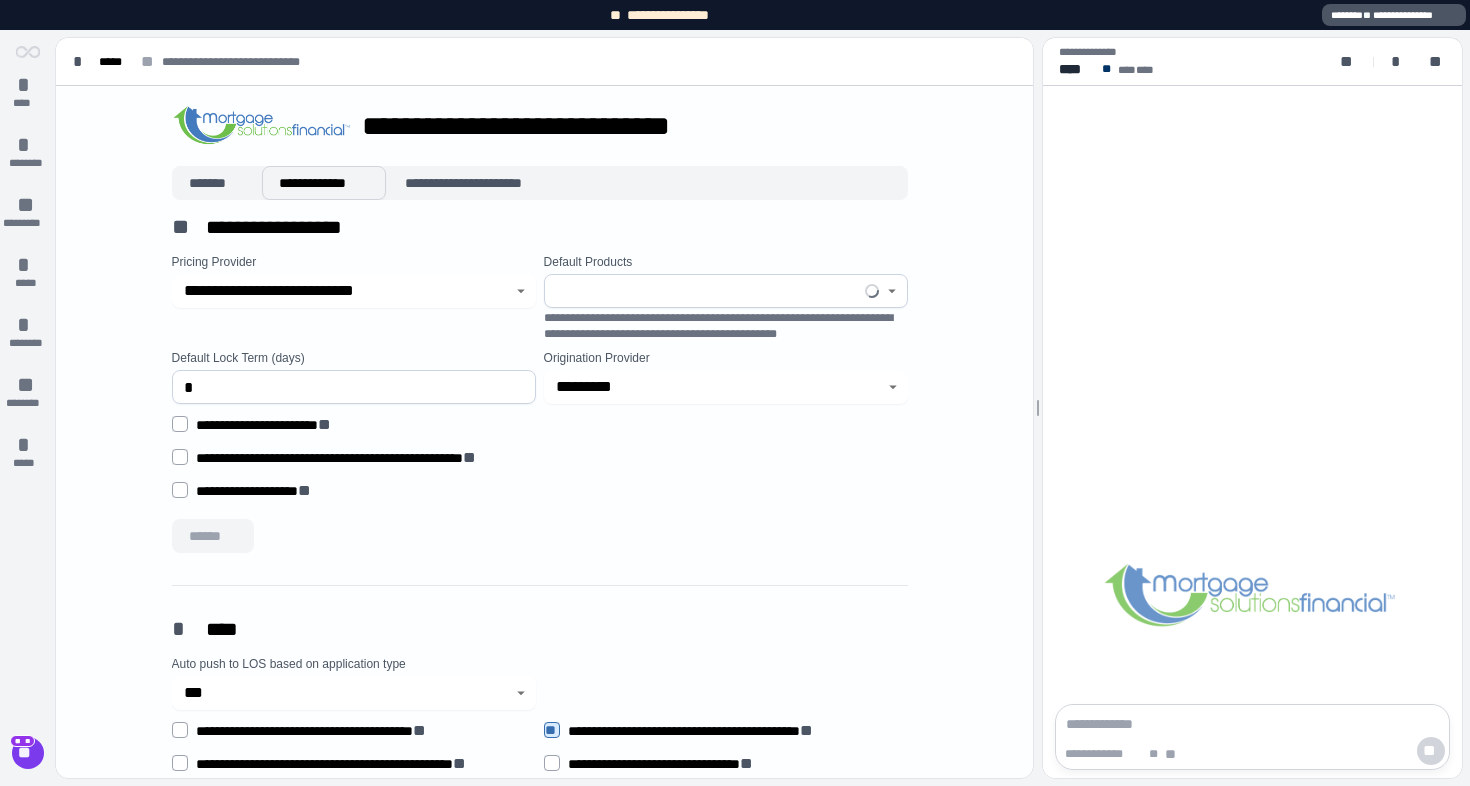 type on "**********" 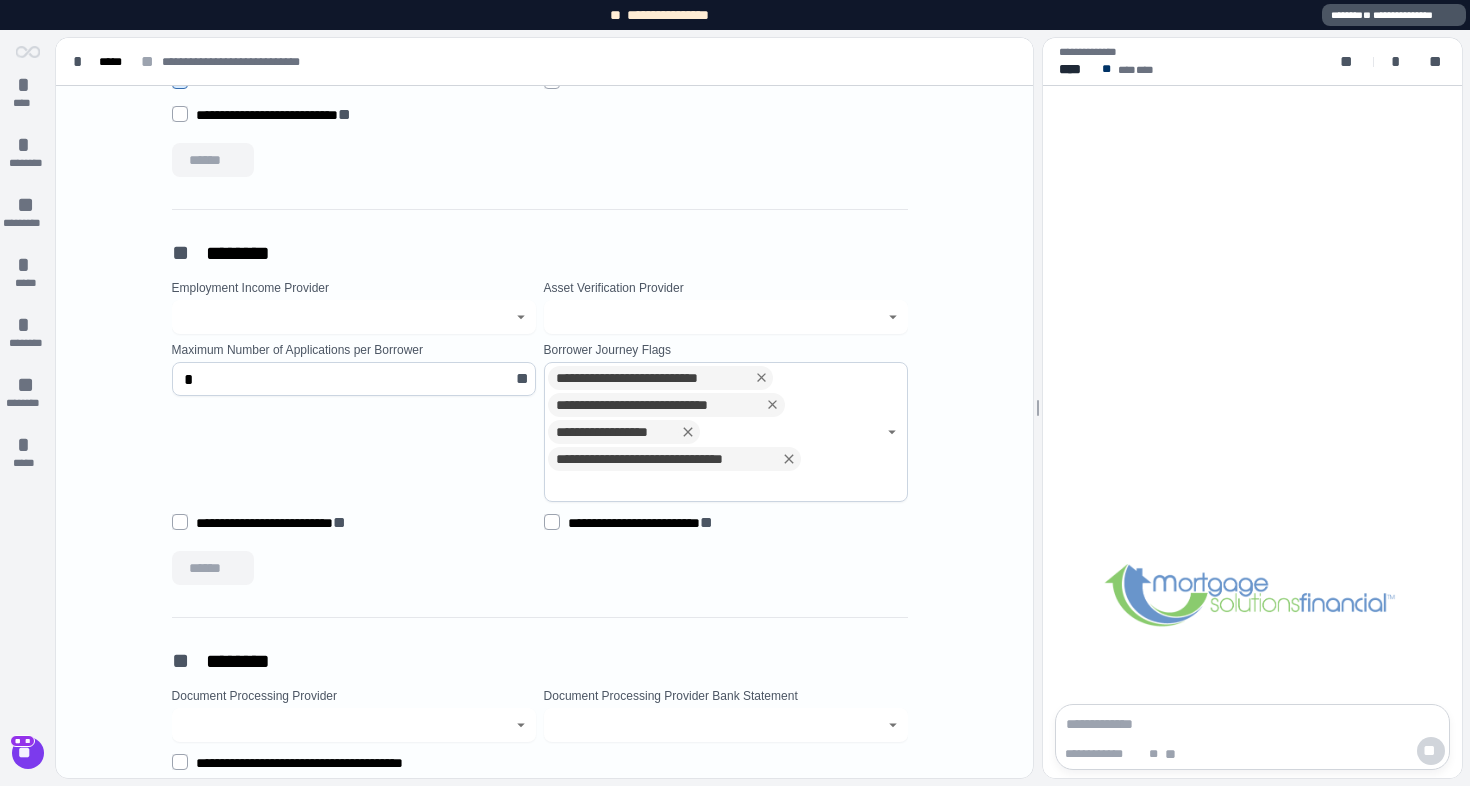 scroll, scrollTop: 881, scrollLeft: 0, axis: vertical 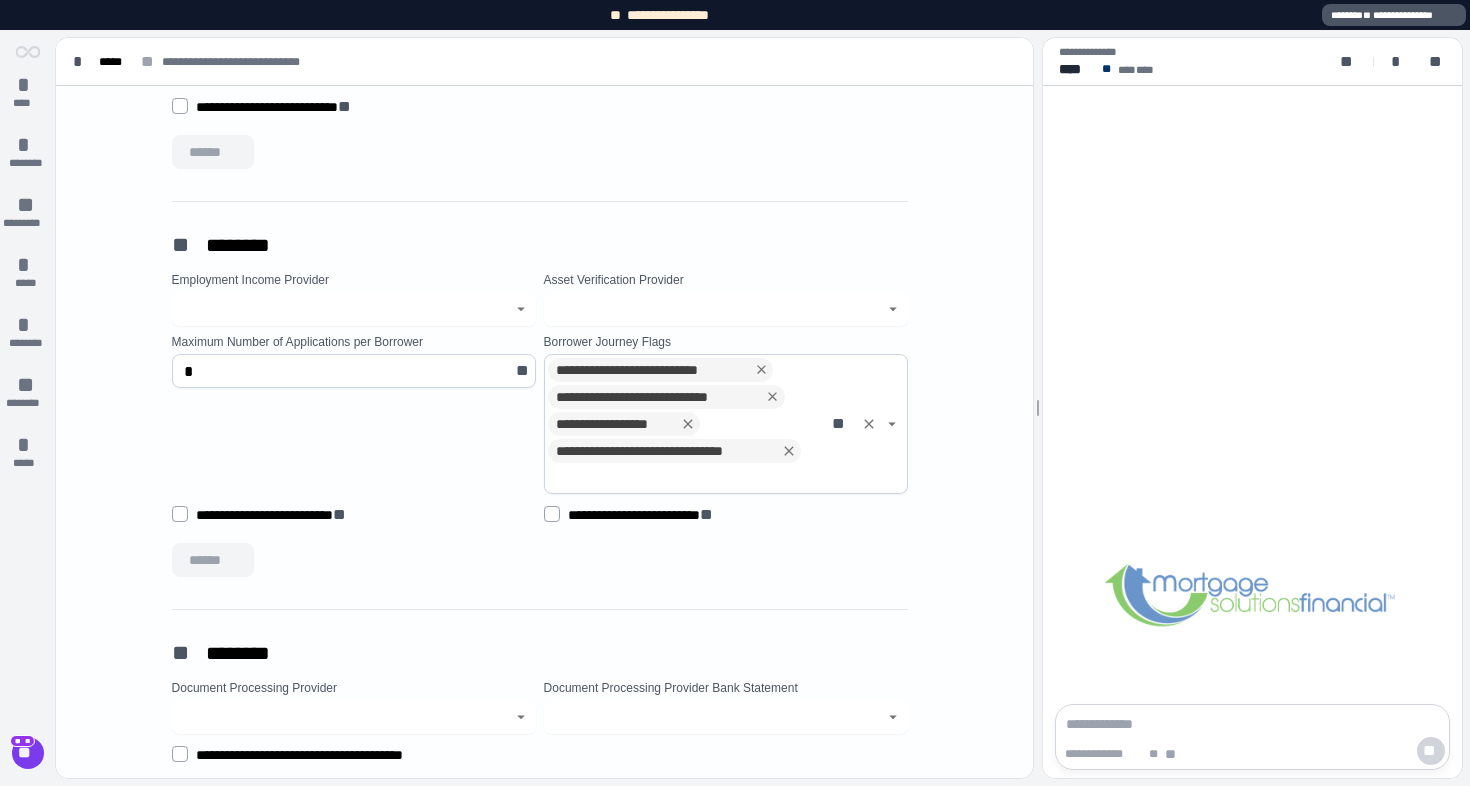 click 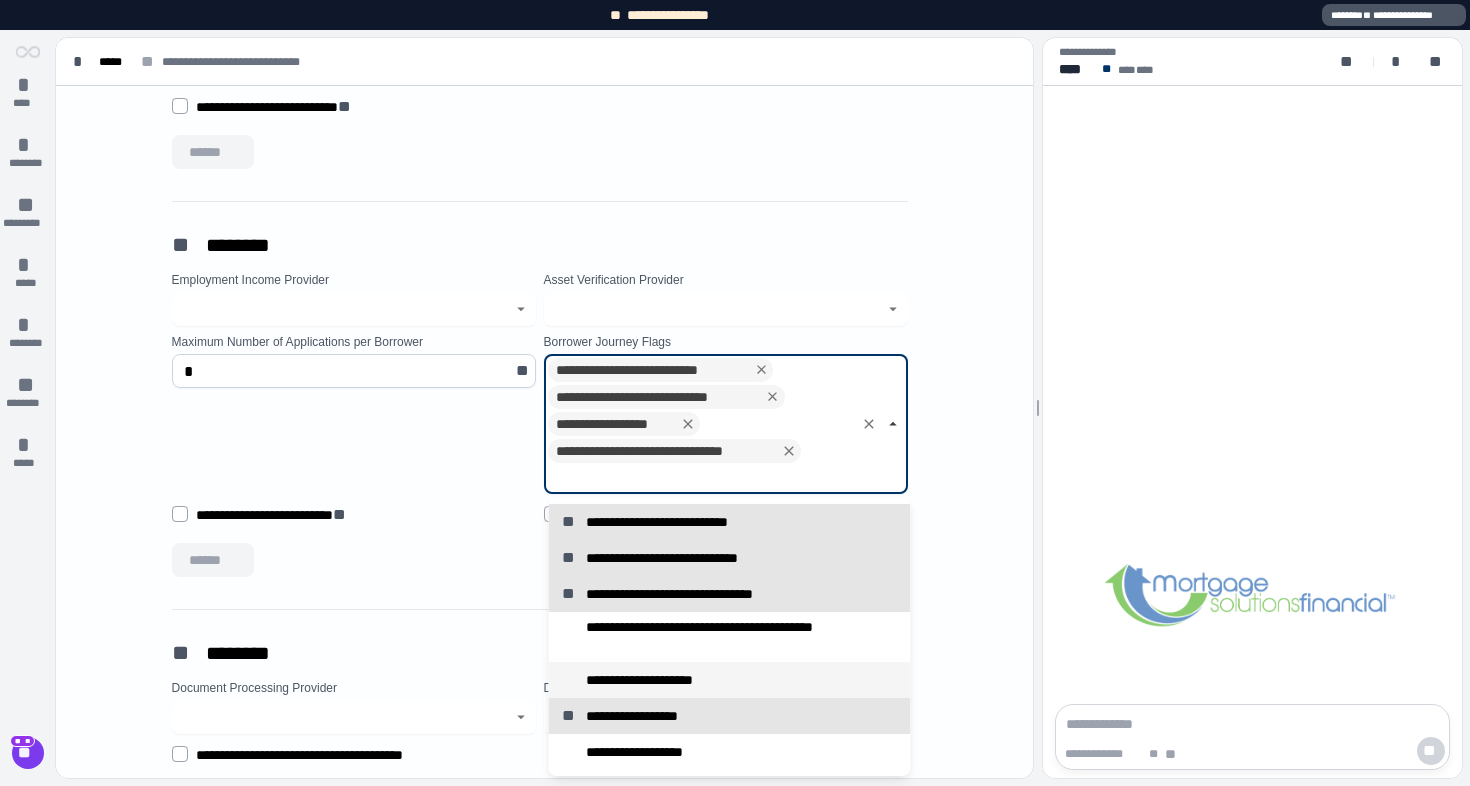 click on "**********" at bounding box center [656, 680] 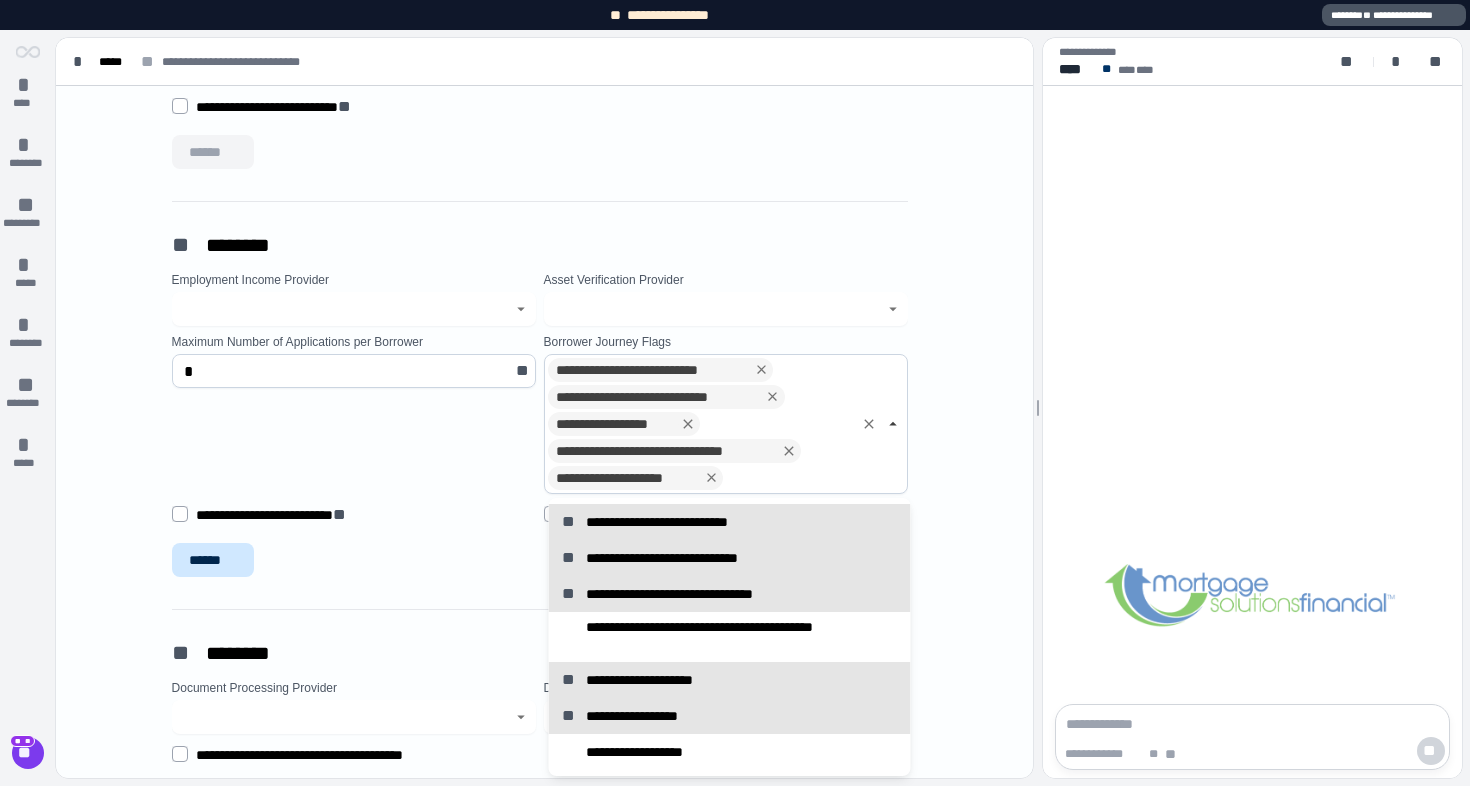 click on "******" at bounding box center (213, 560) 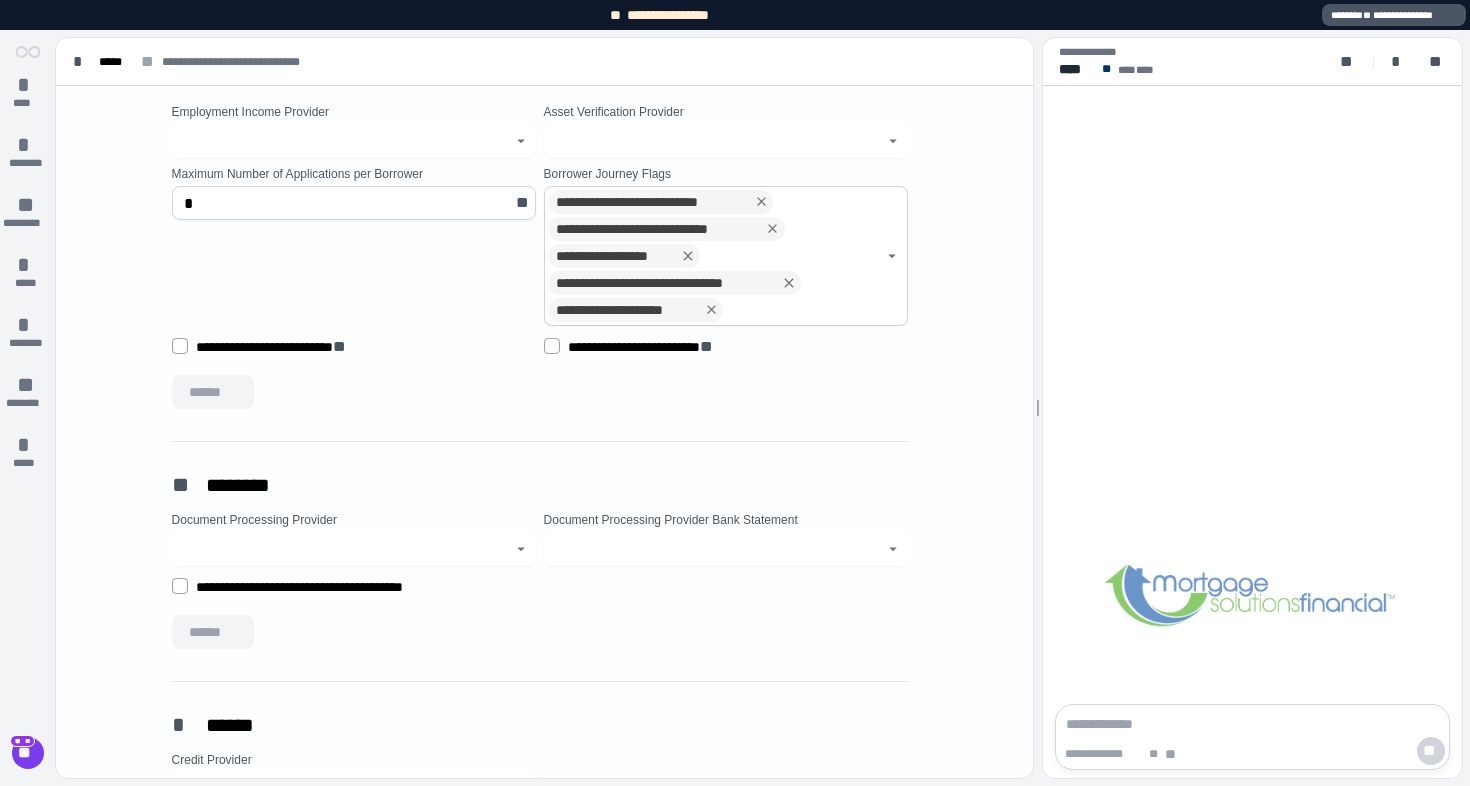 scroll, scrollTop: 0, scrollLeft: 0, axis: both 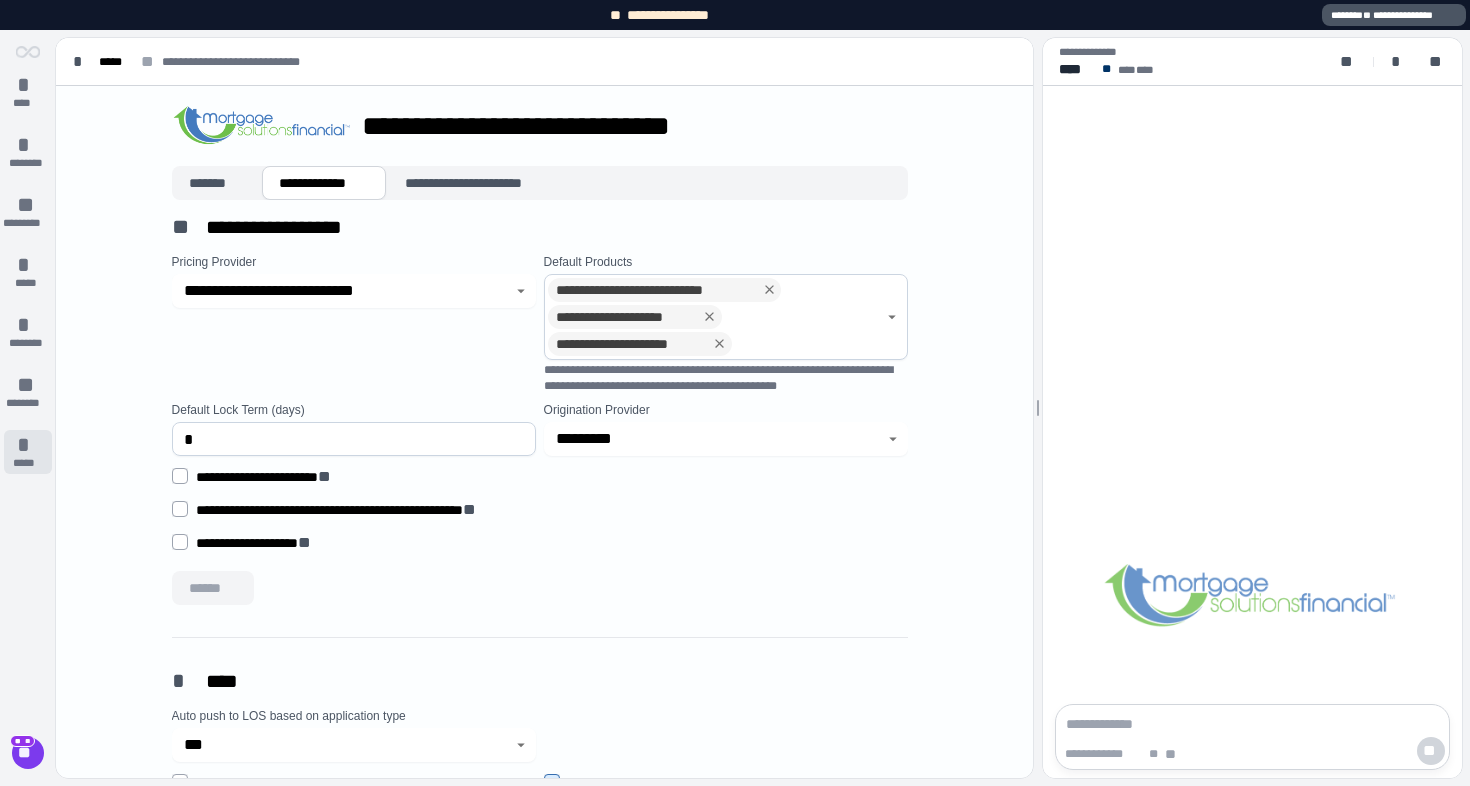 click on "*" at bounding box center (28, 445) 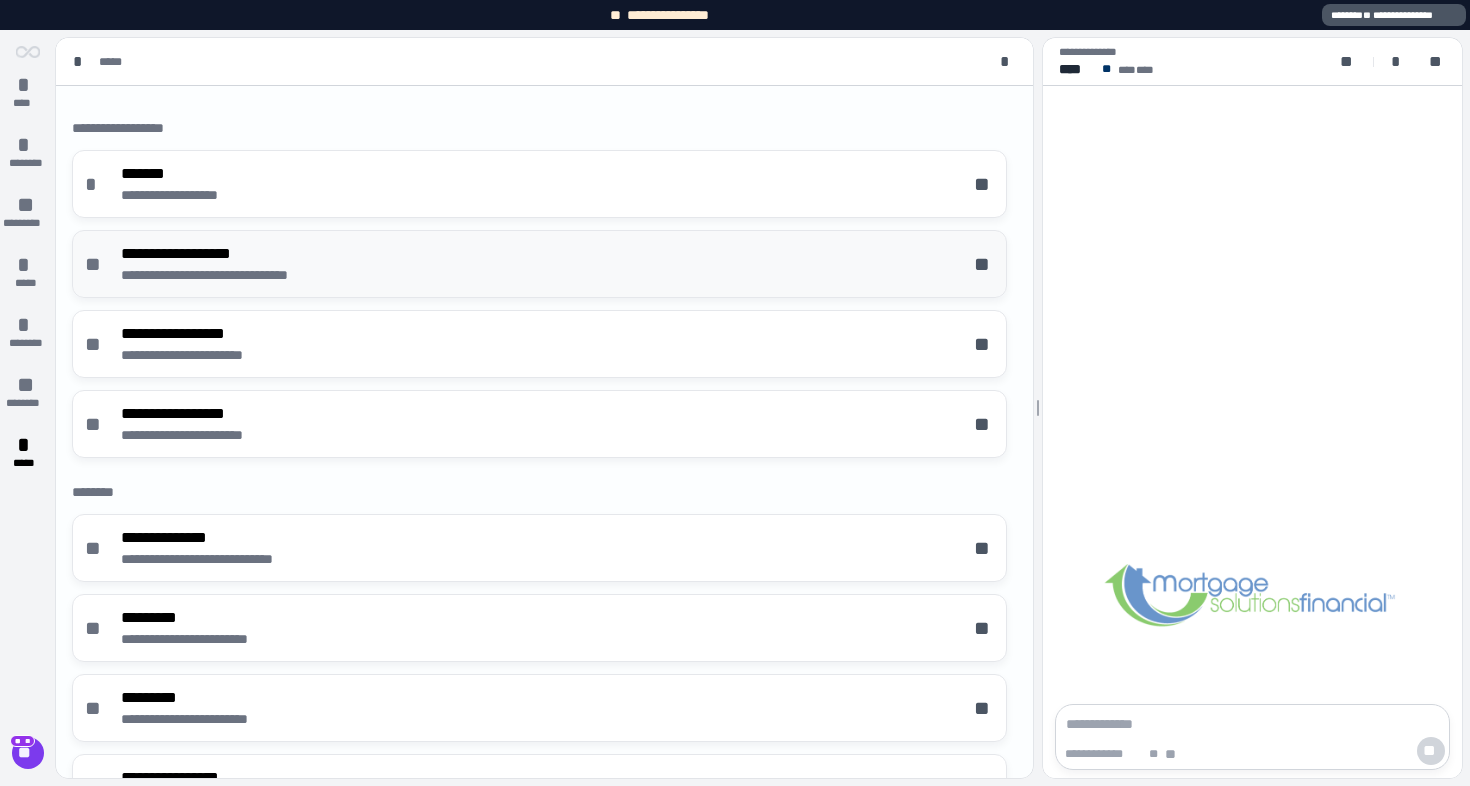 click on "**********" at bounding box center [242, 254] 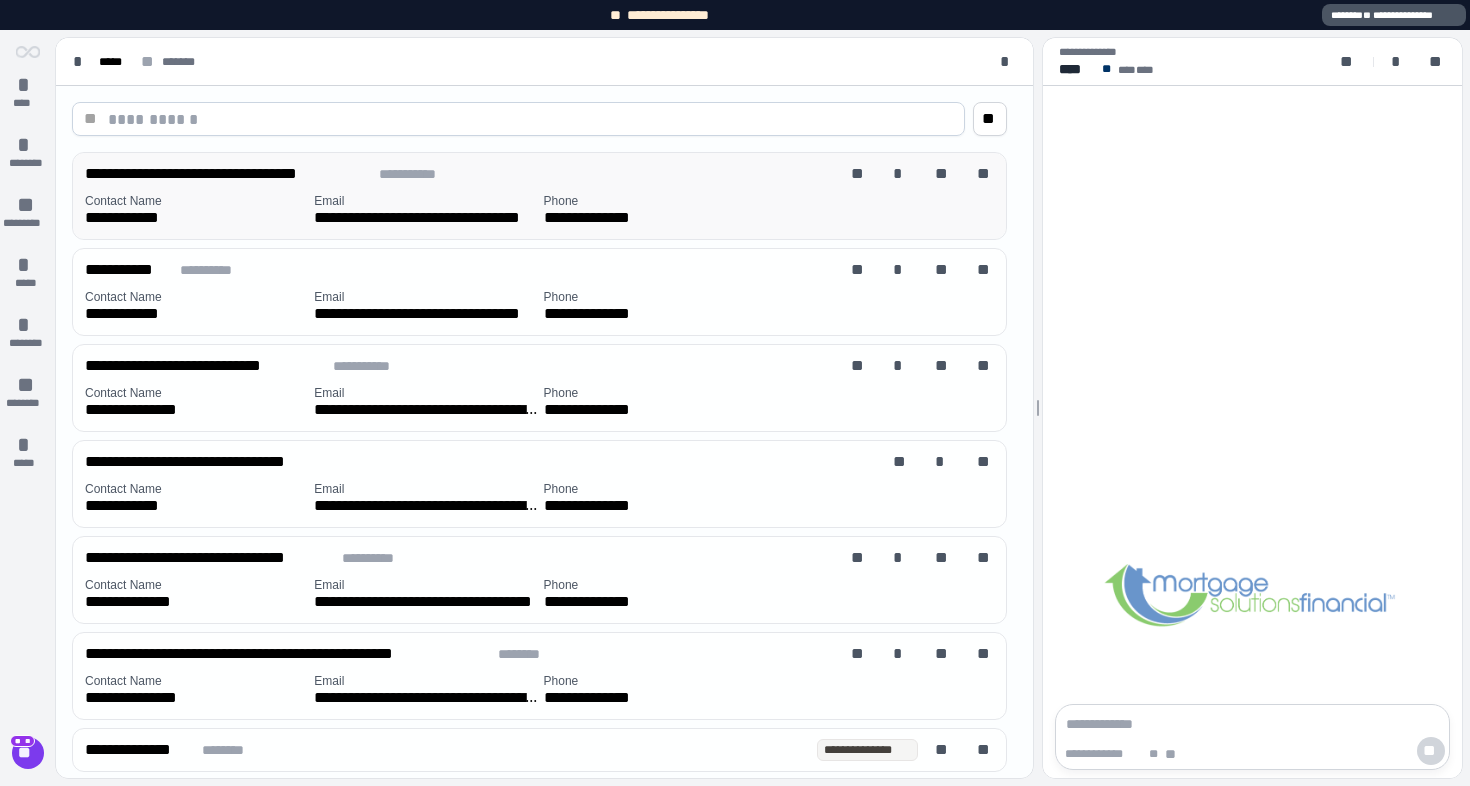 click on "Contact Name" at bounding box center [195, 201] 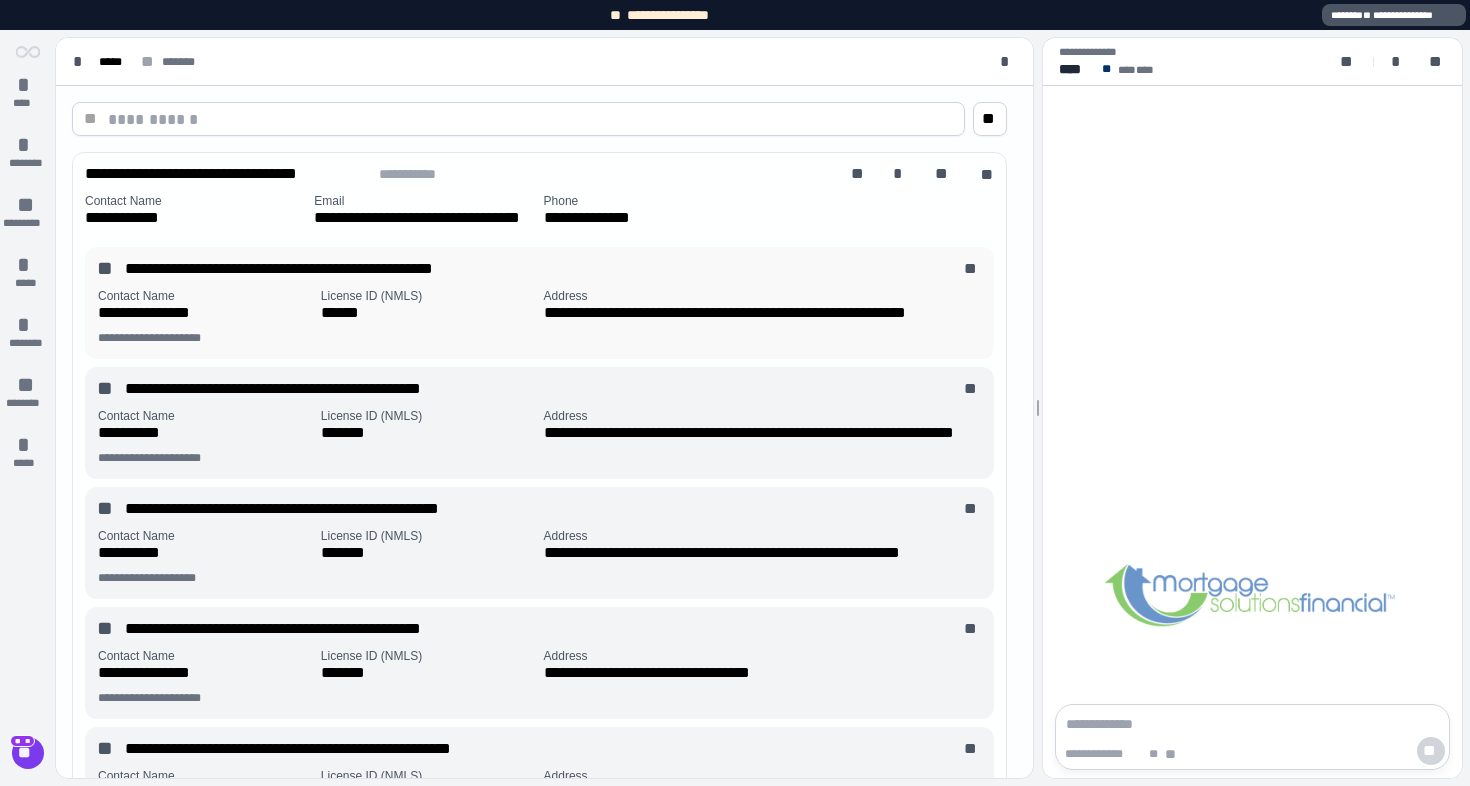 click on "**********" at bounding box center (205, 313) 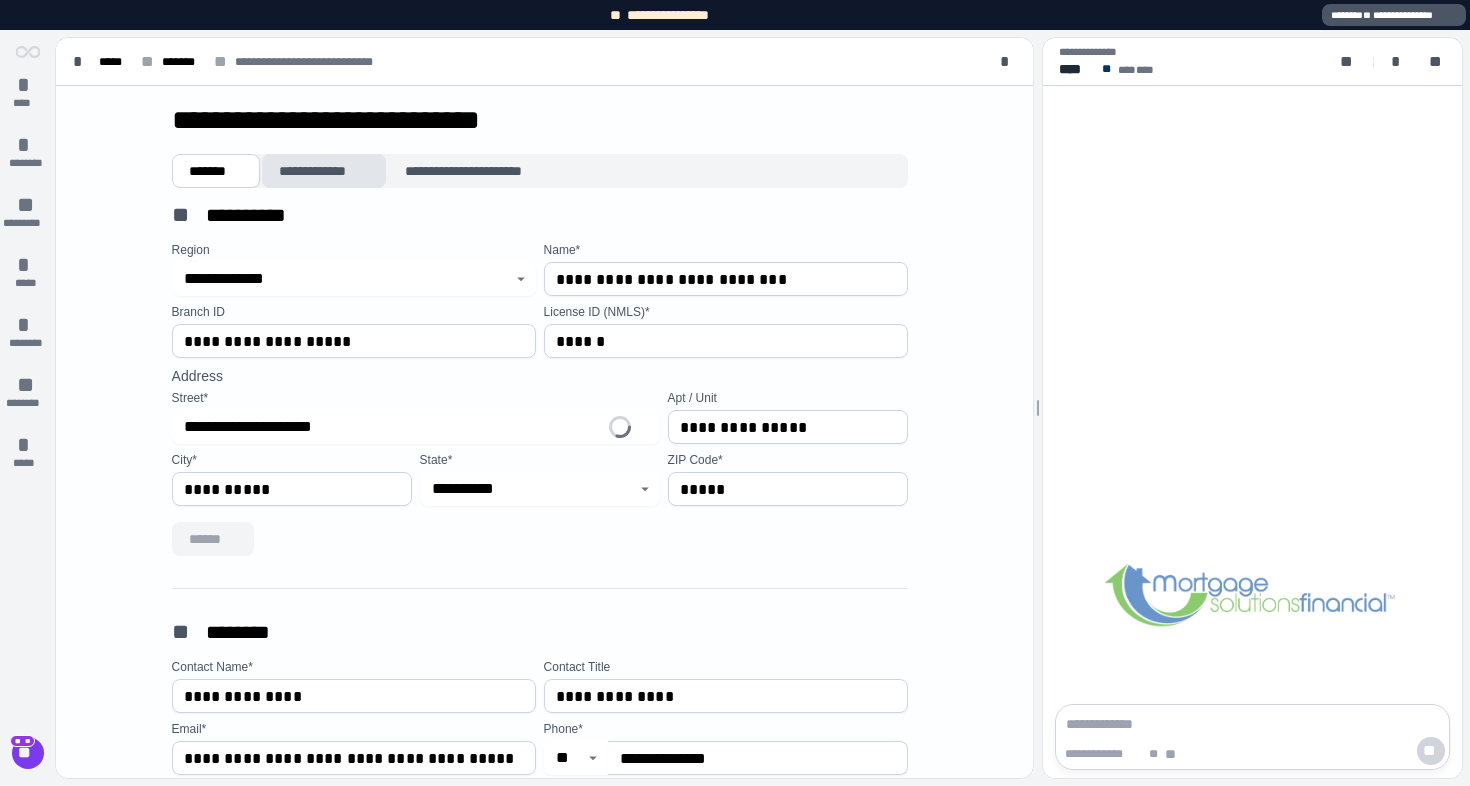 click on "**********" at bounding box center (324, 171) 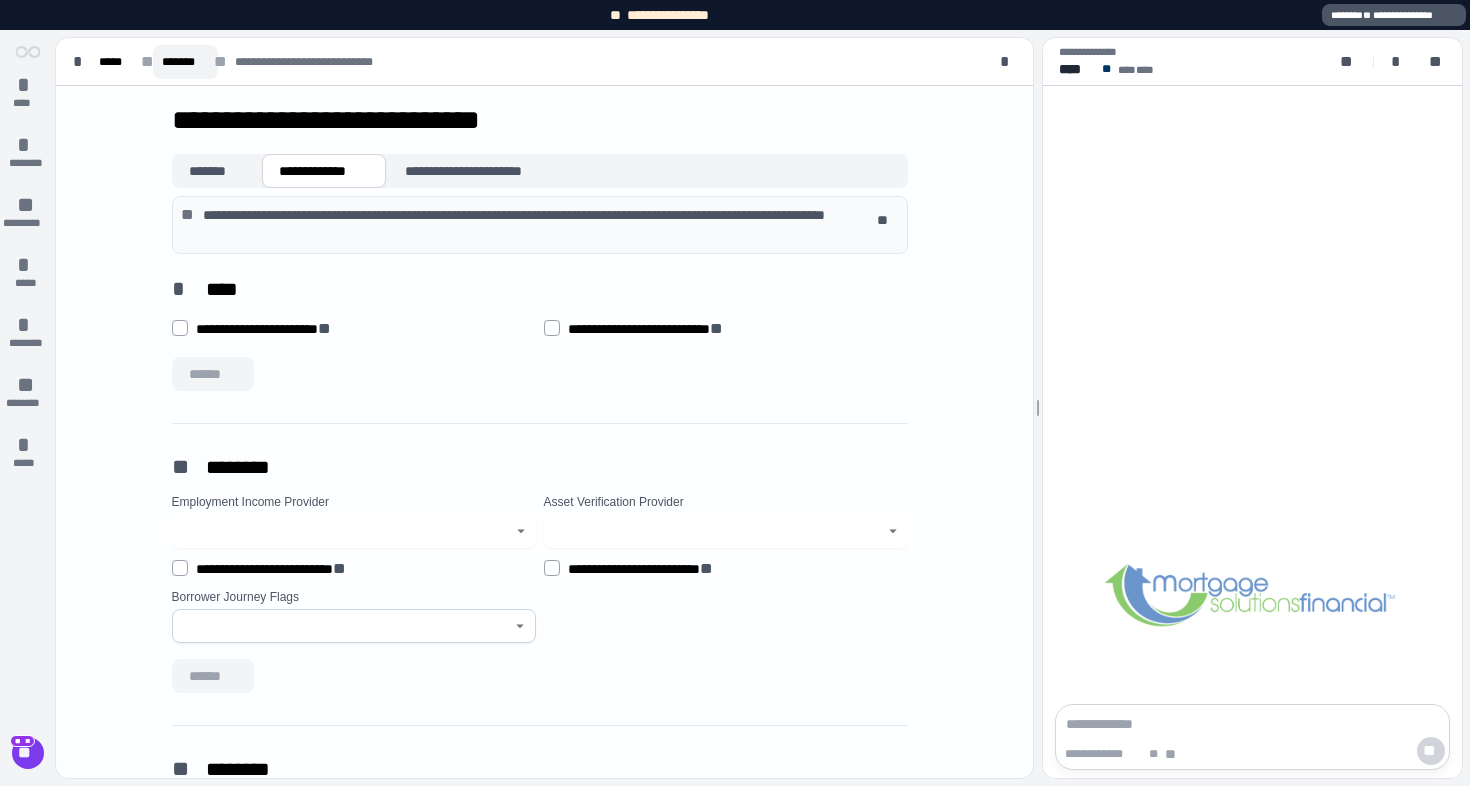 click on "*******" at bounding box center (185, 62) 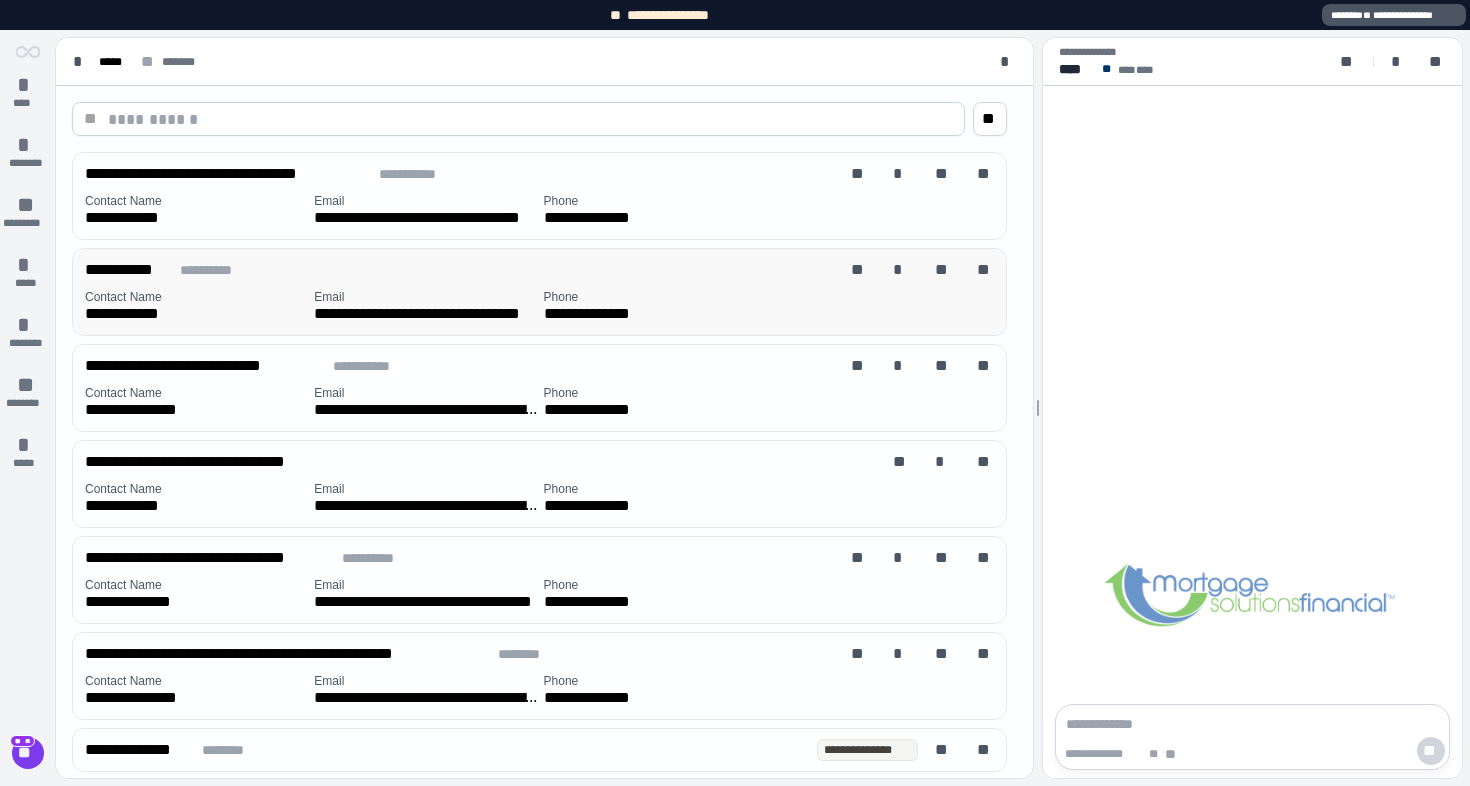 click on "**********" at bounding box center (195, 314) 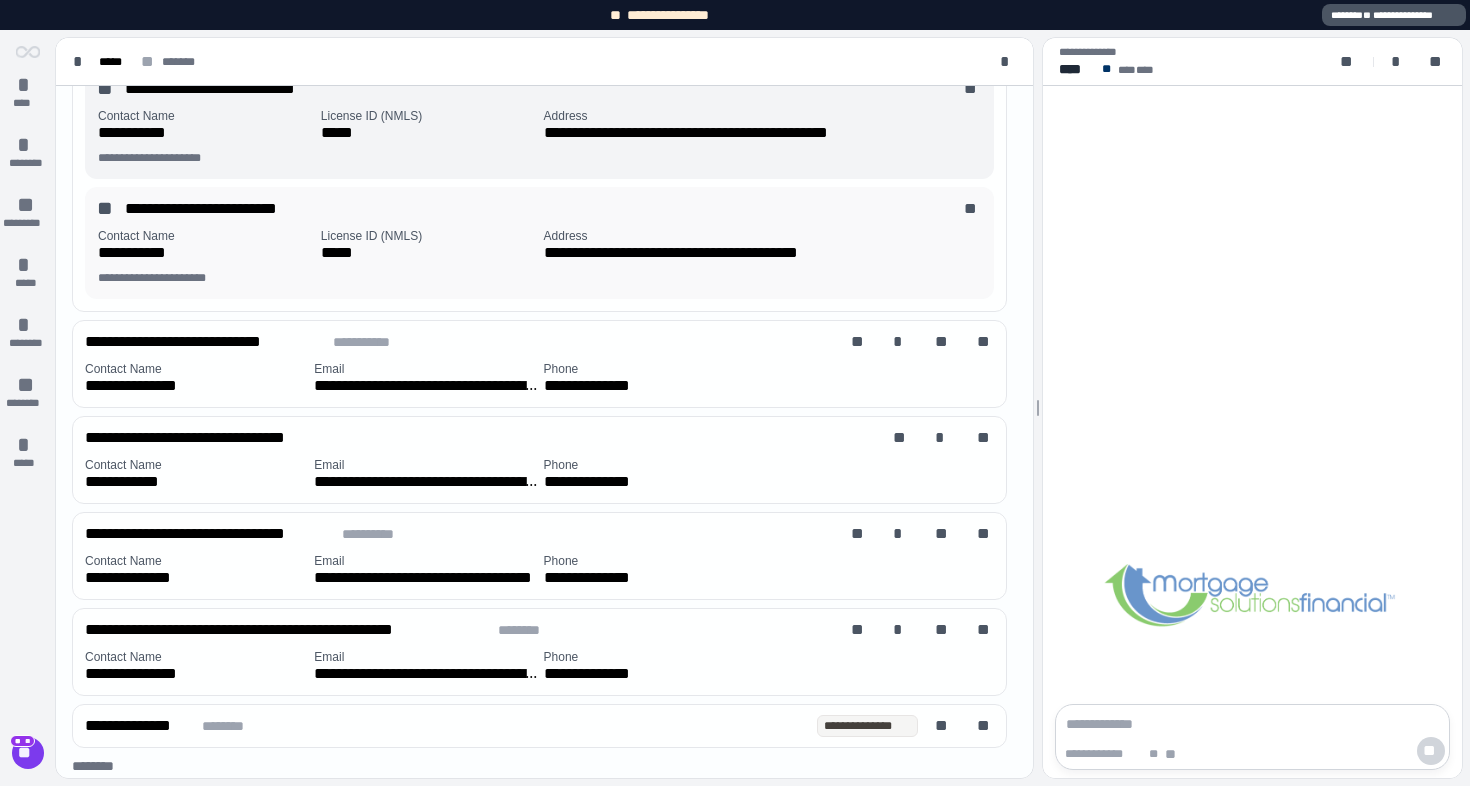scroll, scrollTop: 410, scrollLeft: 0, axis: vertical 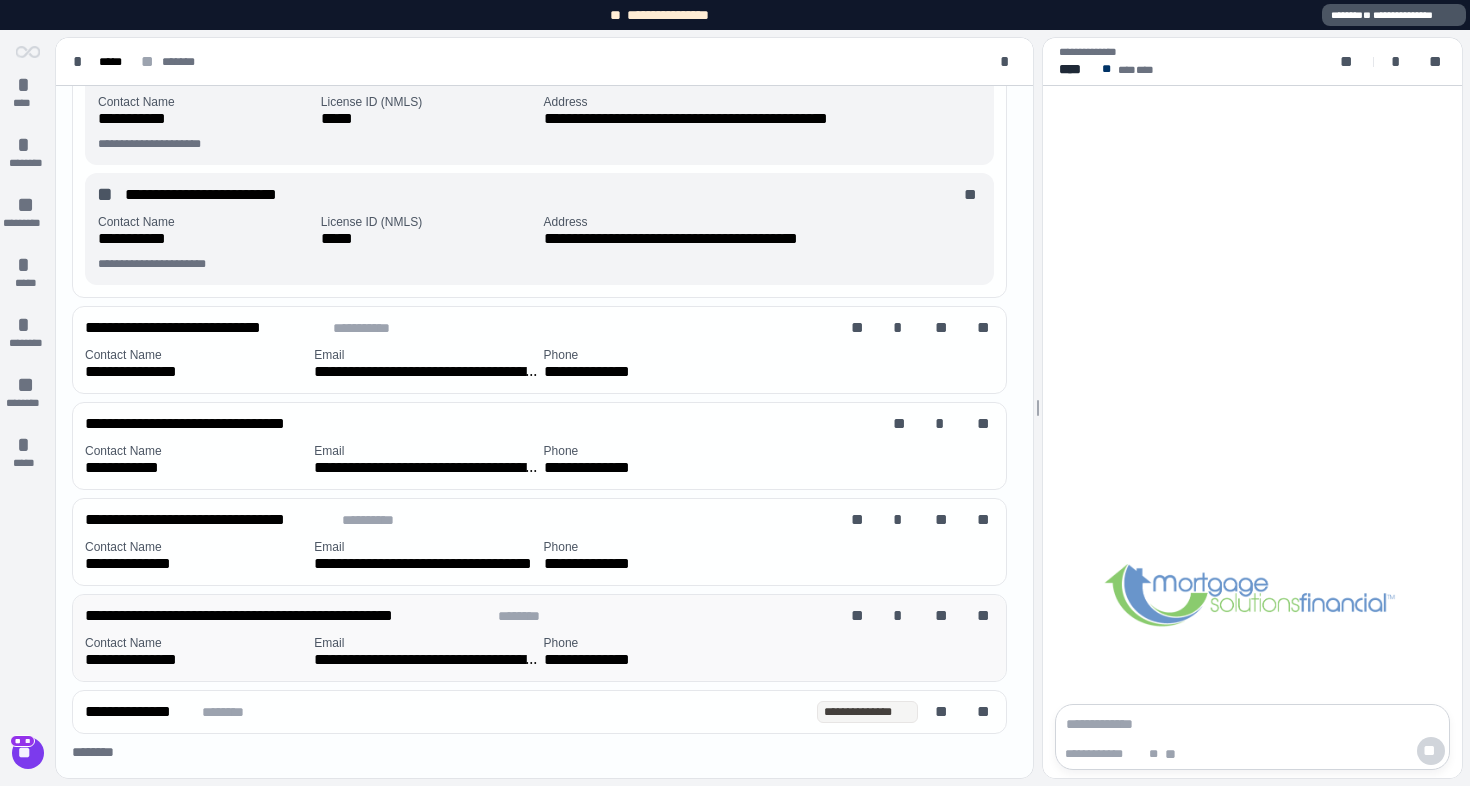 click on "**********" at bounding box center [543, 616] 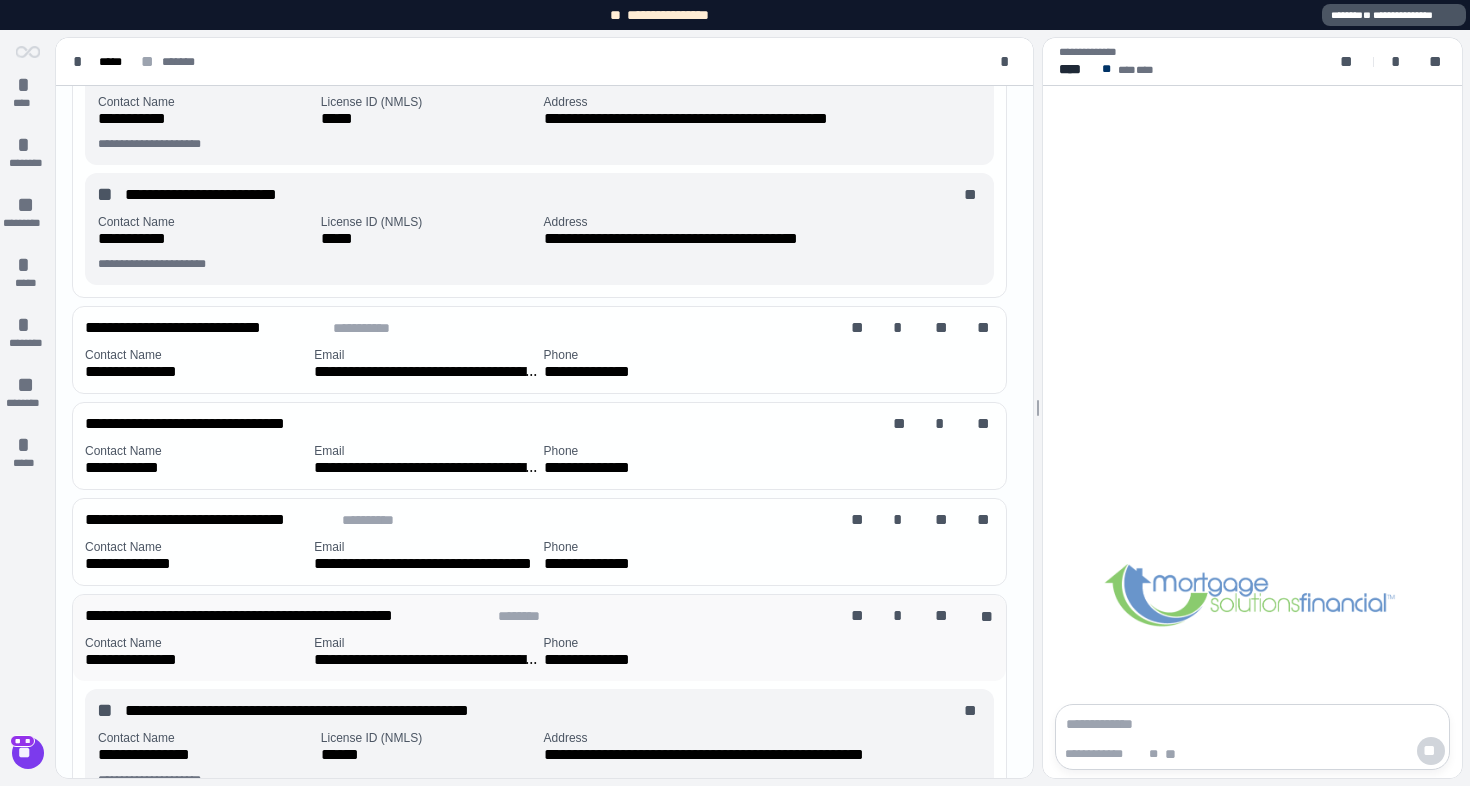 scroll, scrollTop: 542, scrollLeft: 0, axis: vertical 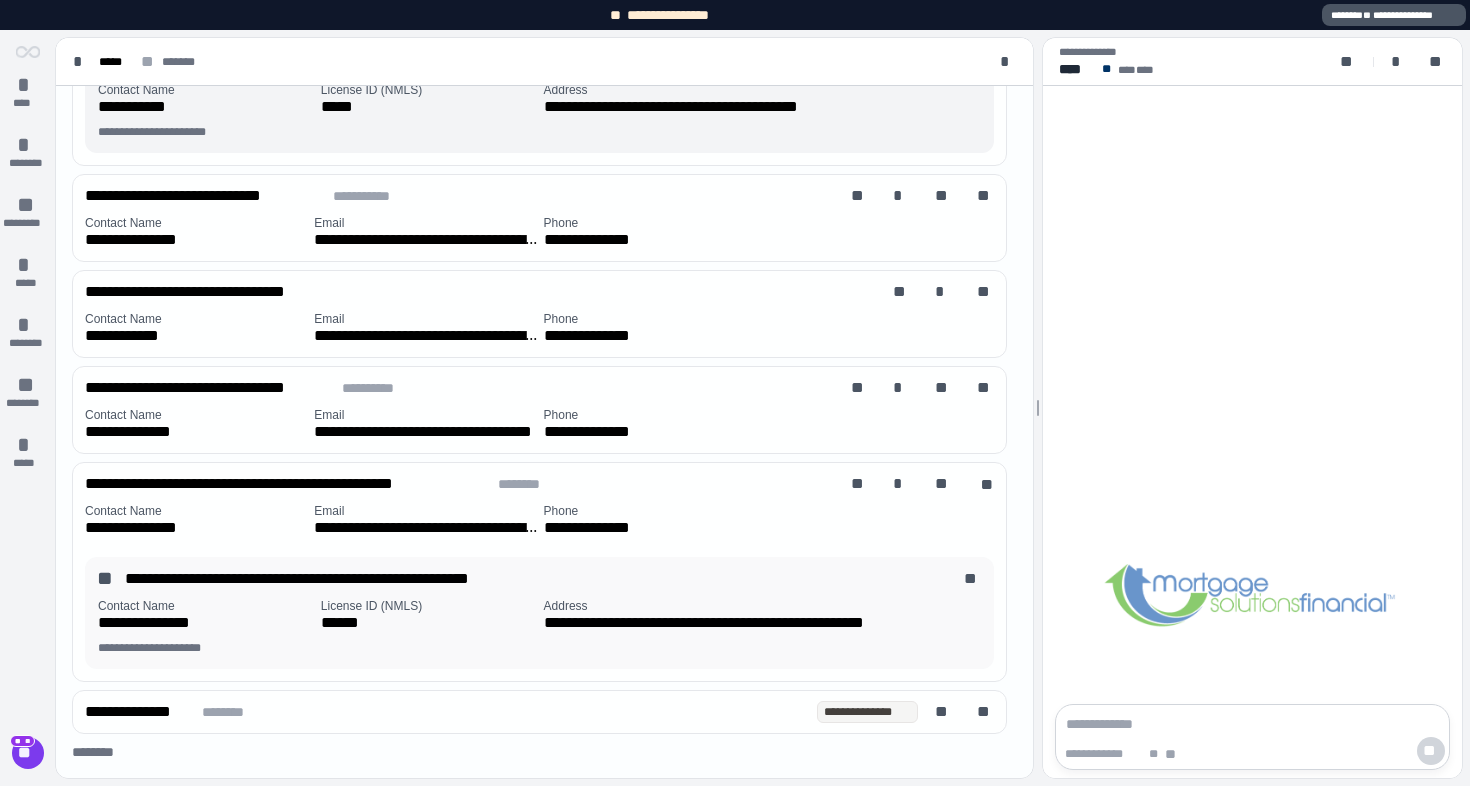 click on "**********" at bounding box center [205, 616] 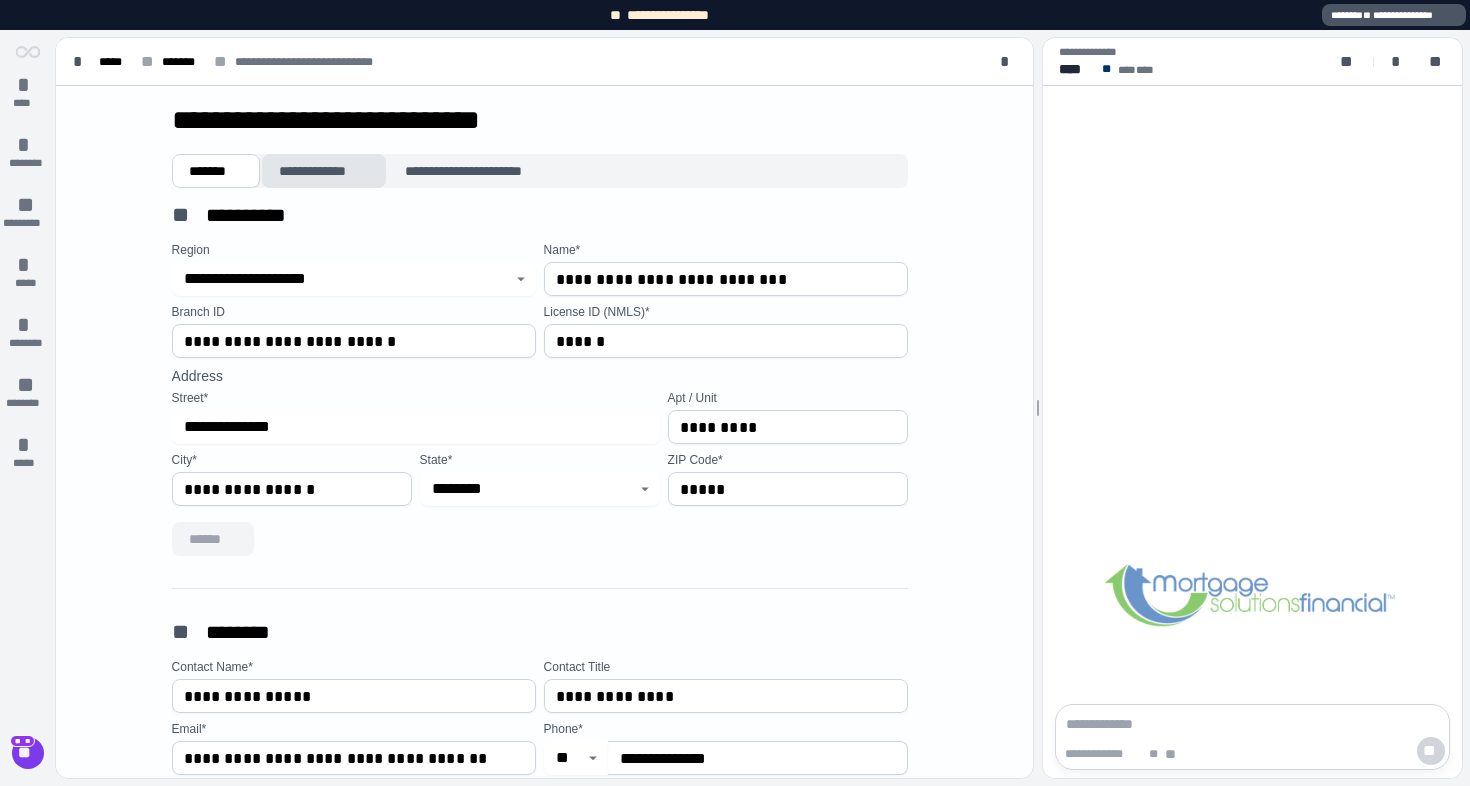 click on "**********" at bounding box center (324, 171) 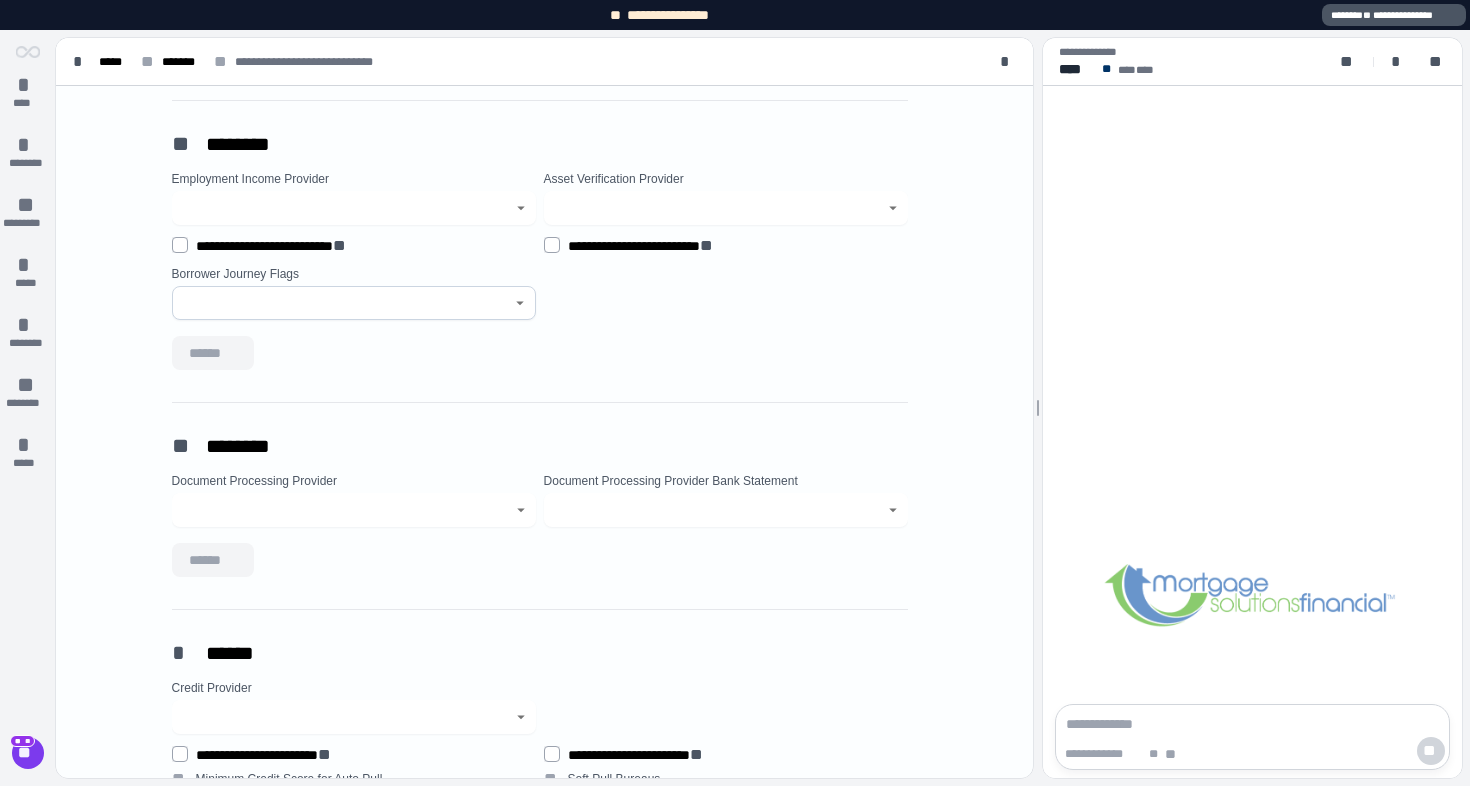 scroll, scrollTop: 320, scrollLeft: 0, axis: vertical 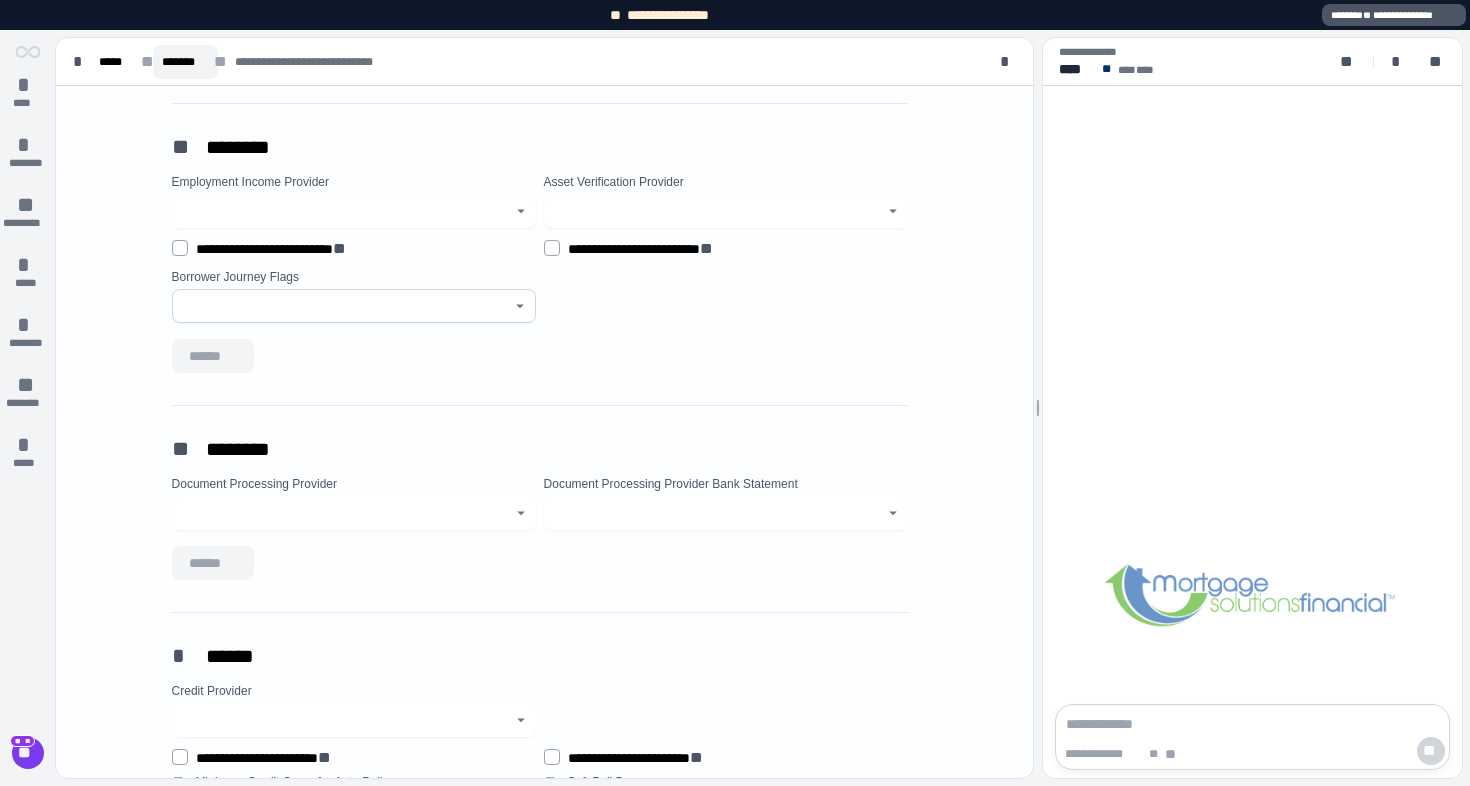 click on "*******" at bounding box center [185, 62] 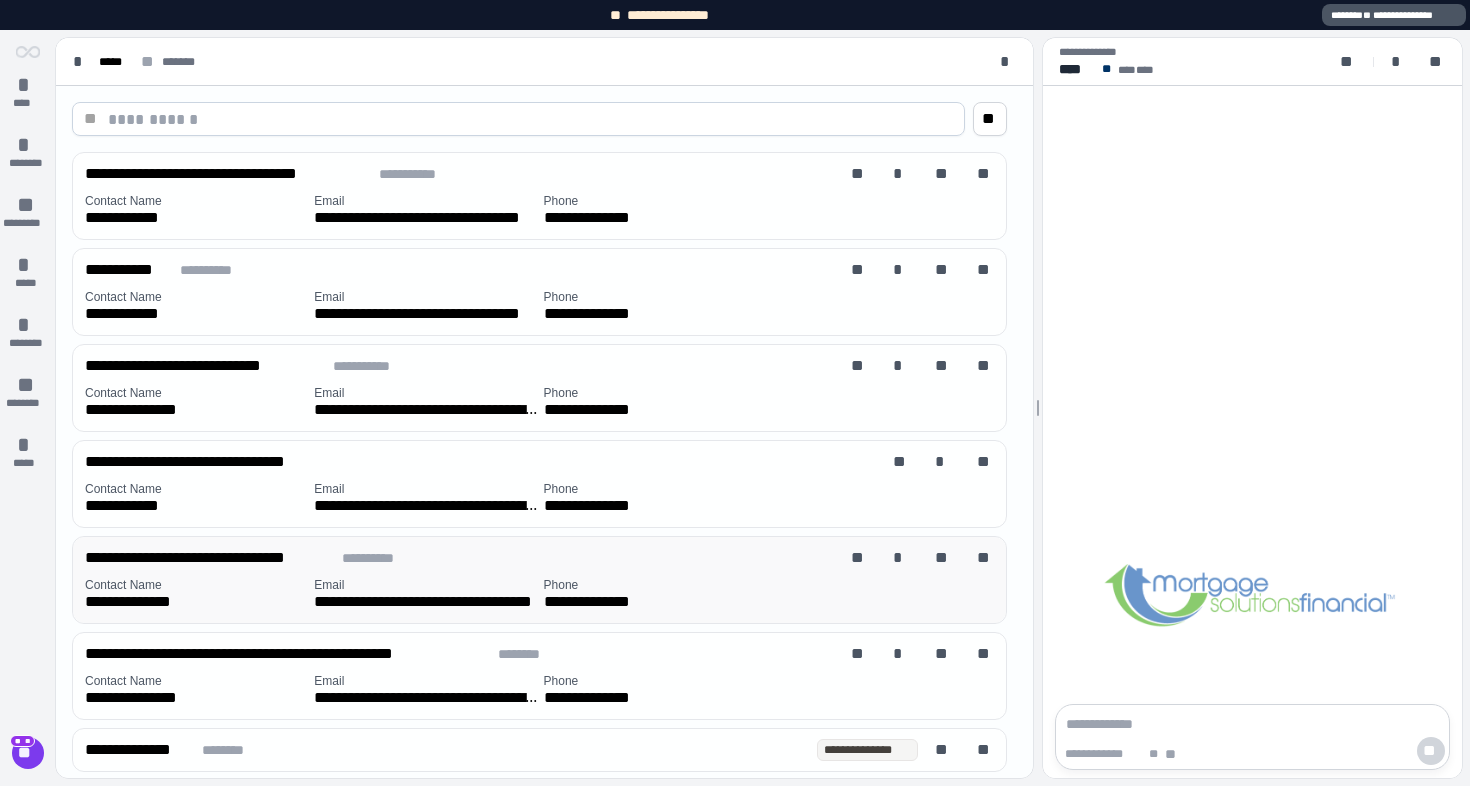 click on "Contact Name" at bounding box center (195, 585) 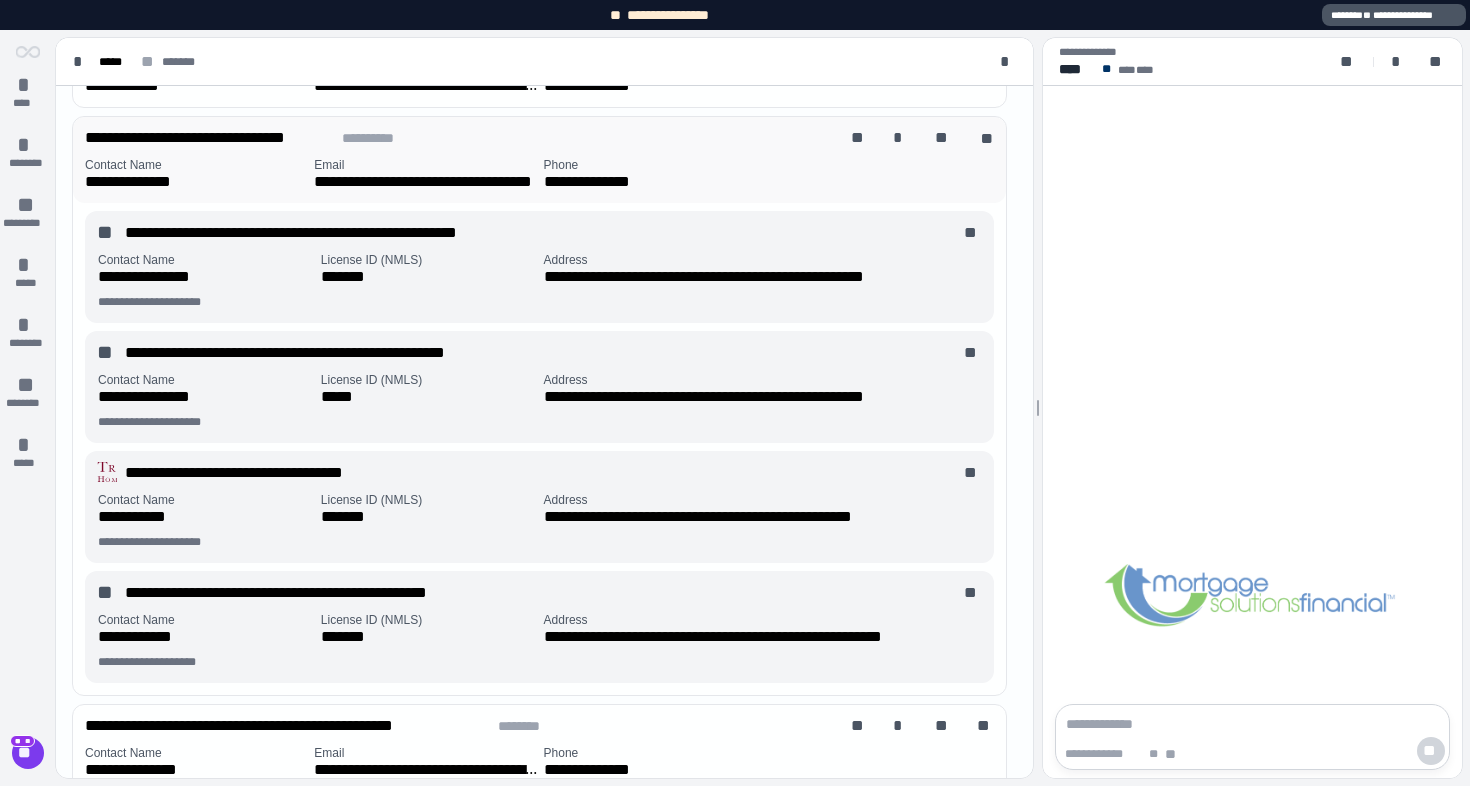 scroll, scrollTop: 426, scrollLeft: 0, axis: vertical 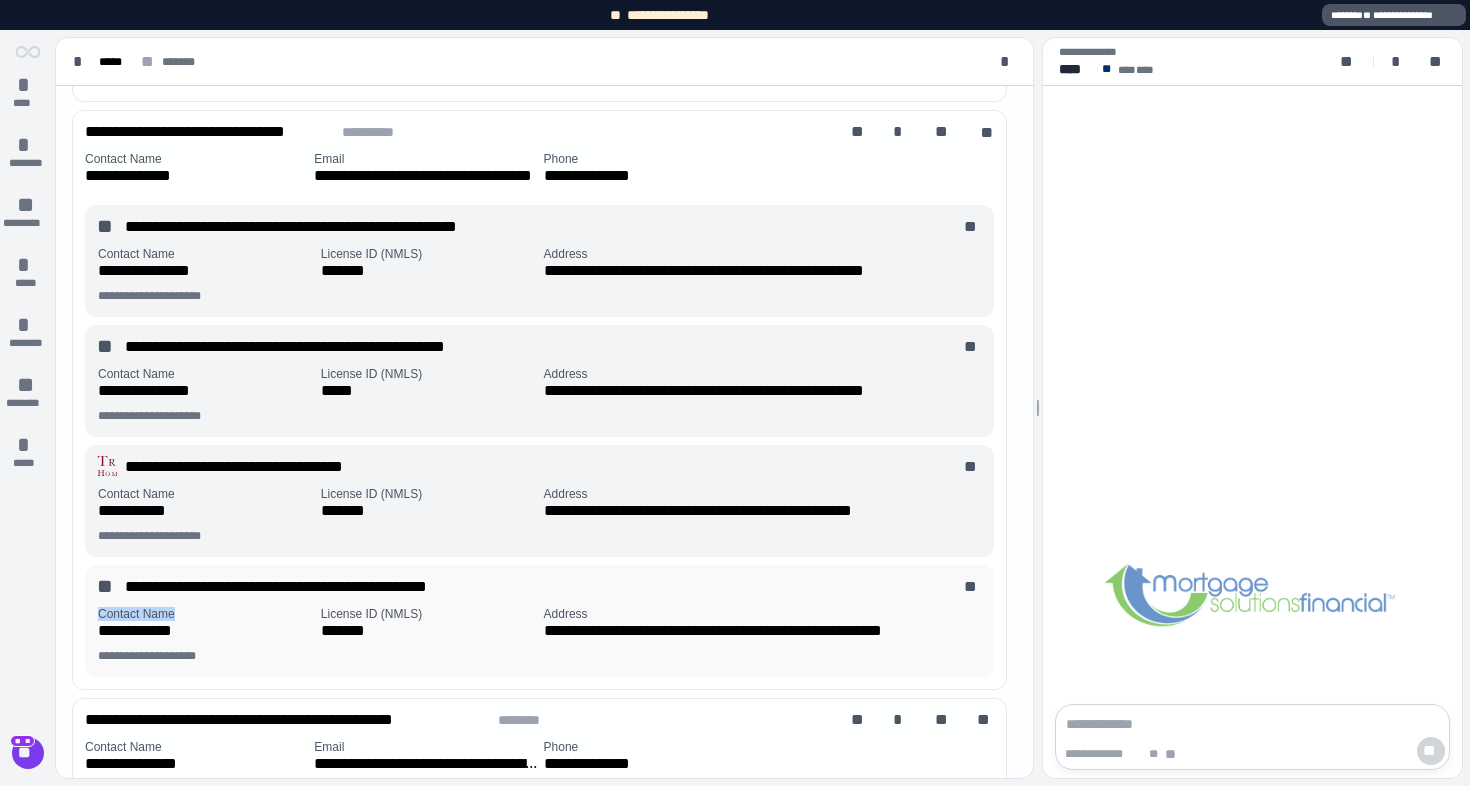 click on "Contact Name" at bounding box center (205, 614) 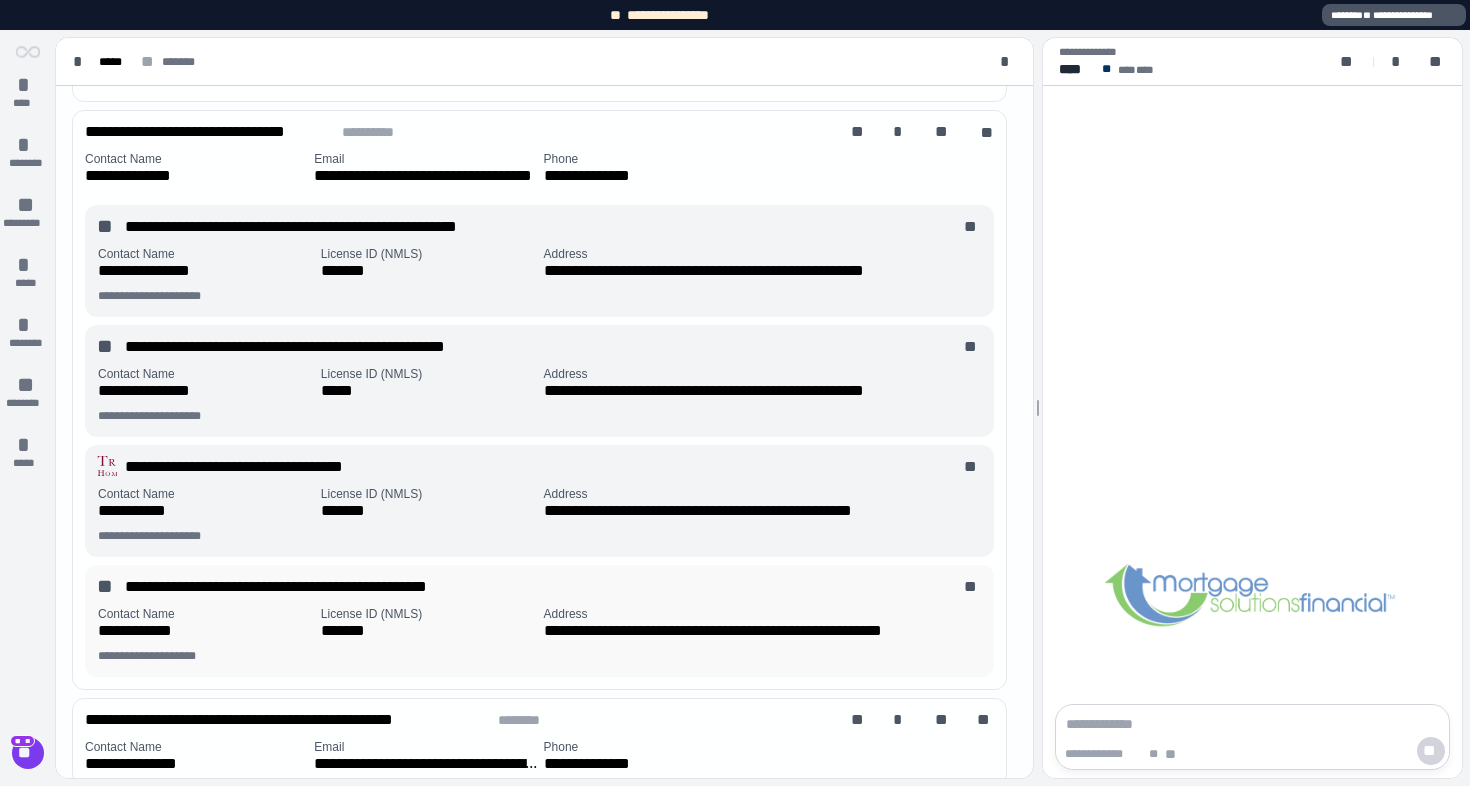 click on "**********" at bounding box center (205, 631) 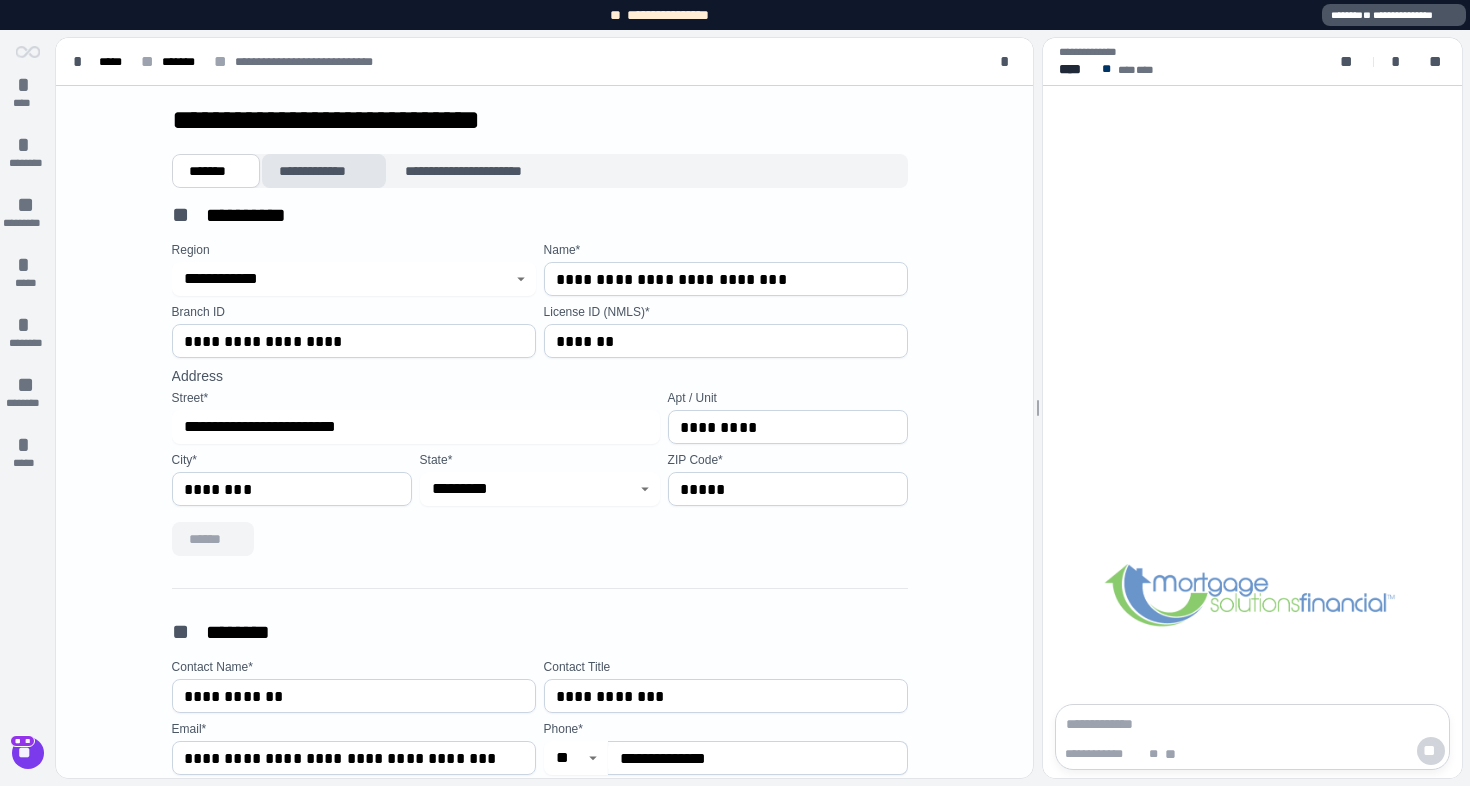 click on "**********" at bounding box center (324, 171) 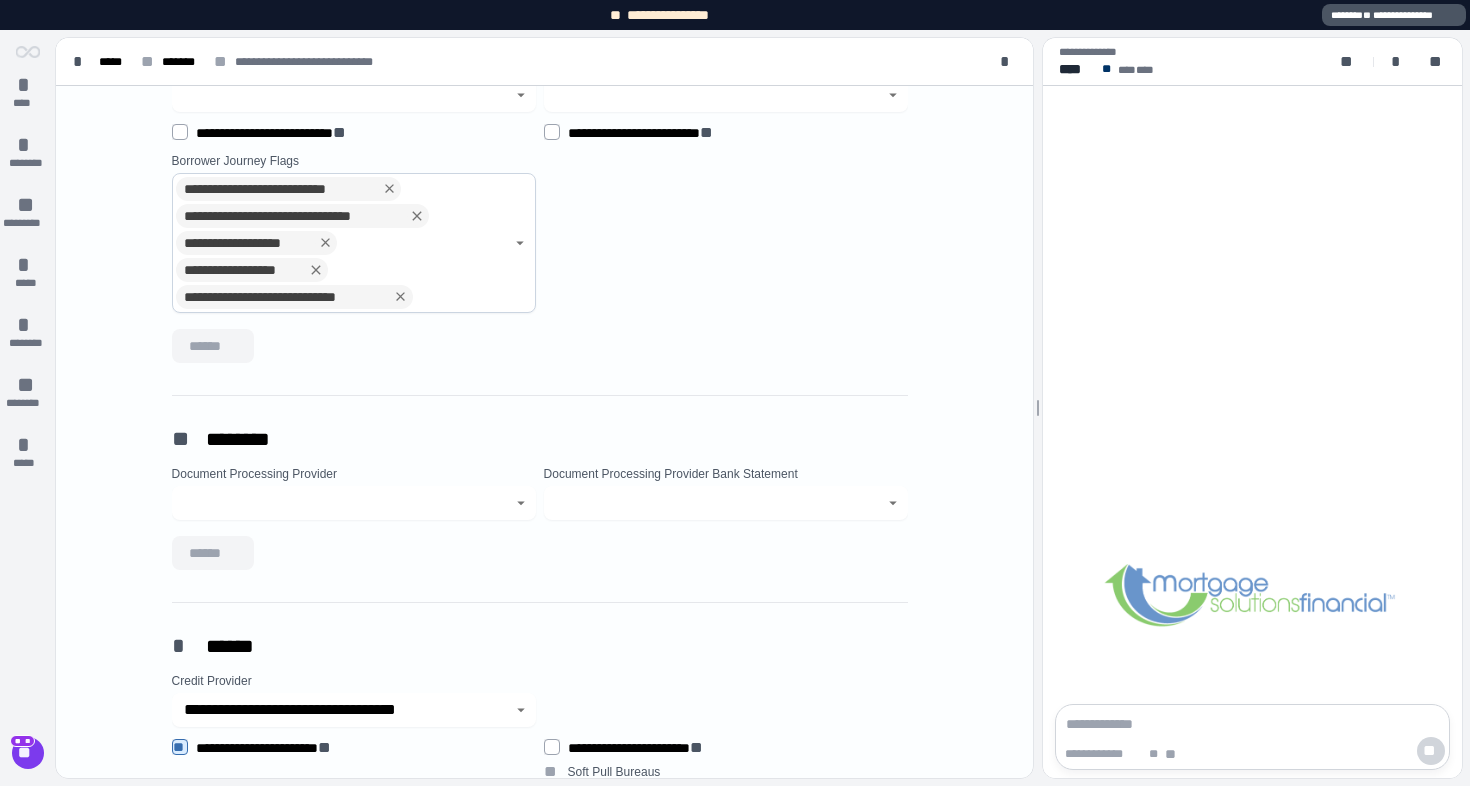 scroll, scrollTop: 418, scrollLeft: 0, axis: vertical 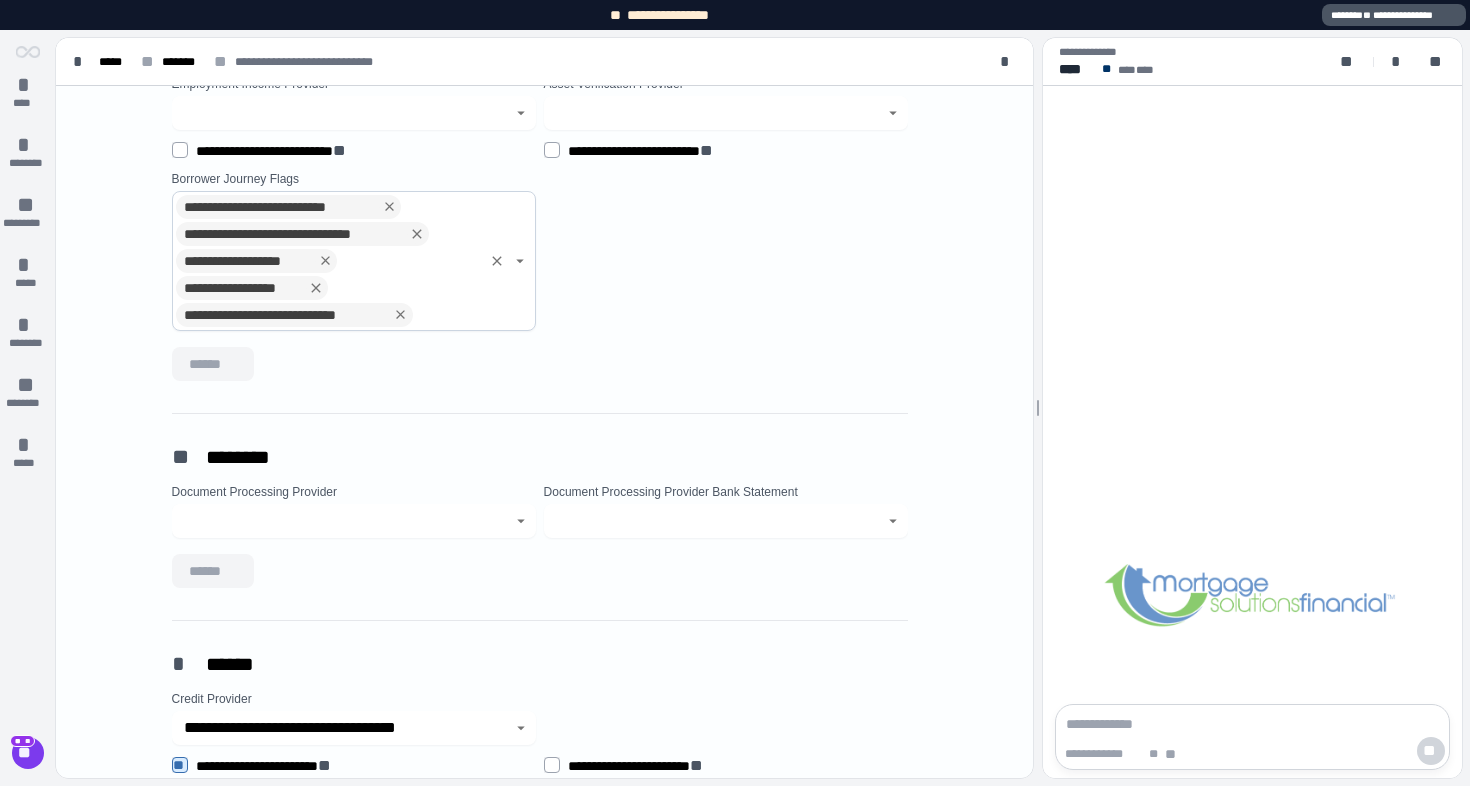 click 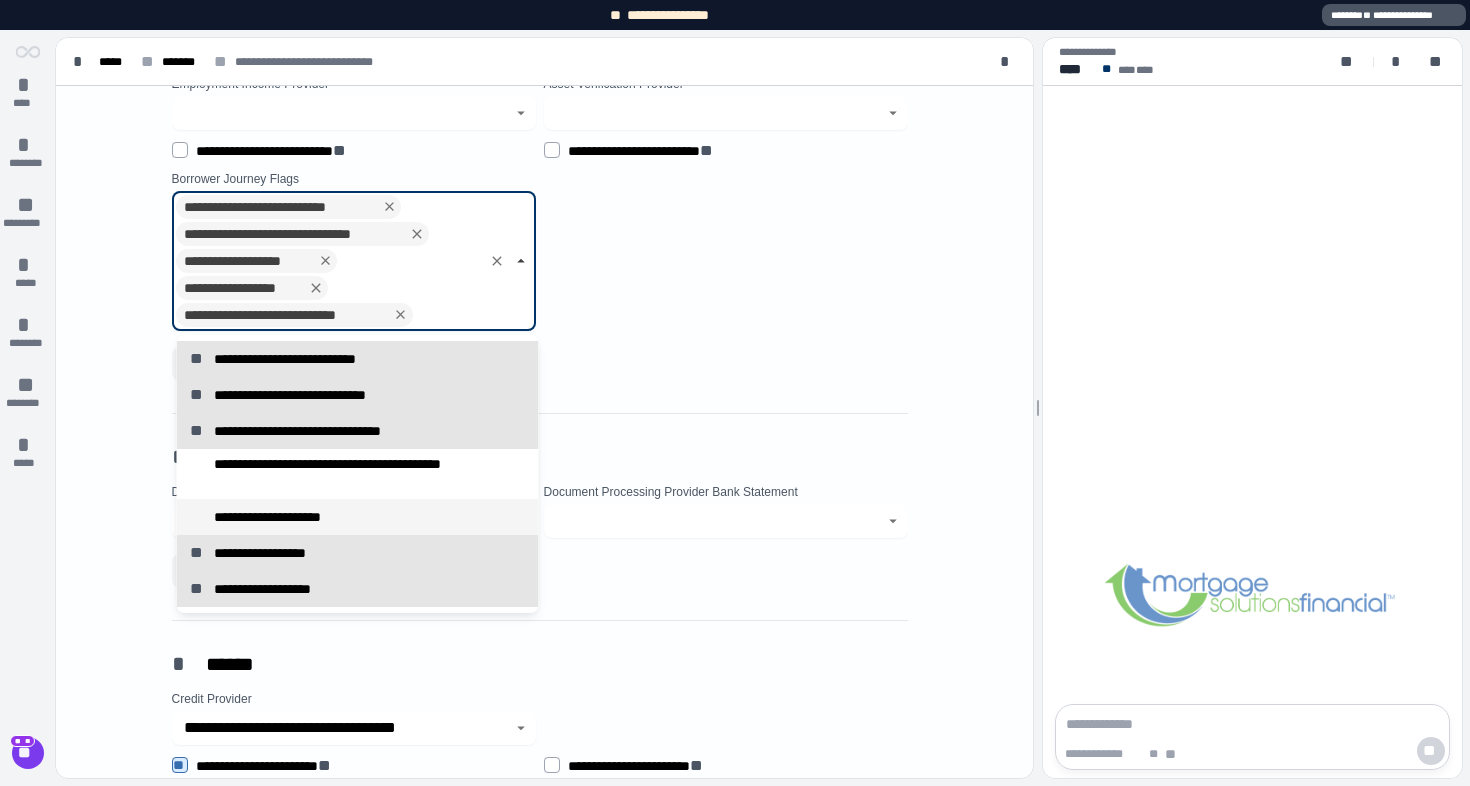 click on "**********" at bounding box center [358, 517] 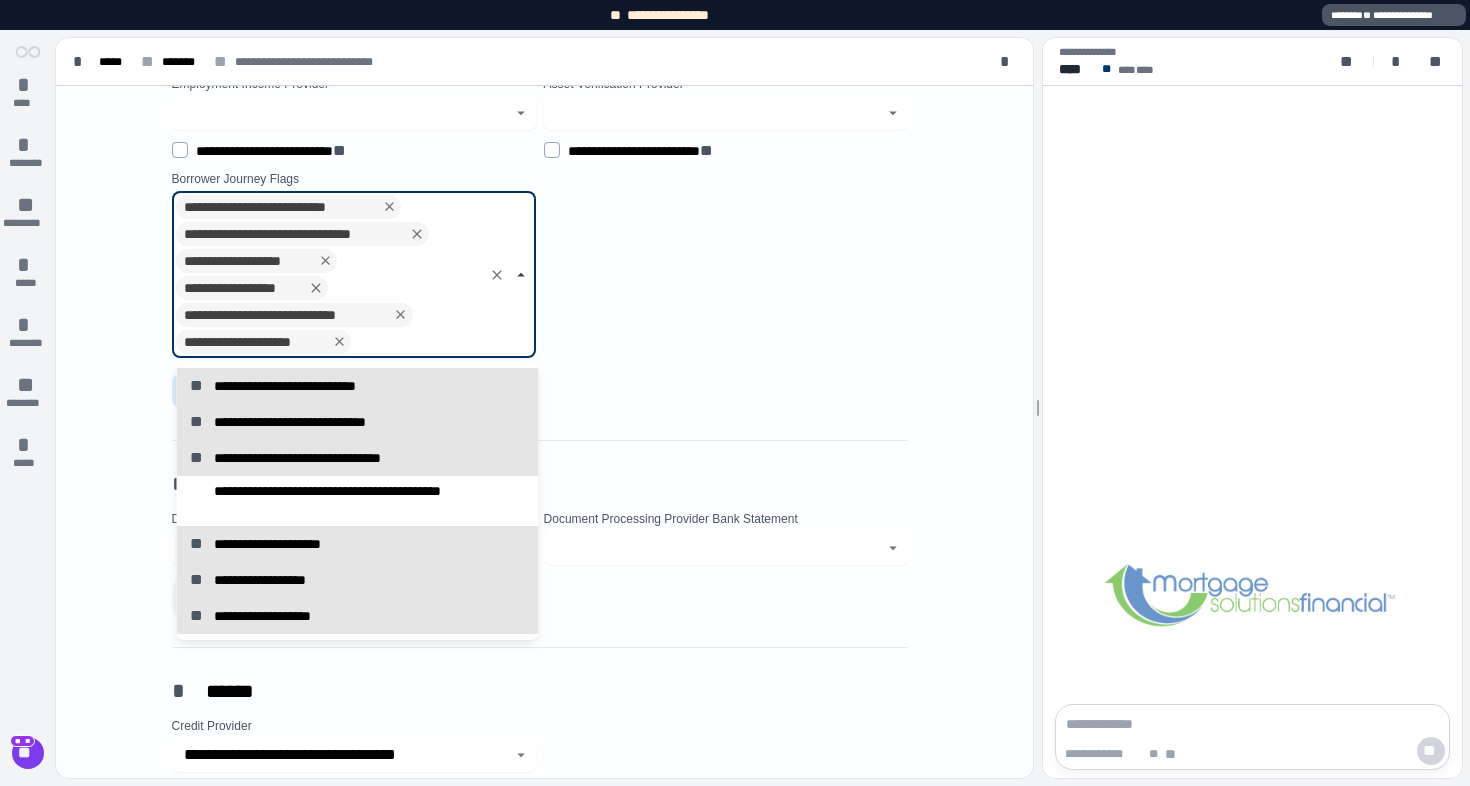 click 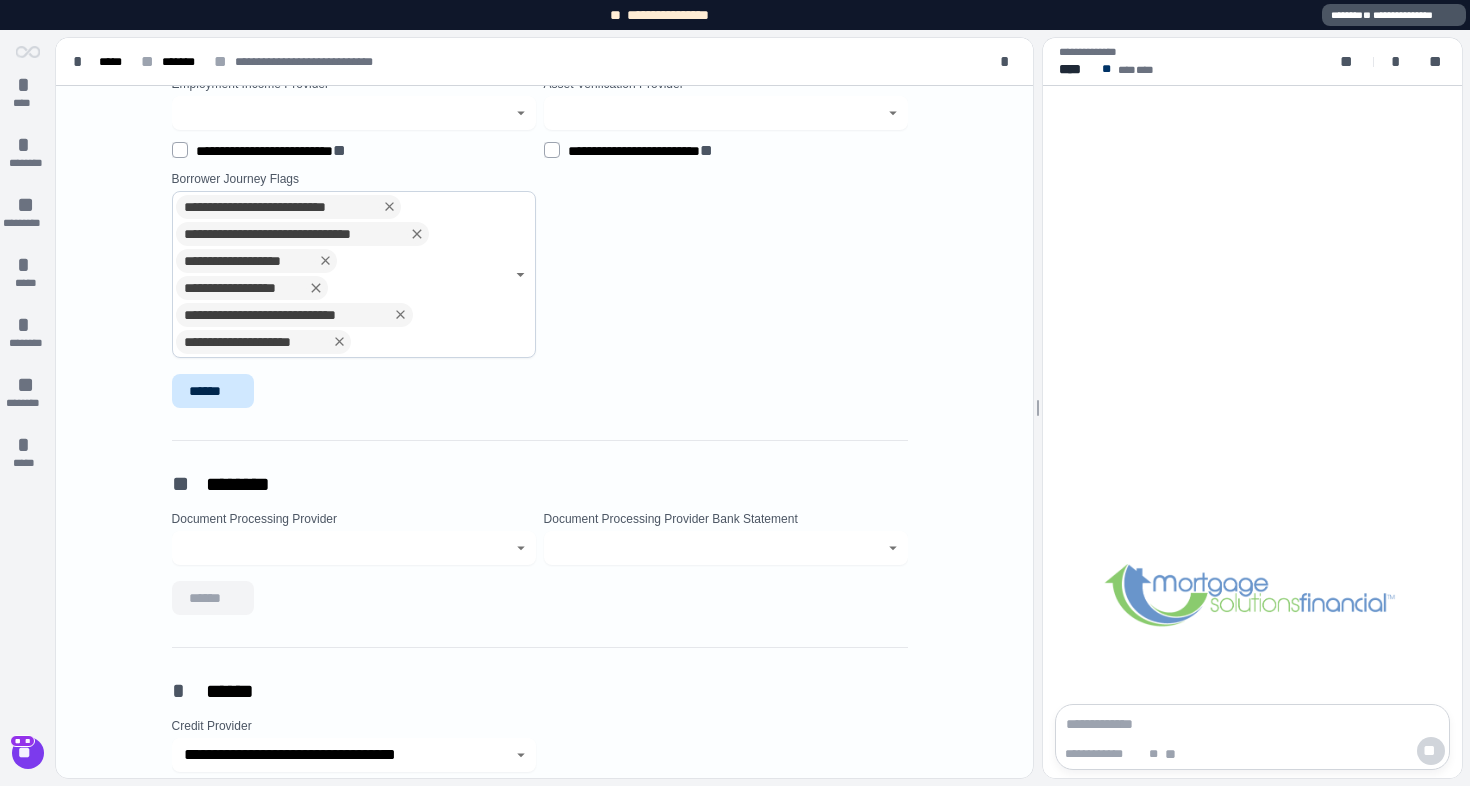 click on "******" at bounding box center [213, 391] 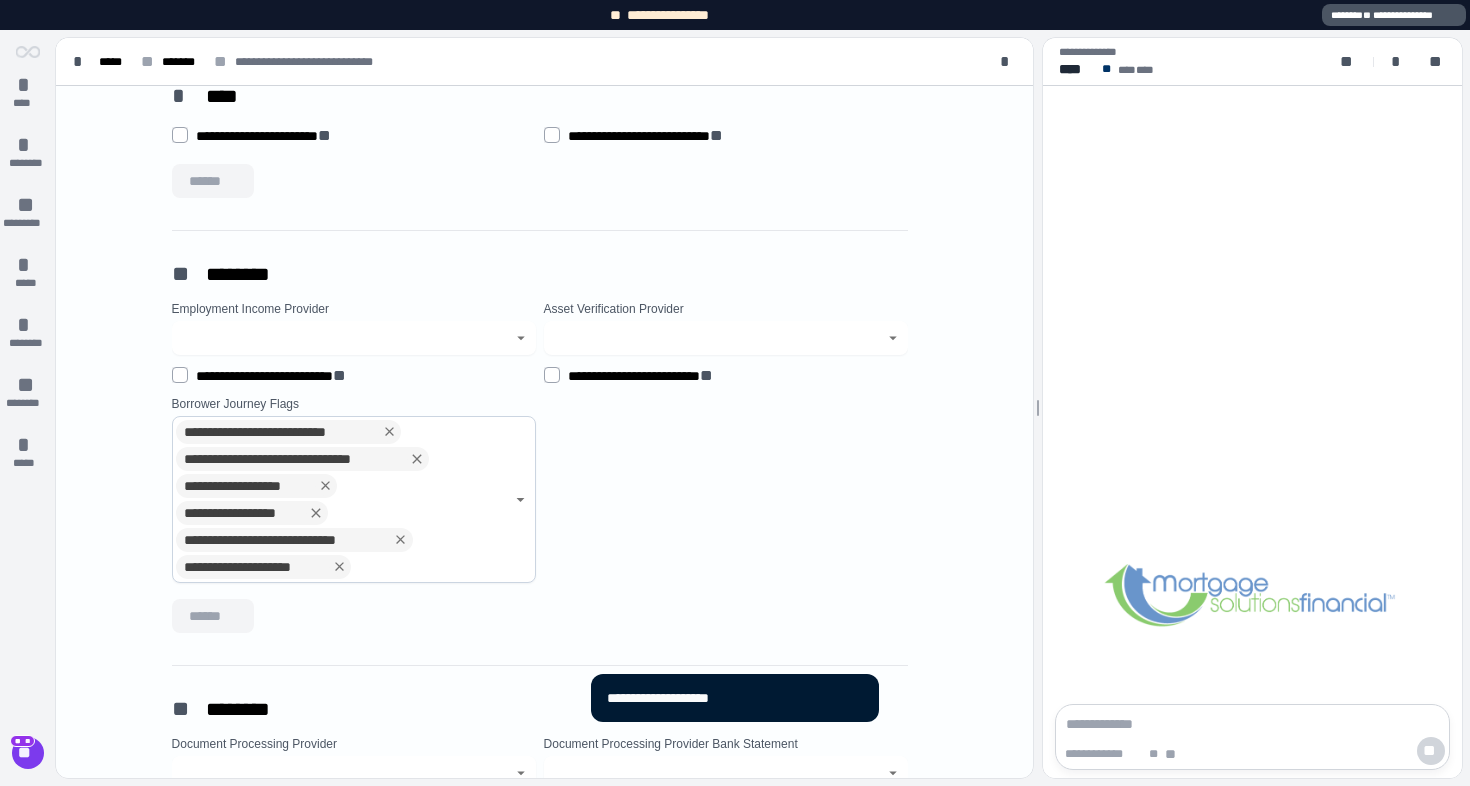 scroll, scrollTop: 0, scrollLeft: 0, axis: both 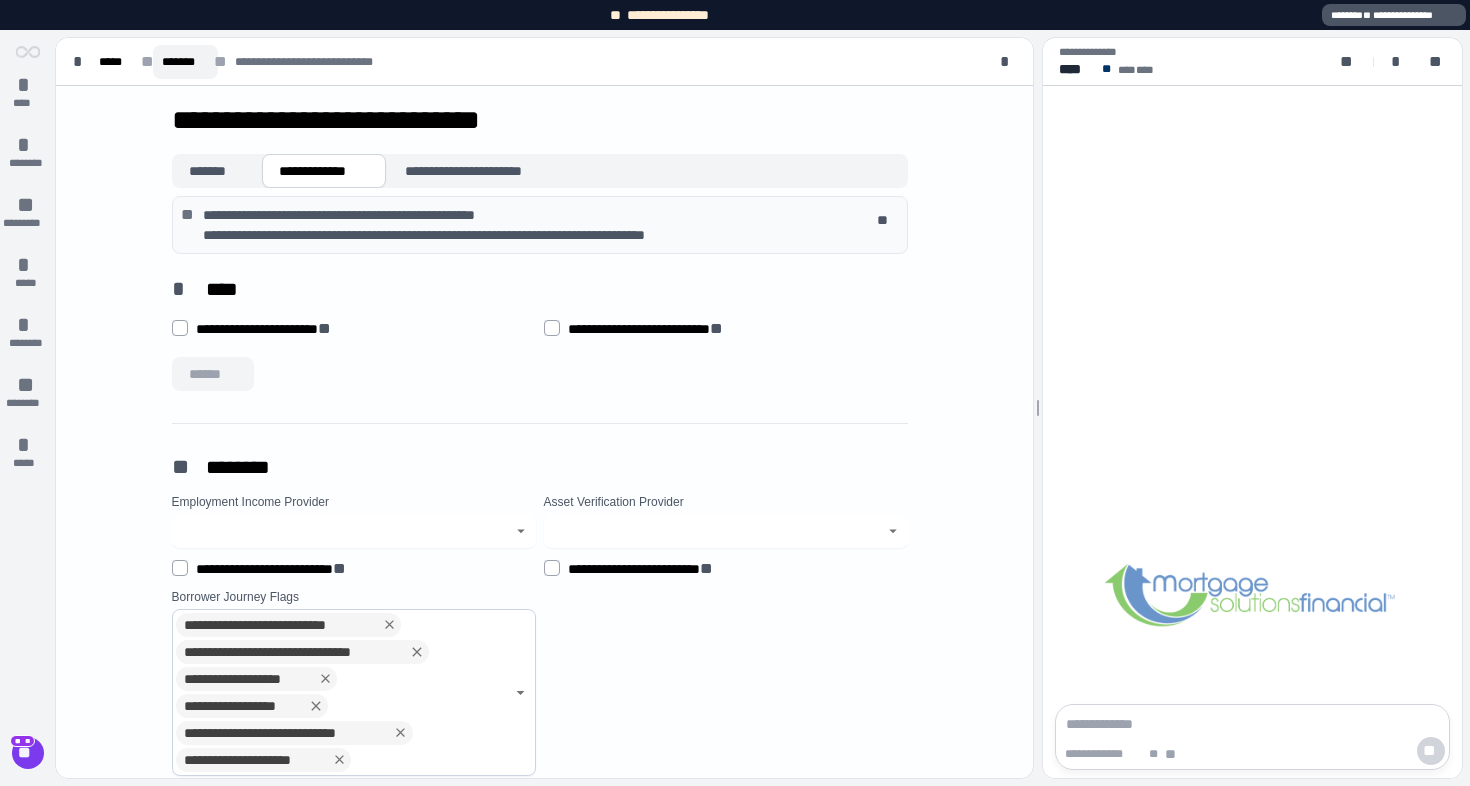 click on "*******" at bounding box center (185, 62) 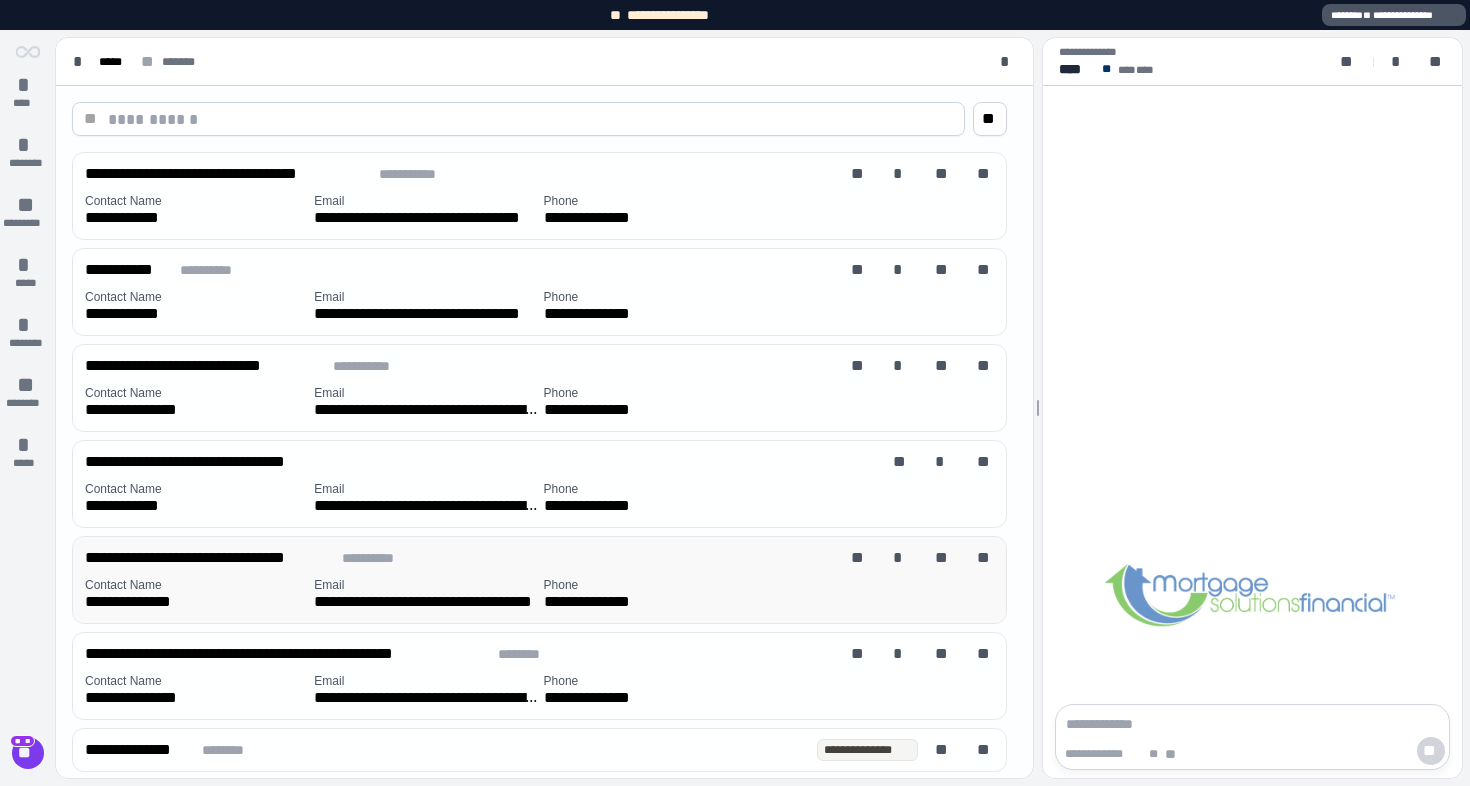 click on "**********" at bounding box center [543, 558] 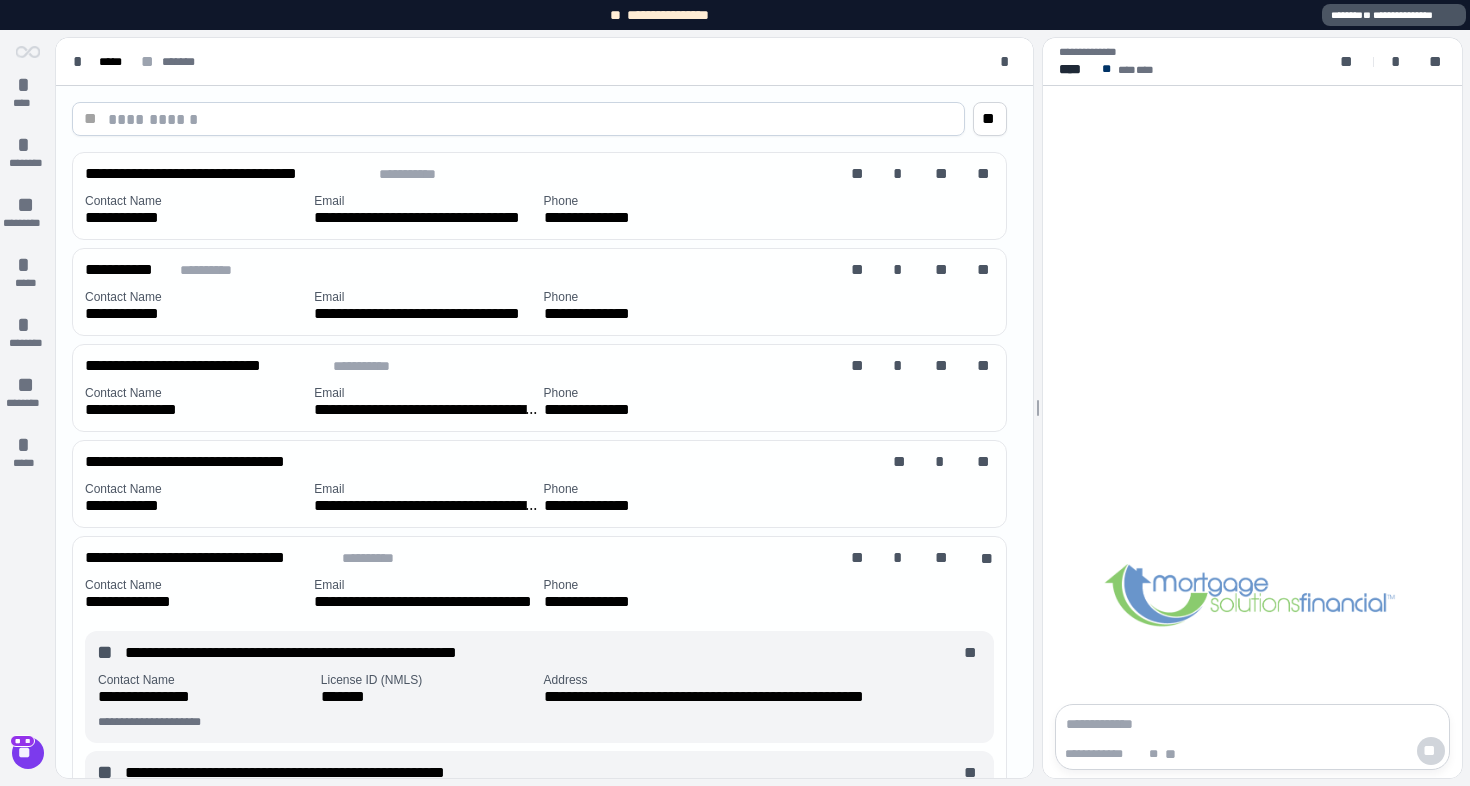 click on "**********" at bounding box center (426, 506) 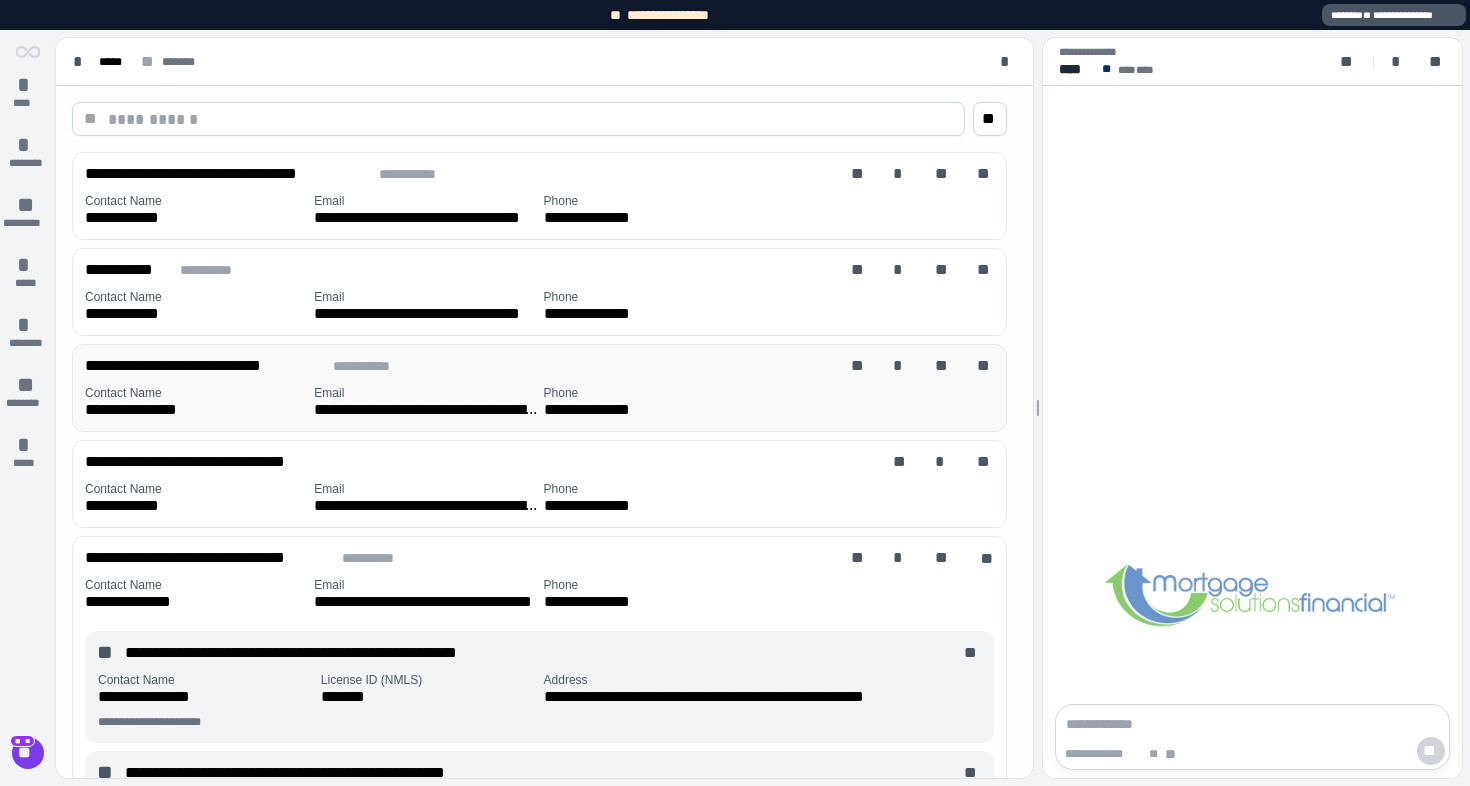 click on "**********" at bounding box center [461, 366] 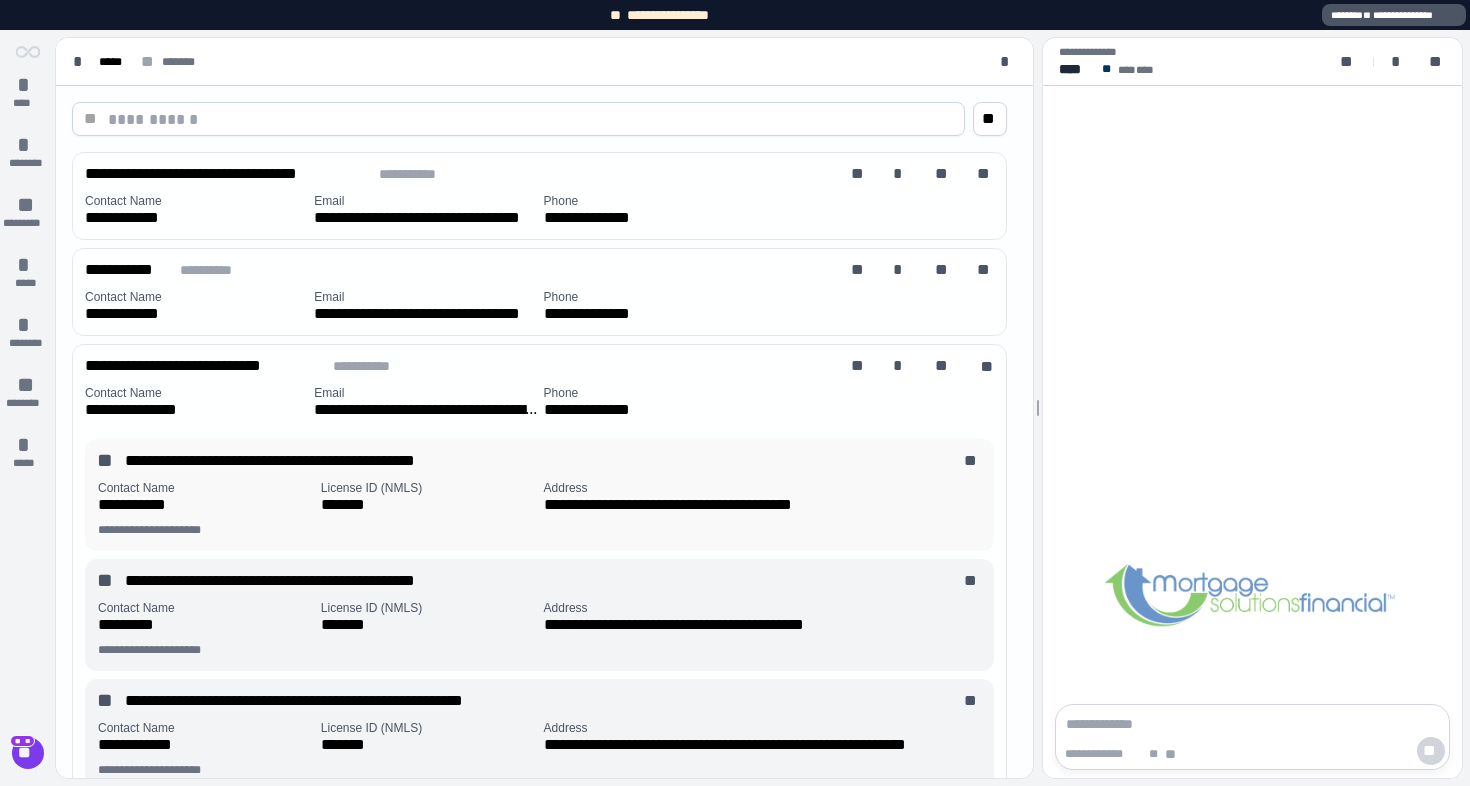scroll, scrollTop: 8, scrollLeft: 0, axis: vertical 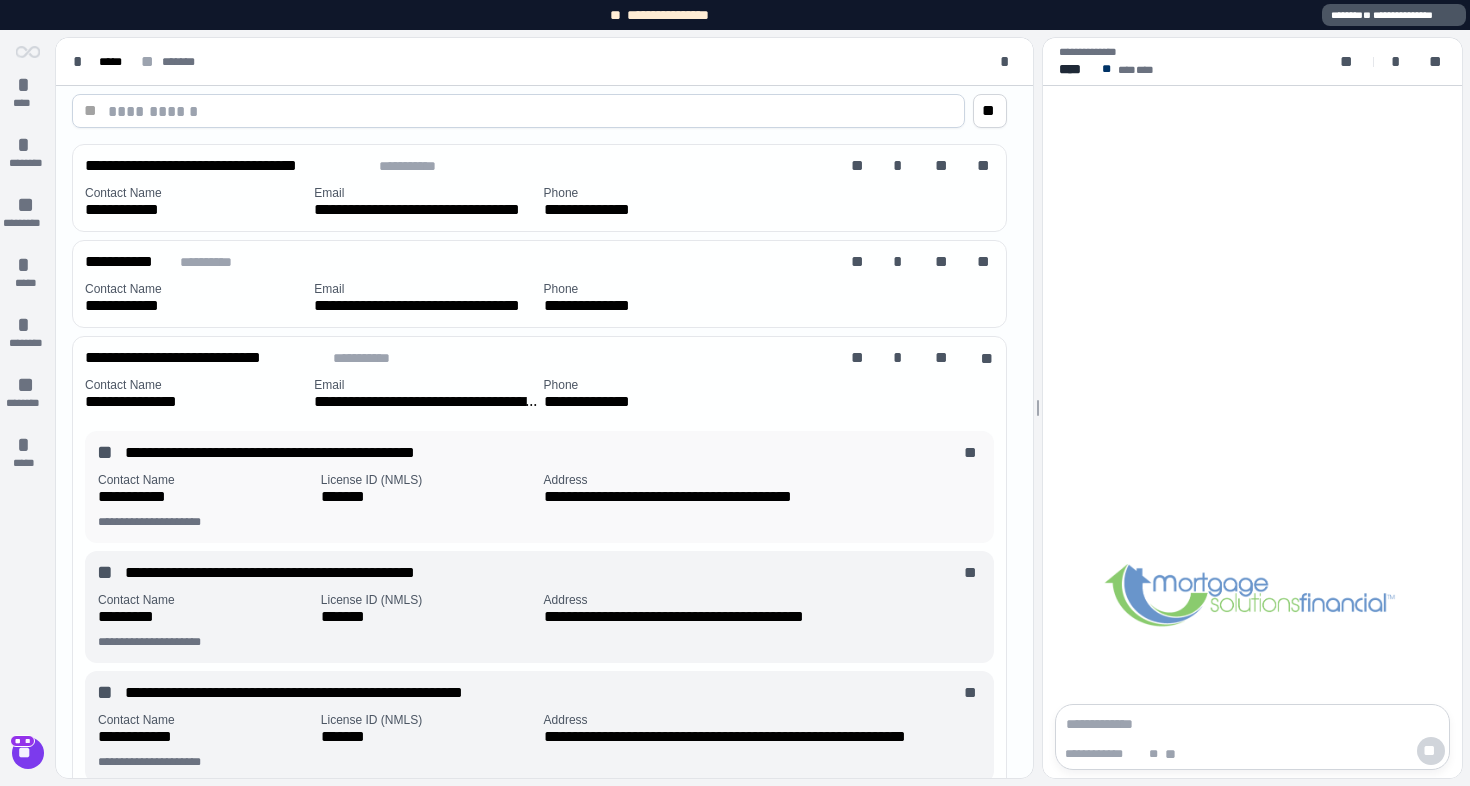 click on "License ID (NMLS)" at bounding box center (428, 480) 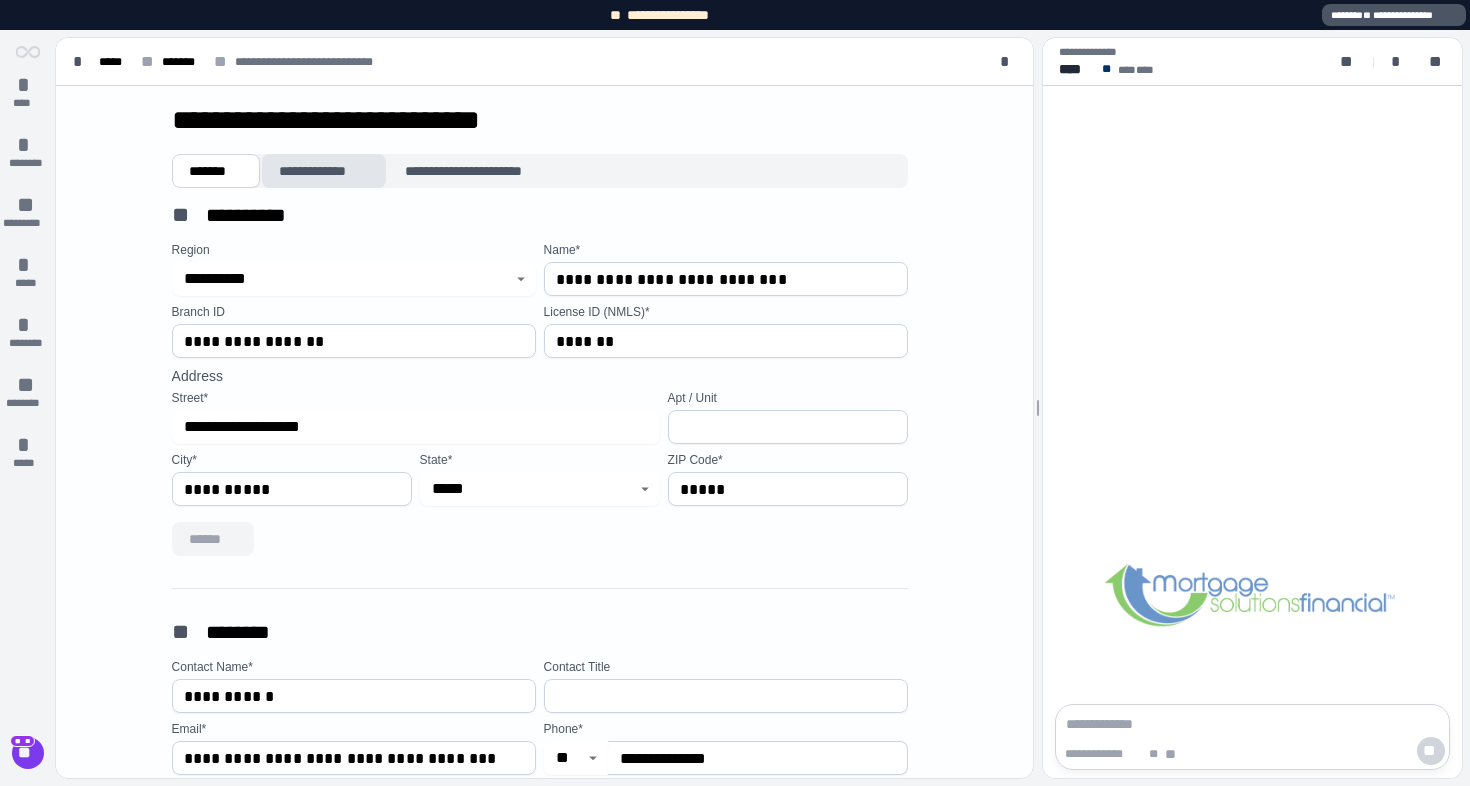 click on "**********" at bounding box center (324, 171) 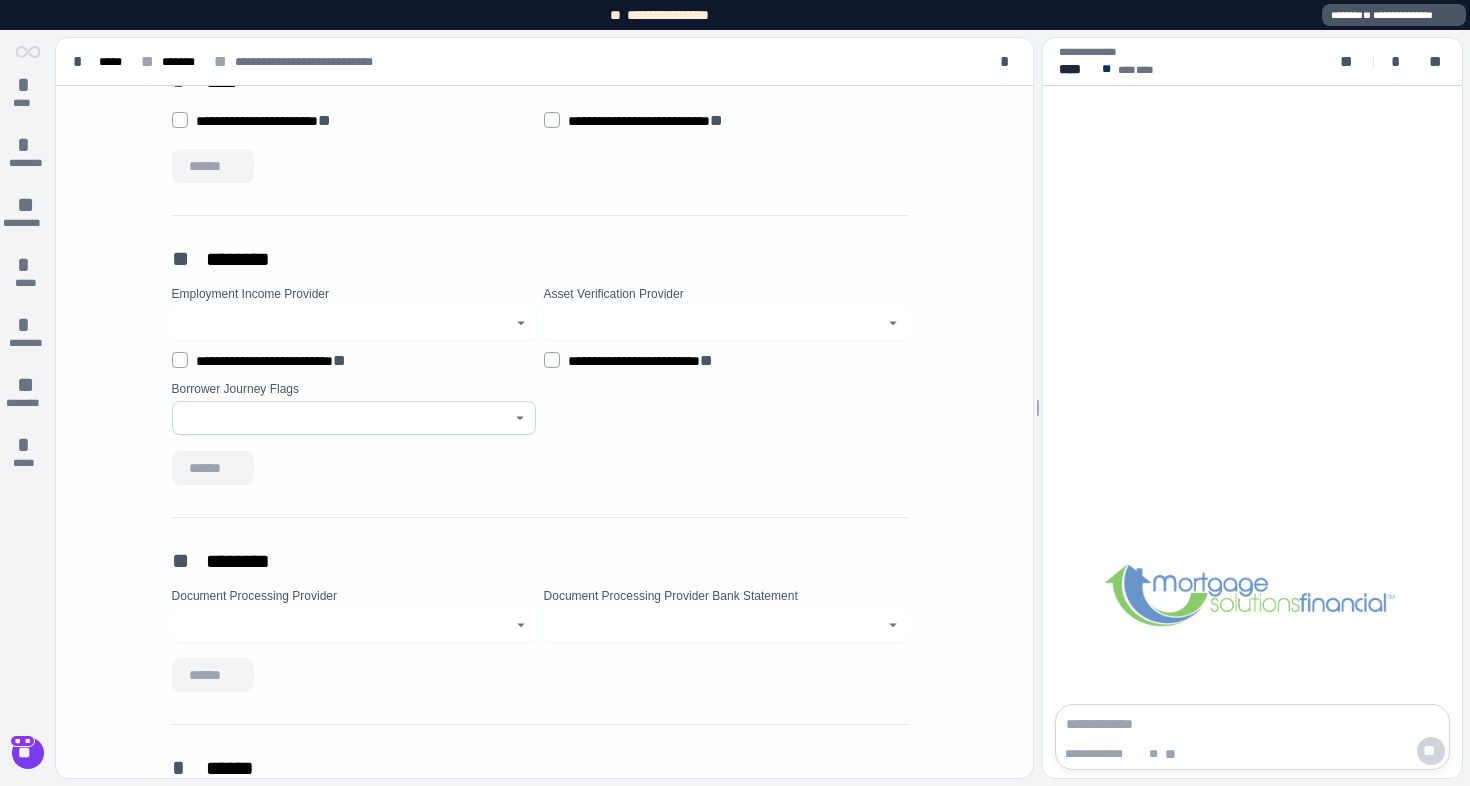 scroll, scrollTop: 0, scrollLeft: 0, axis: both 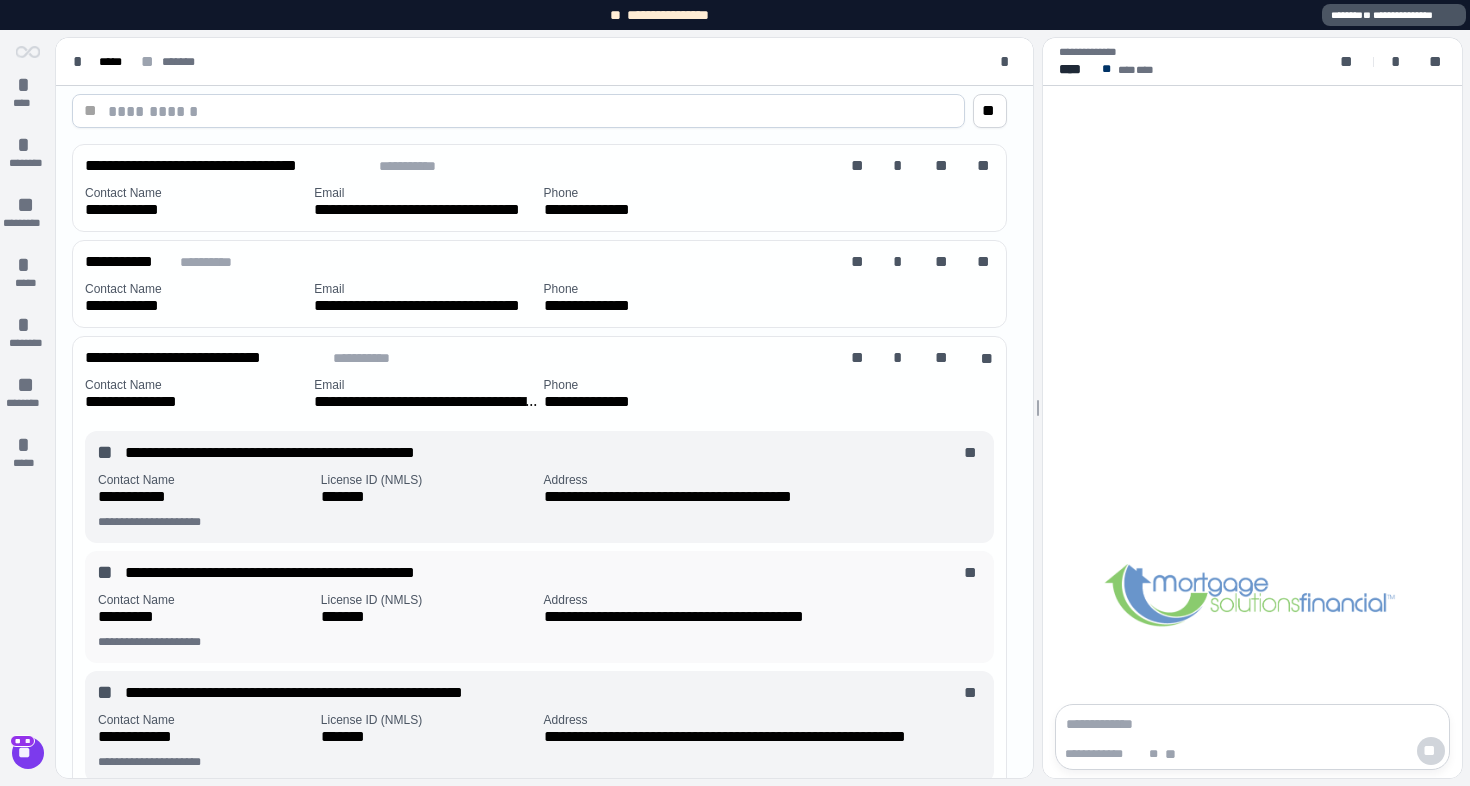 click on "*********" at bounding box center (205, 617) 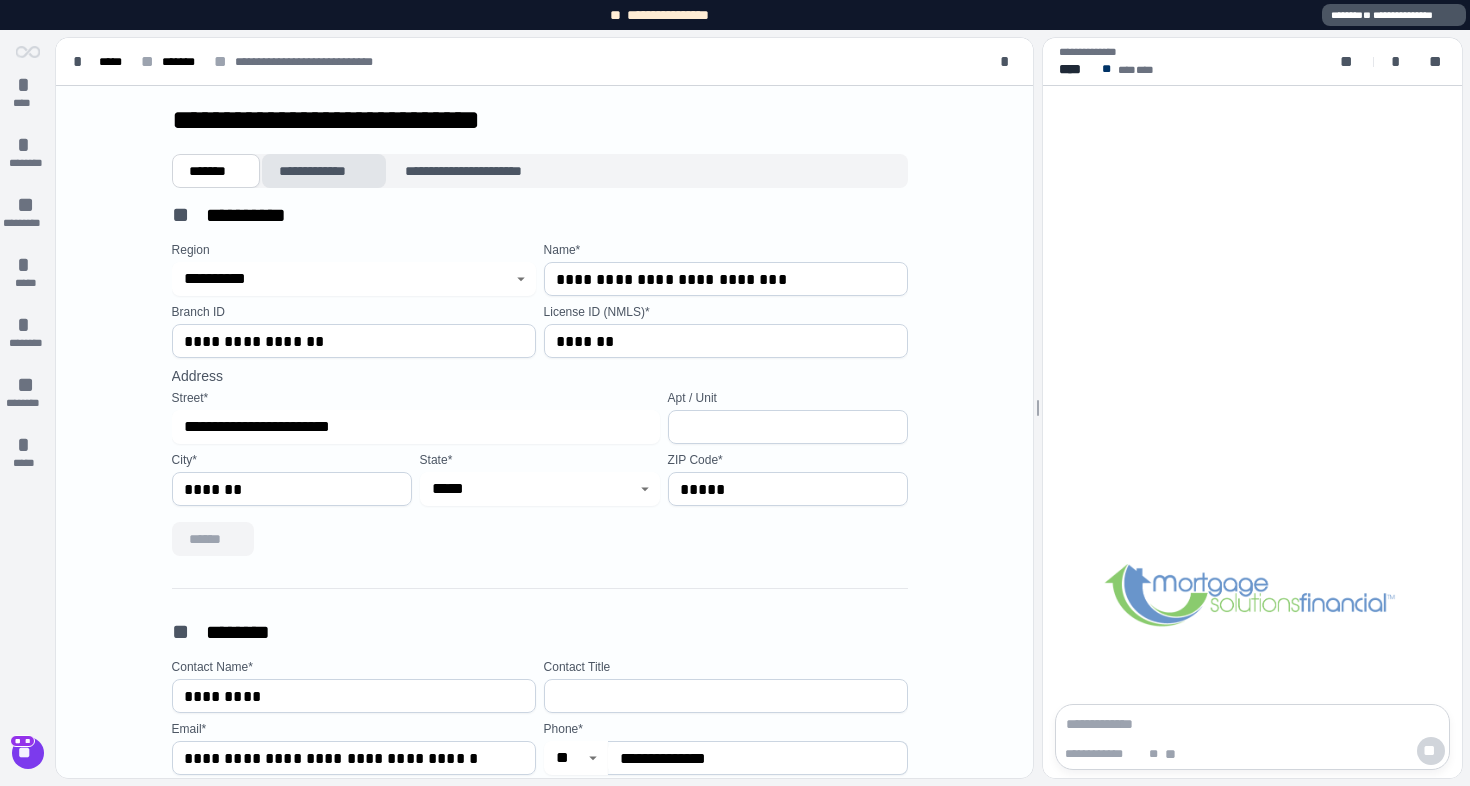 click on "**********" at bounding box center [324, 171] 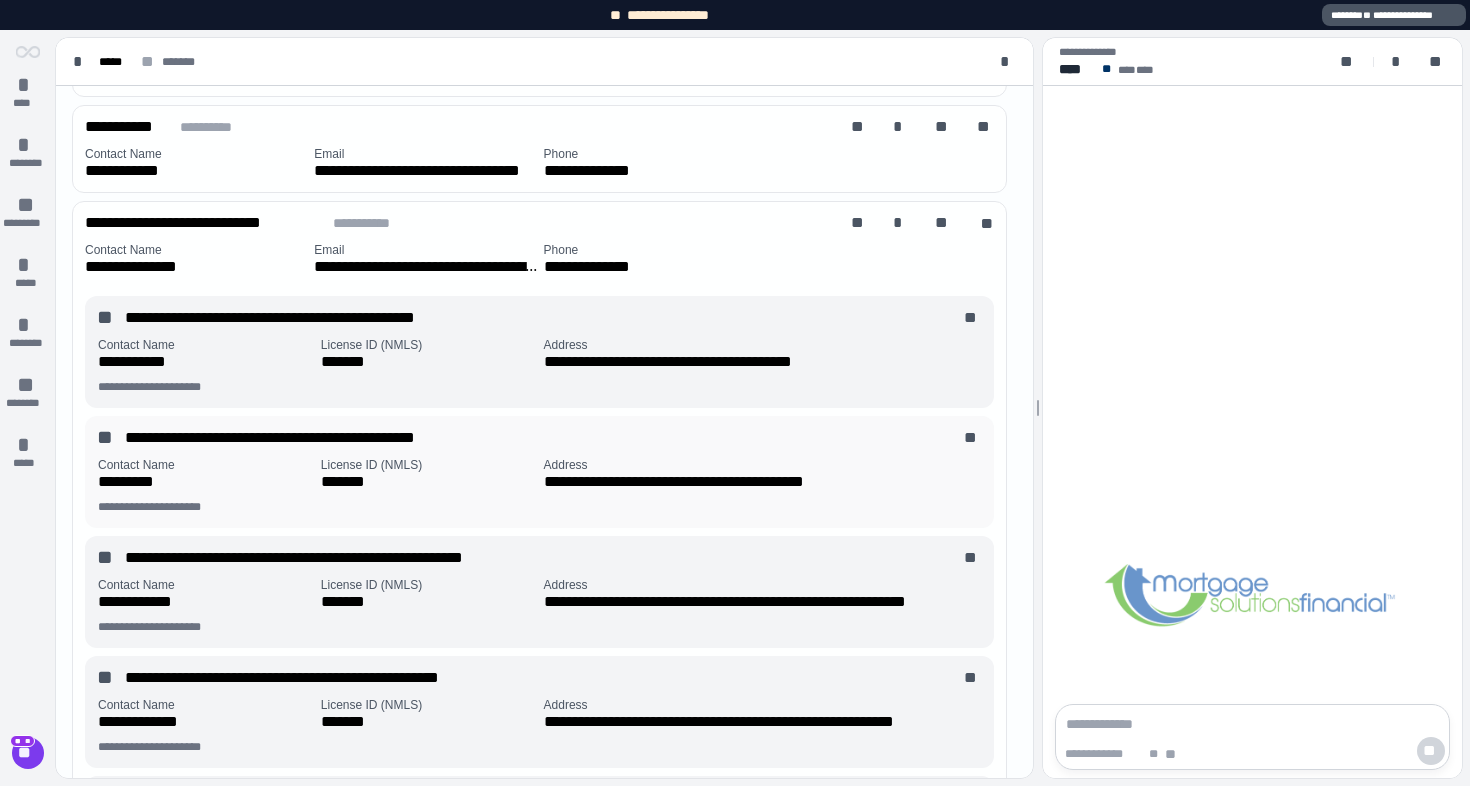 scroll, scrollTop: 173, scrollLeft: 0, axis: vertical 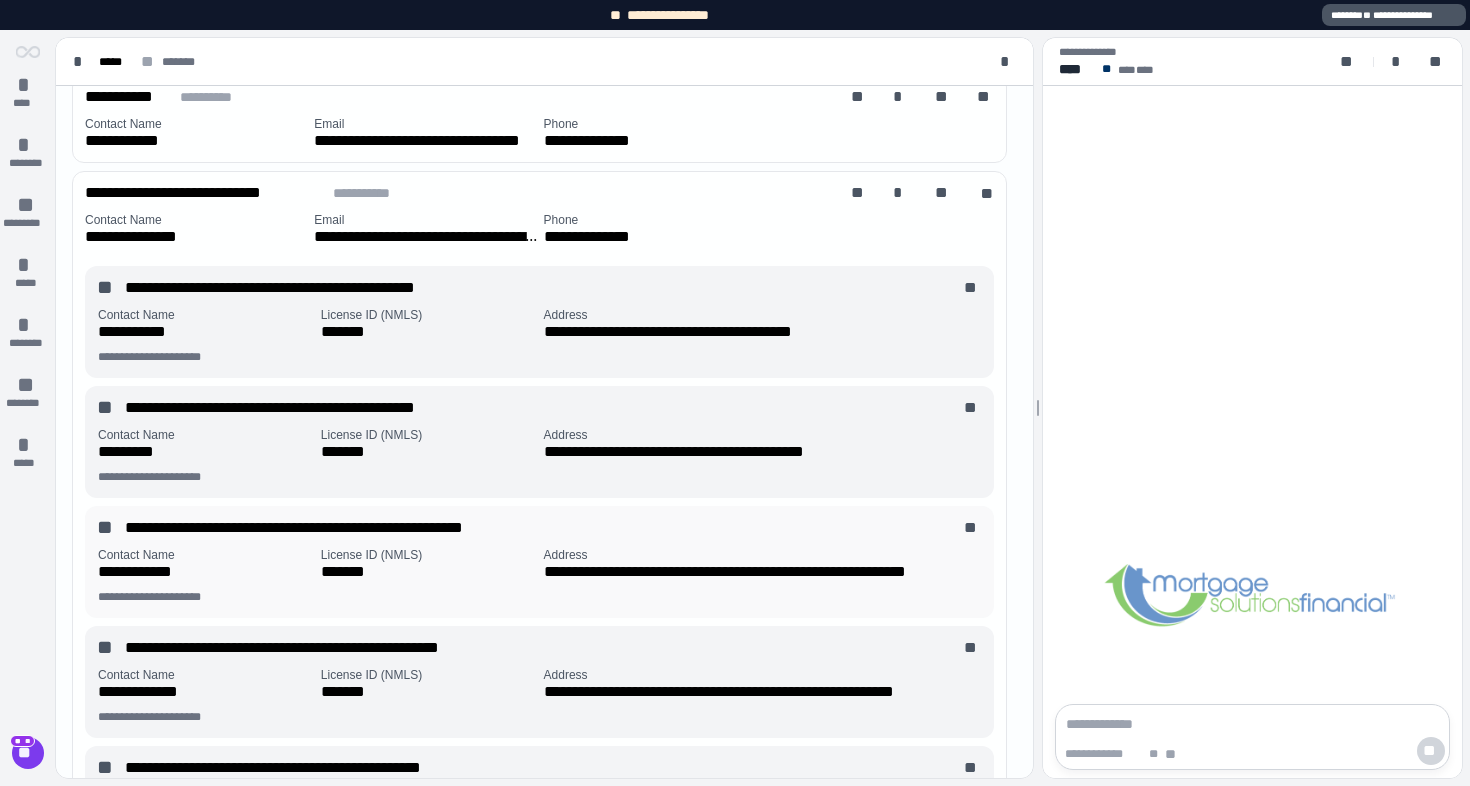 click on "*******" at bounding box center (355, 572) 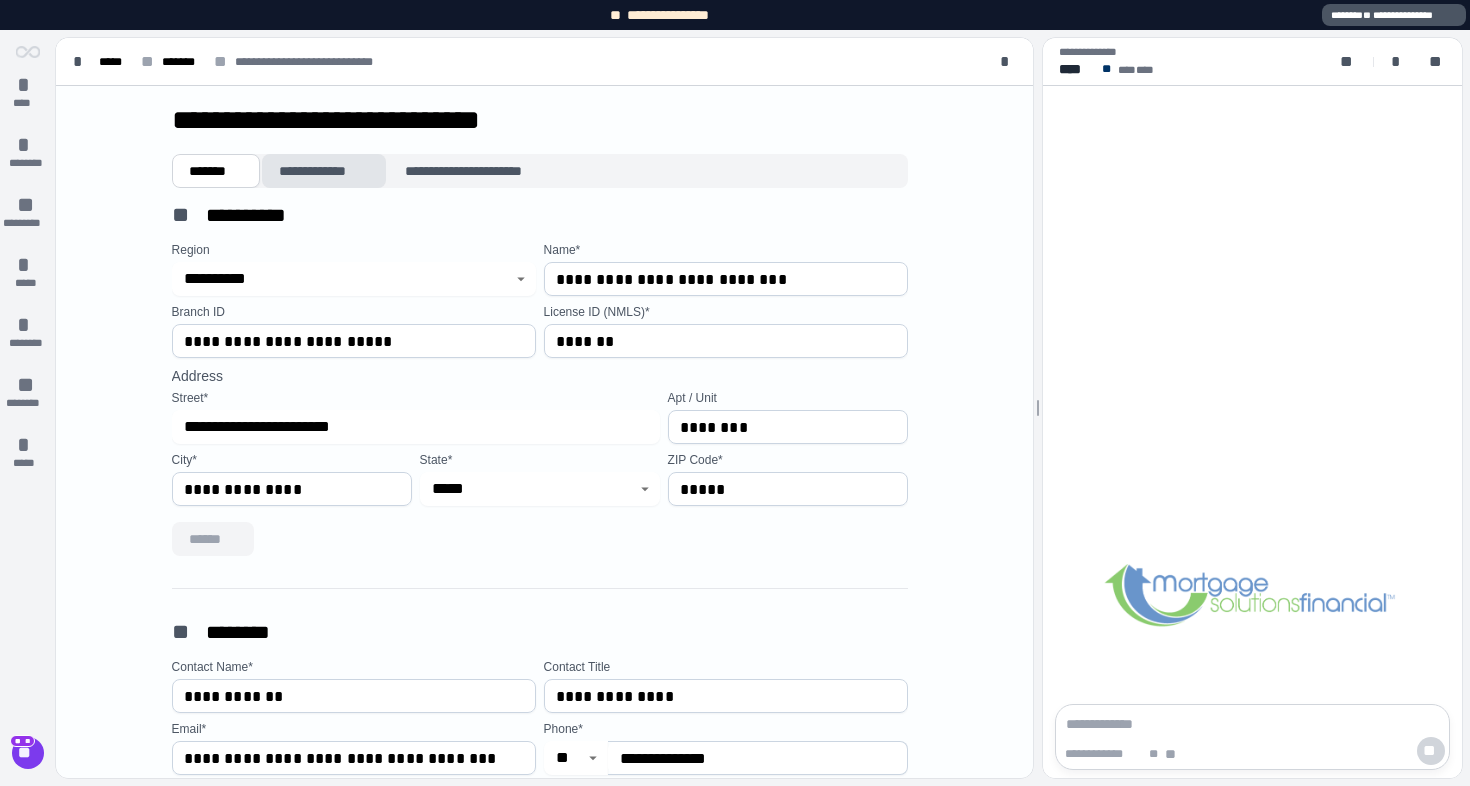 click on "**********" at bounding box center [324, 171] 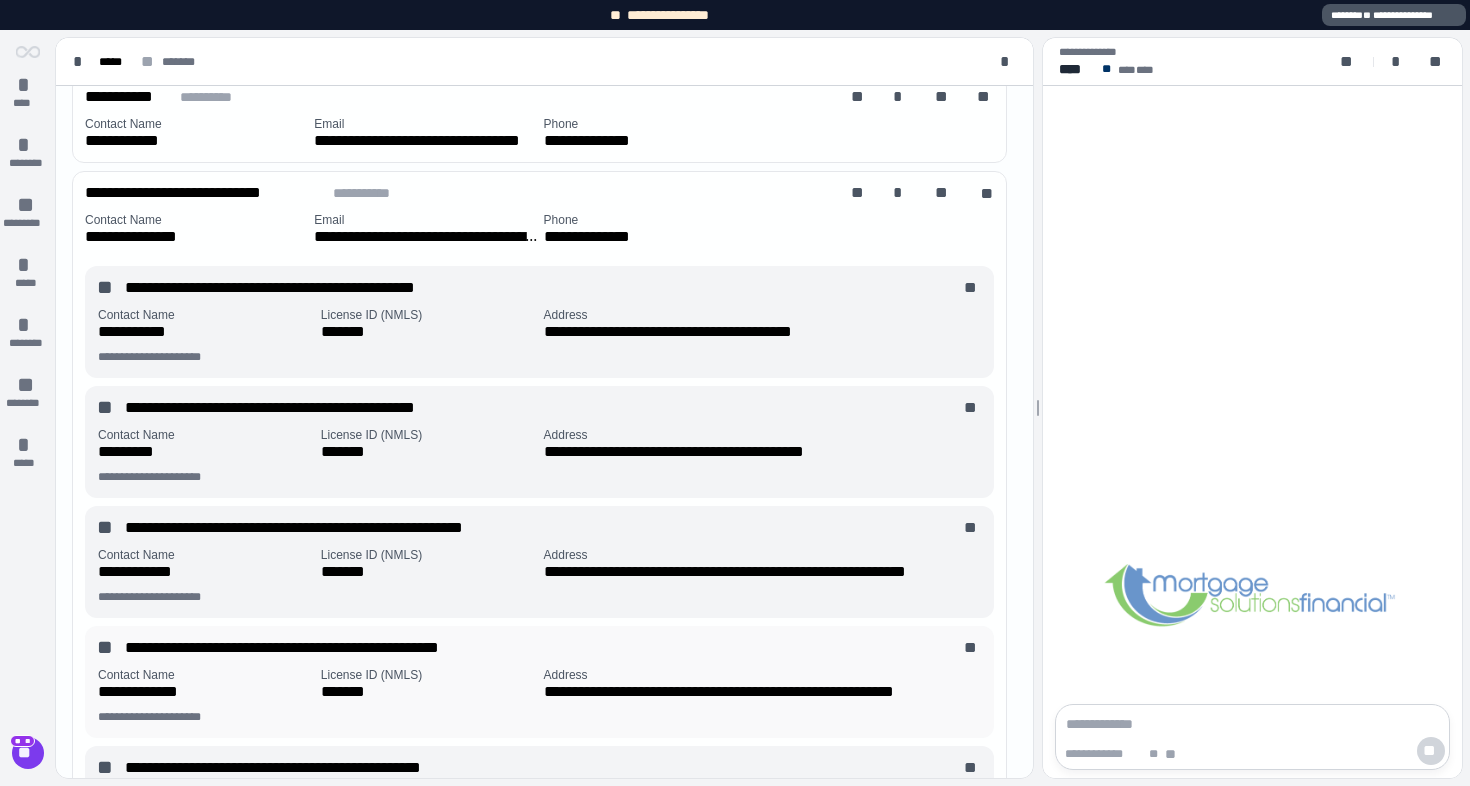 click on "*******" at bounding box center (352, 692) 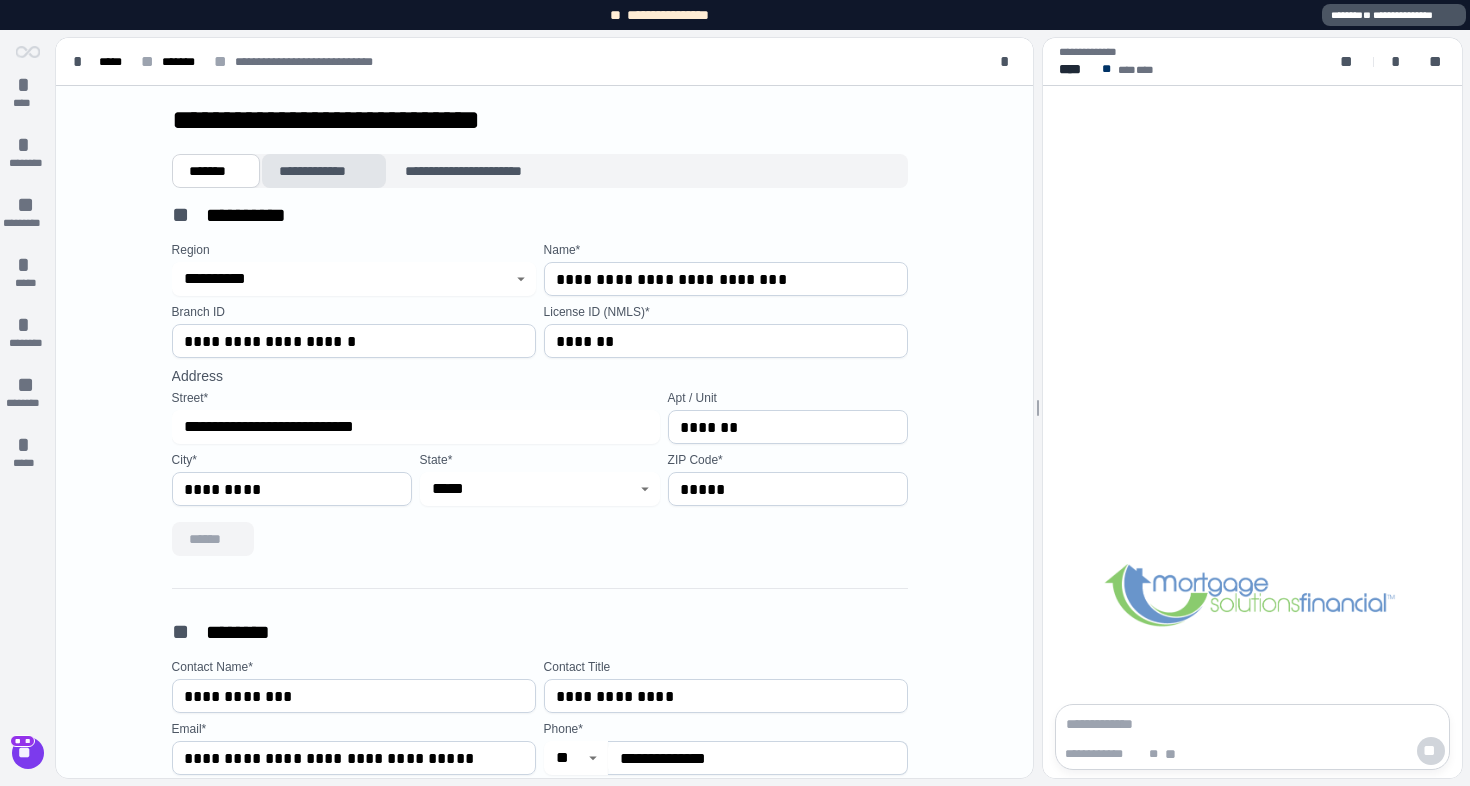 click on "**********" at bounding box center [324, 171] 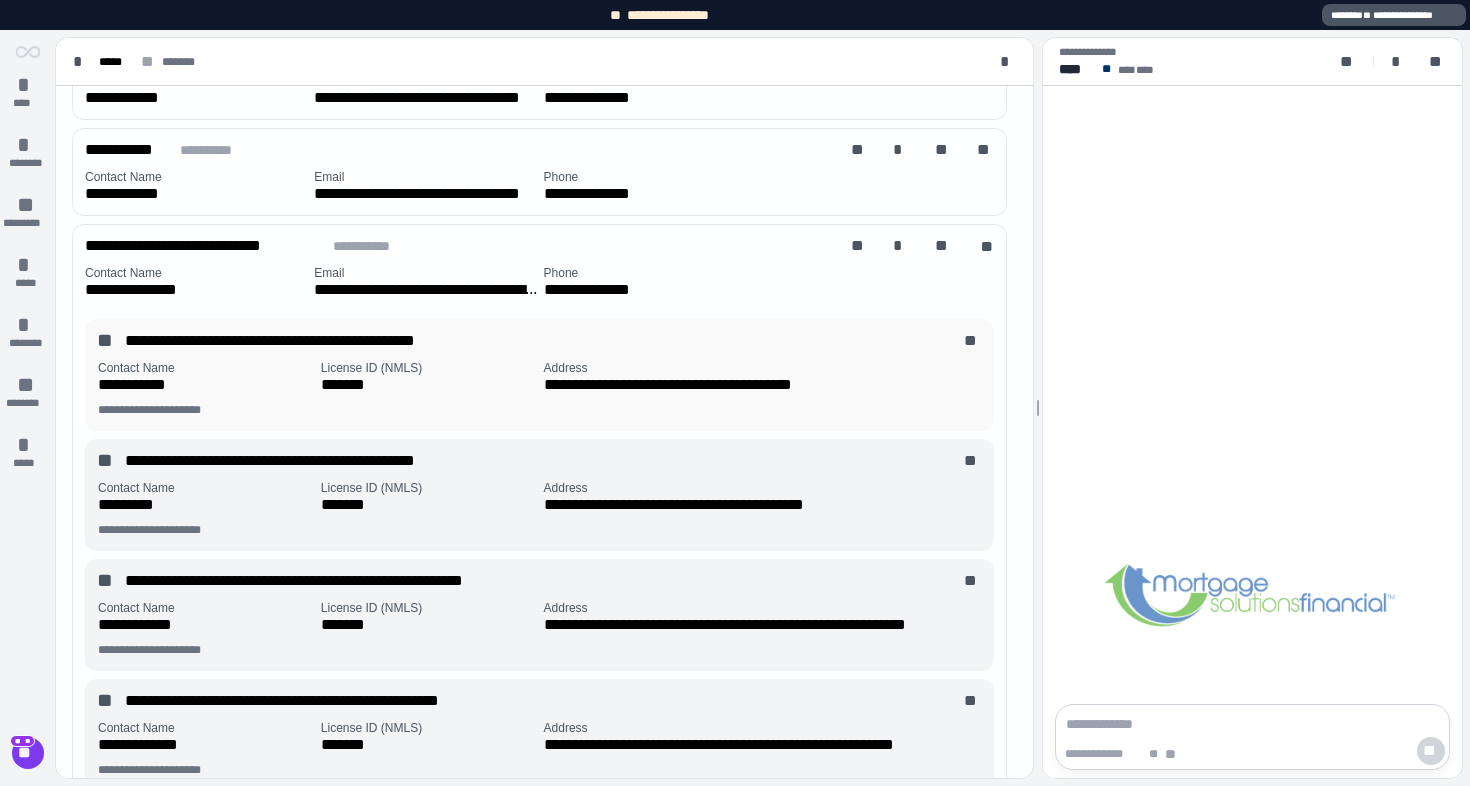 scroll, scrollTop: 0, scrollLeft: 0, axis: both 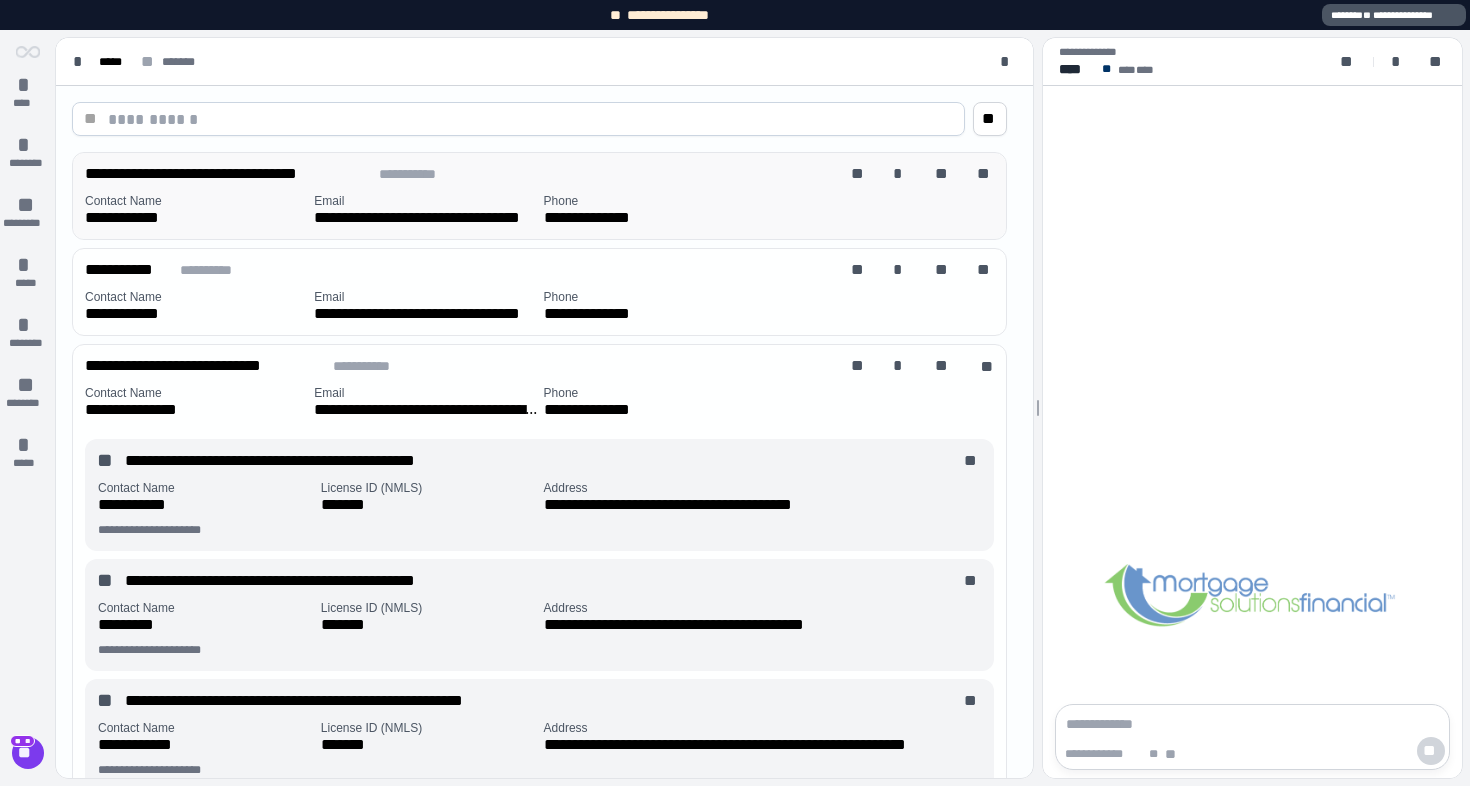 click on "**********" at bounding box center (543, 174) 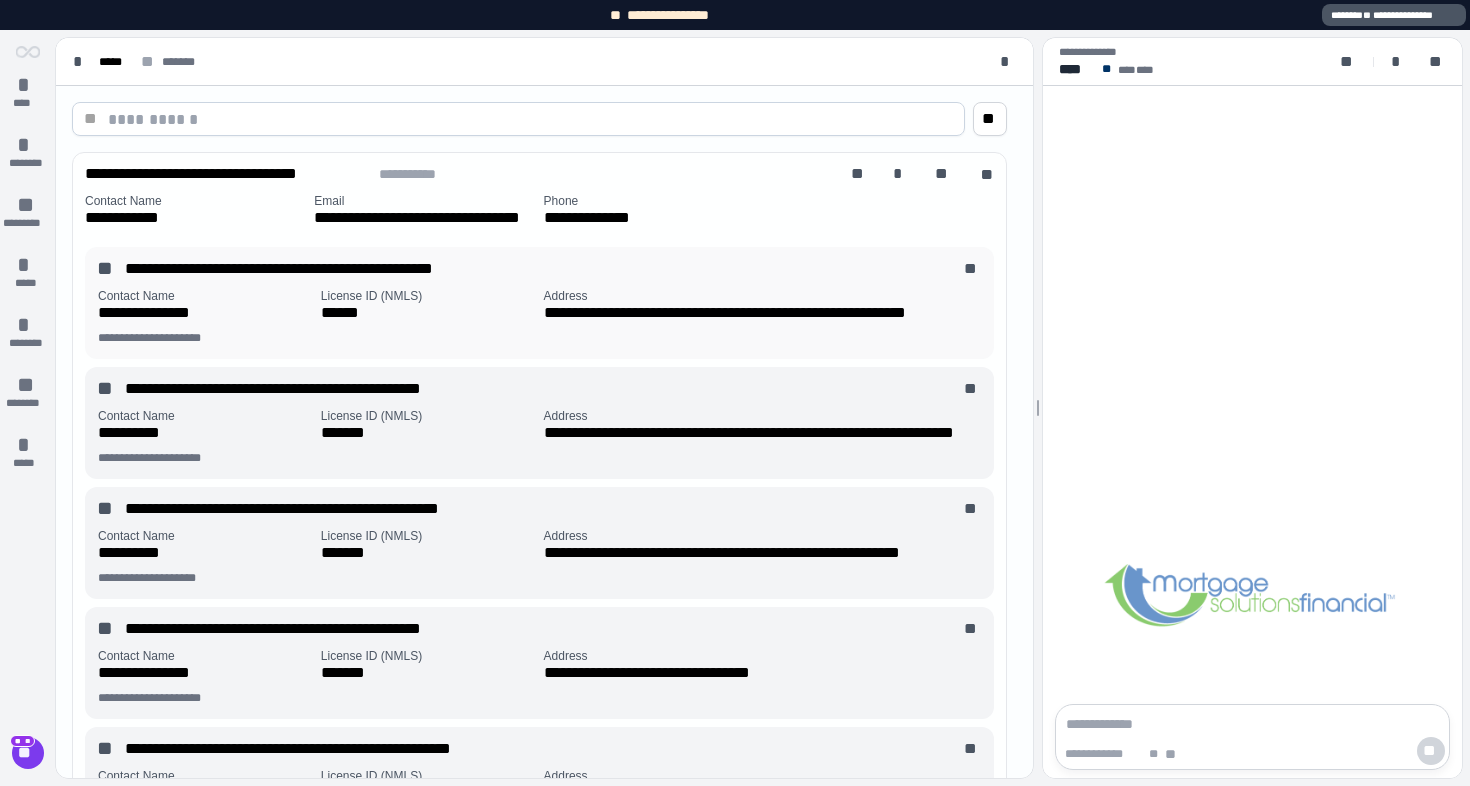 click on "******" at bounding box center (347, 313) 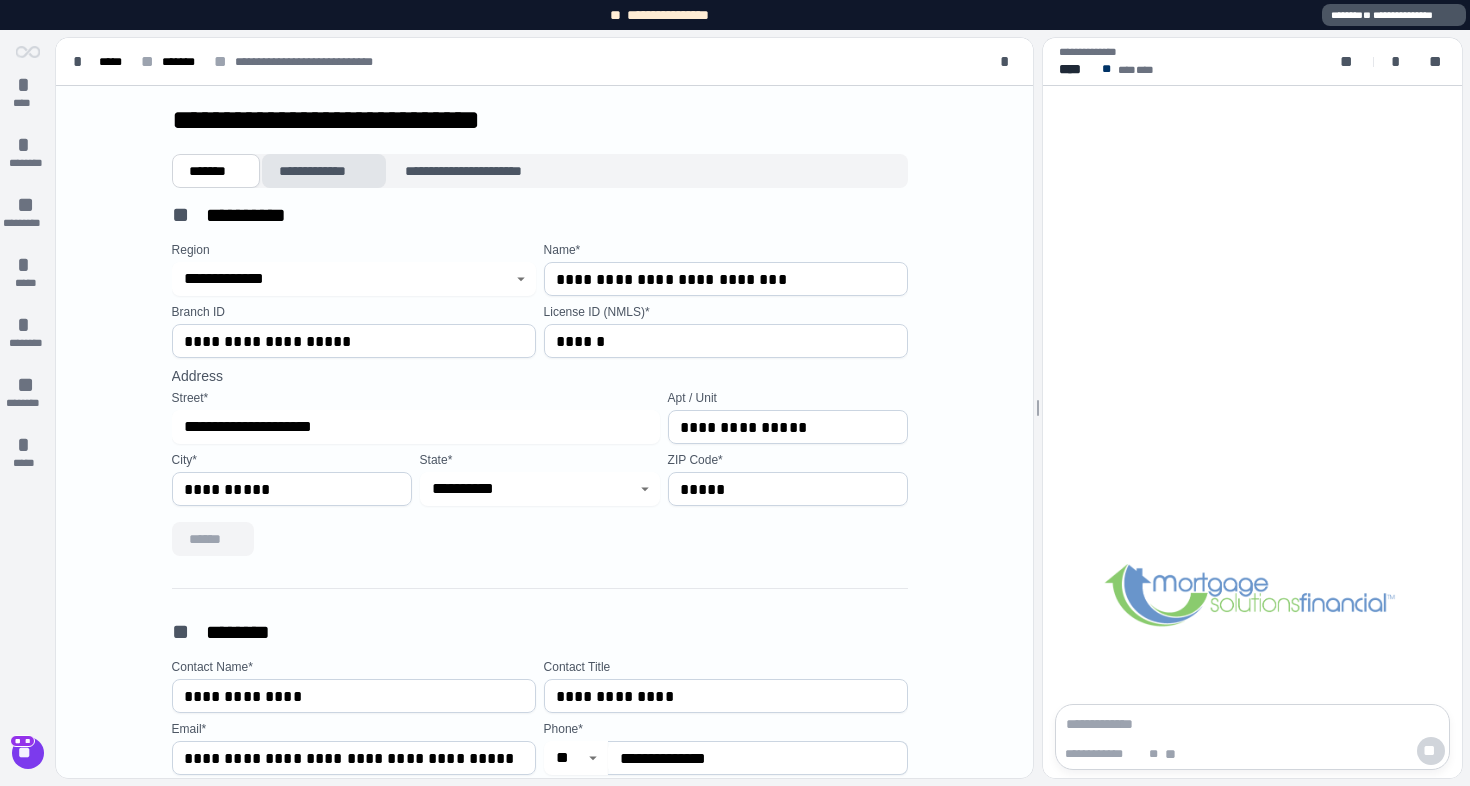 click on "**********" at bounding box center [324, 171] 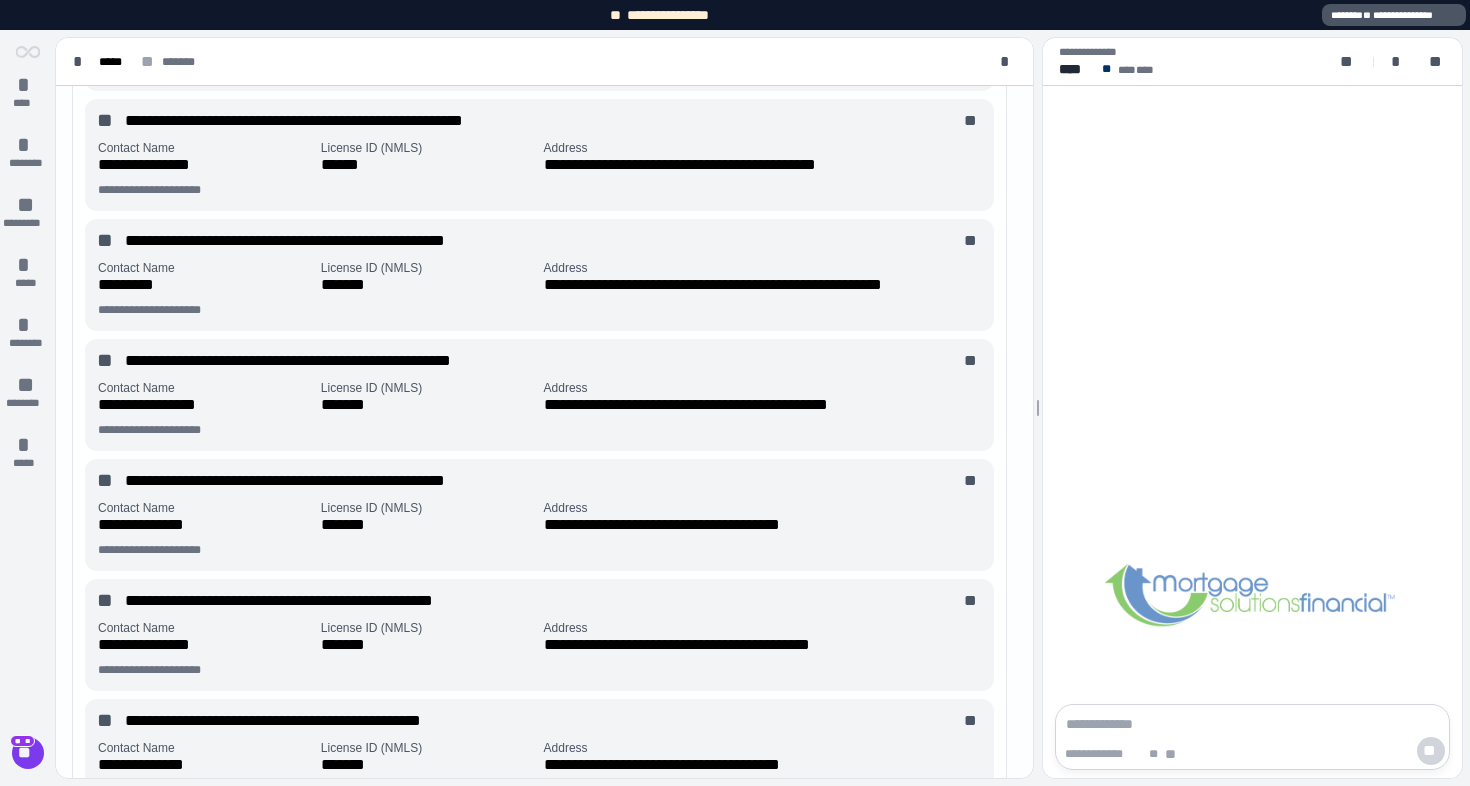 scroll, scrollTop: 769, scrollLeft: 0, axis: vertical 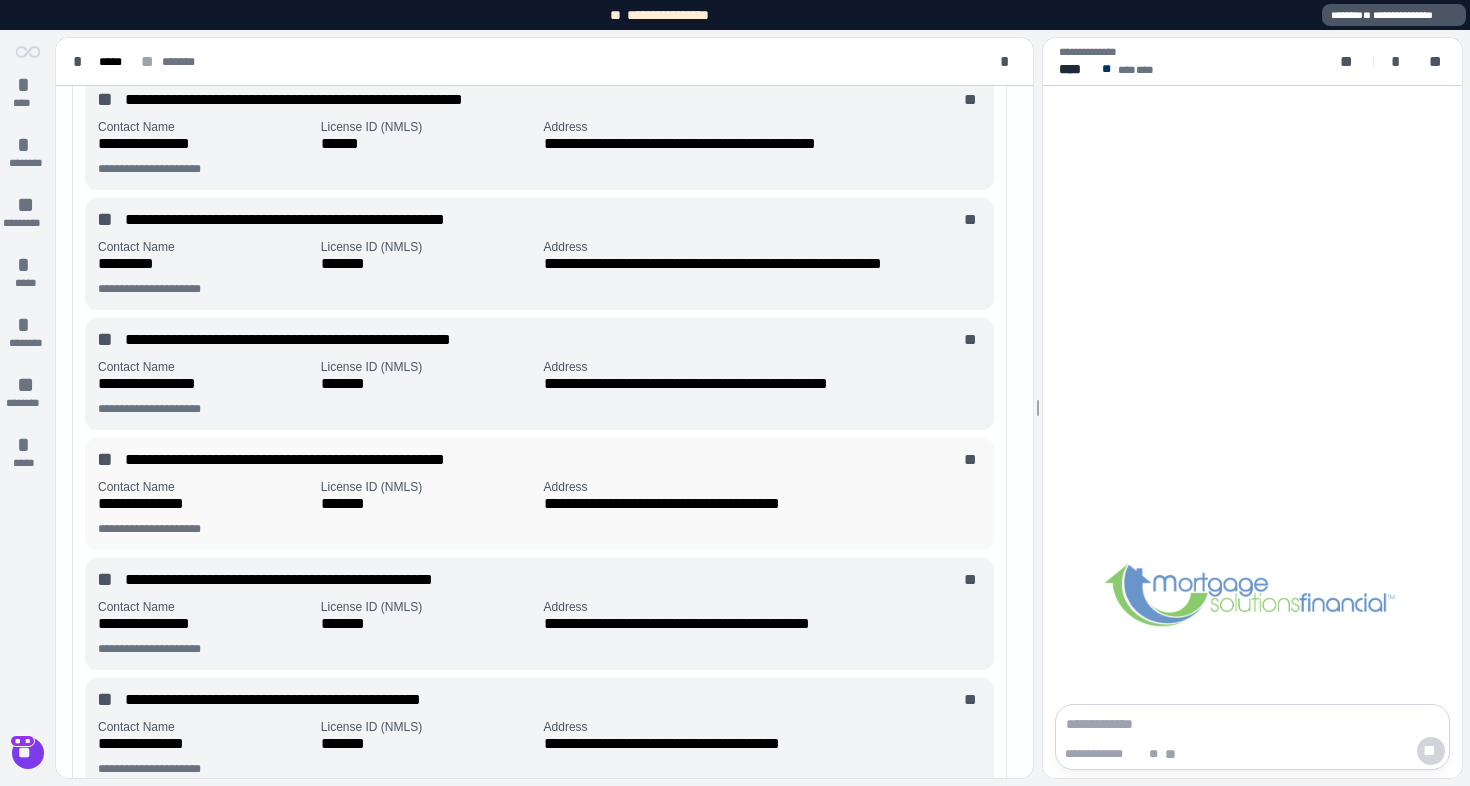 click on "**********" at bounding box center (205, 504) 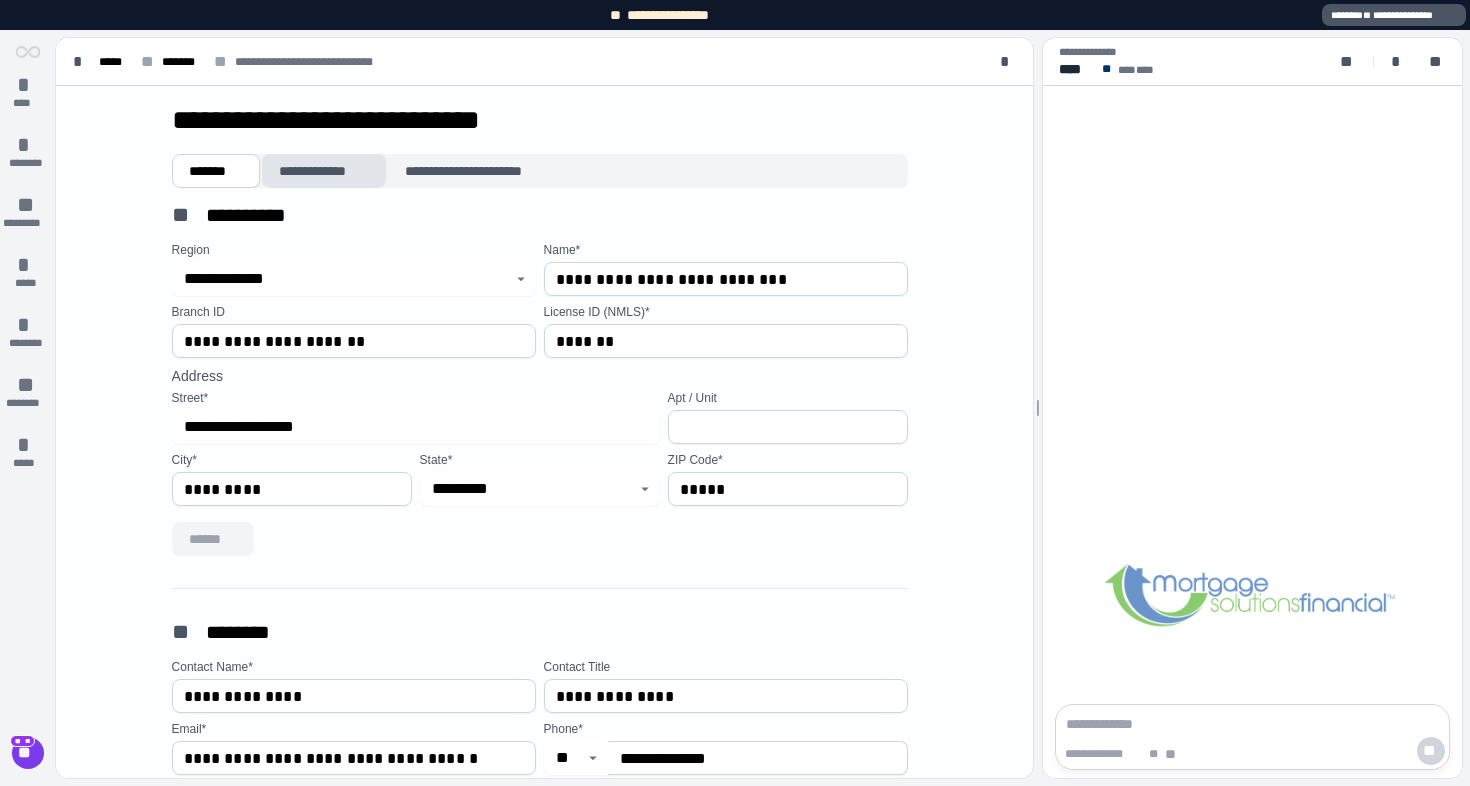 click on "**********" at bounding box center (324, 171) 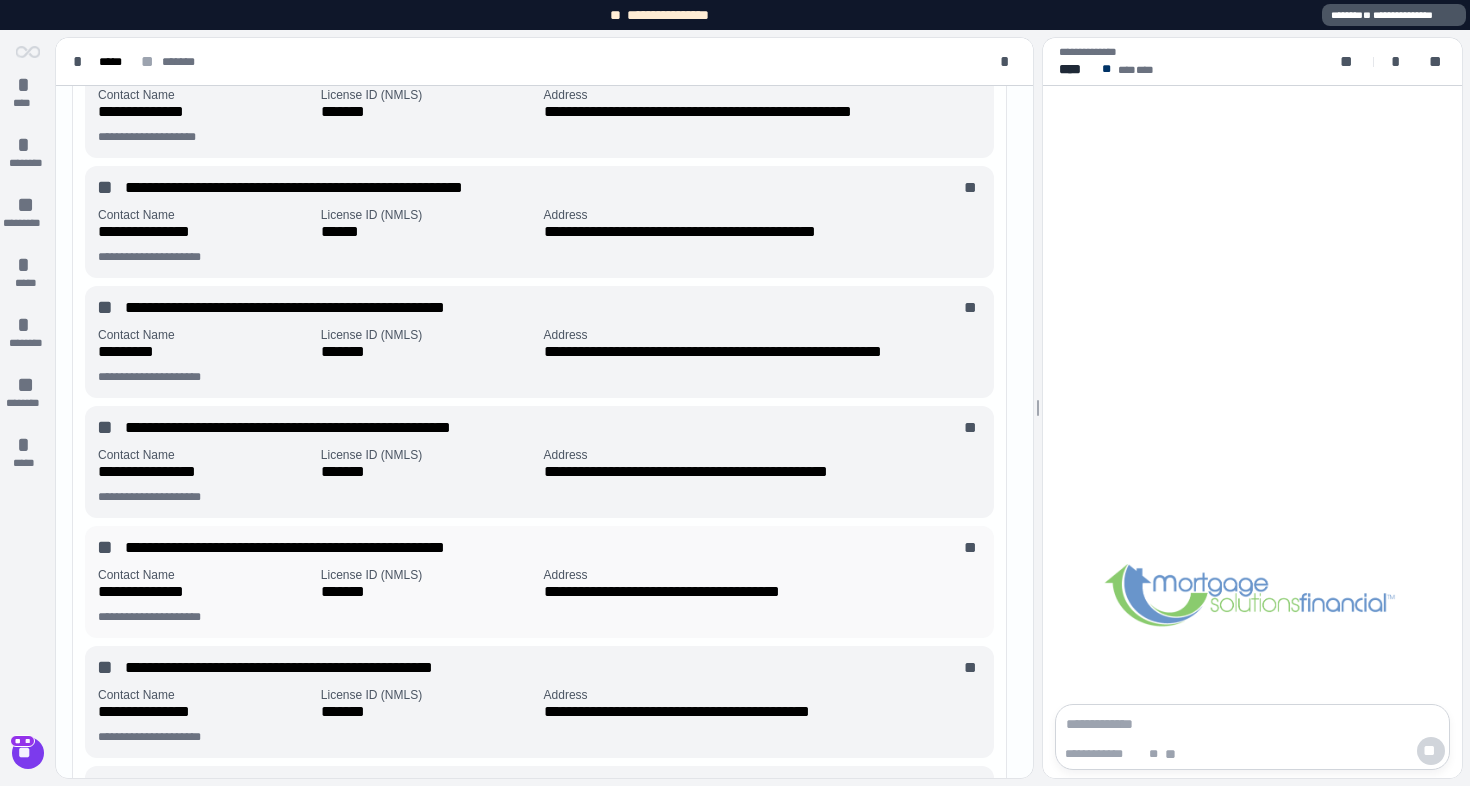 scroll, scrollTop: 0, scrollLeft: 0, axis: both 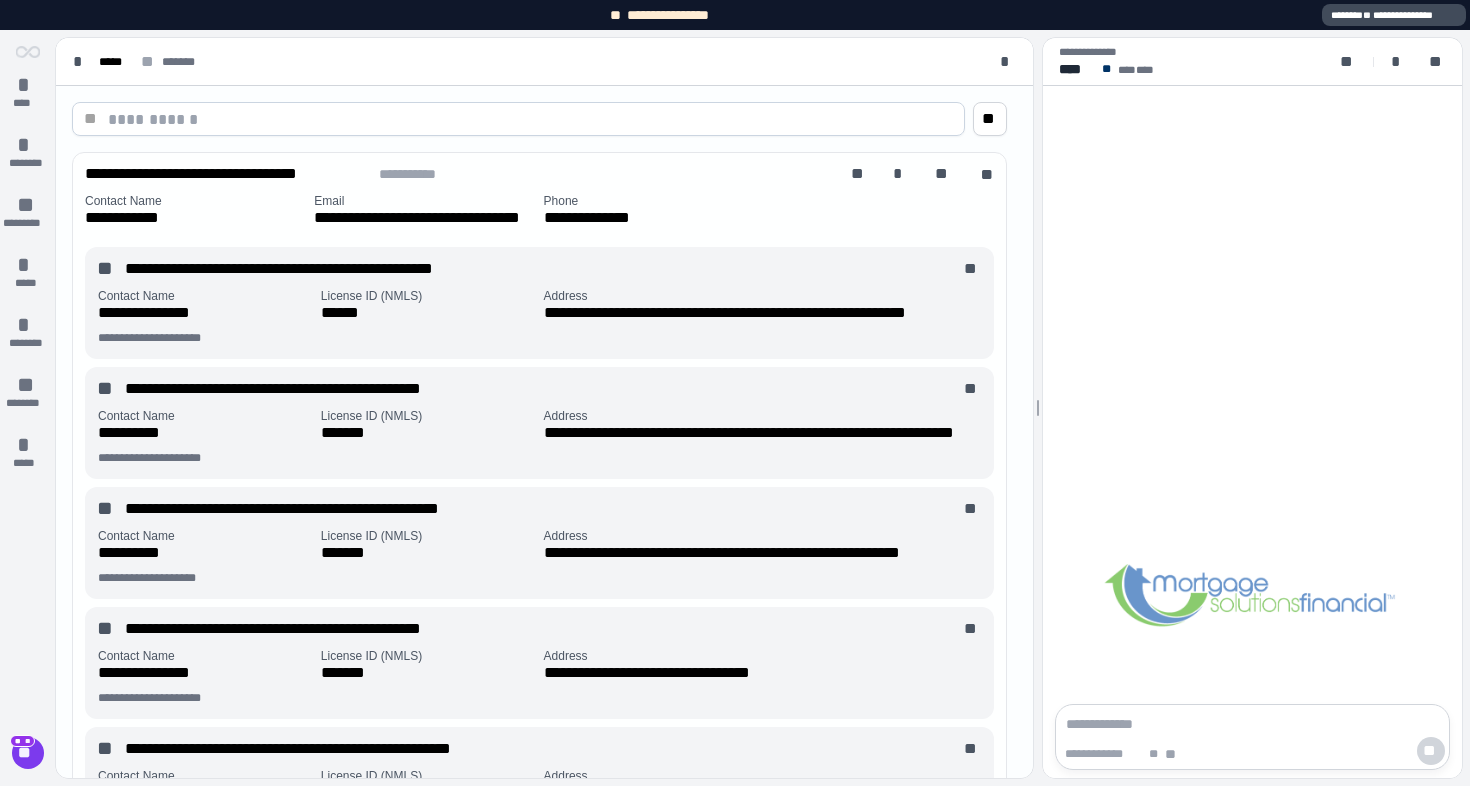 click on "**********" at bounding box center [1394, 15] 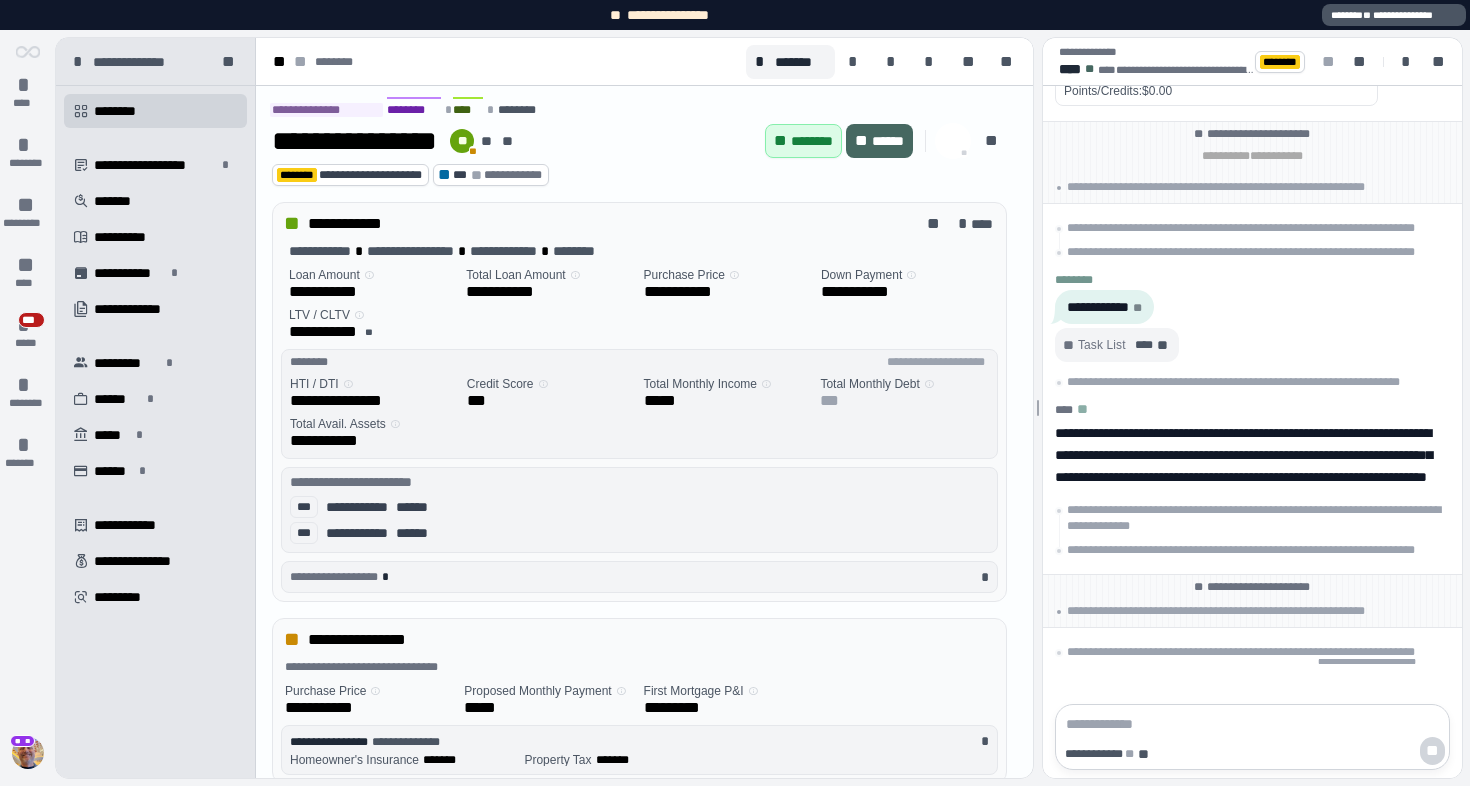 scroll, scrollTop: 0, scrollLeft: 0, axis: both 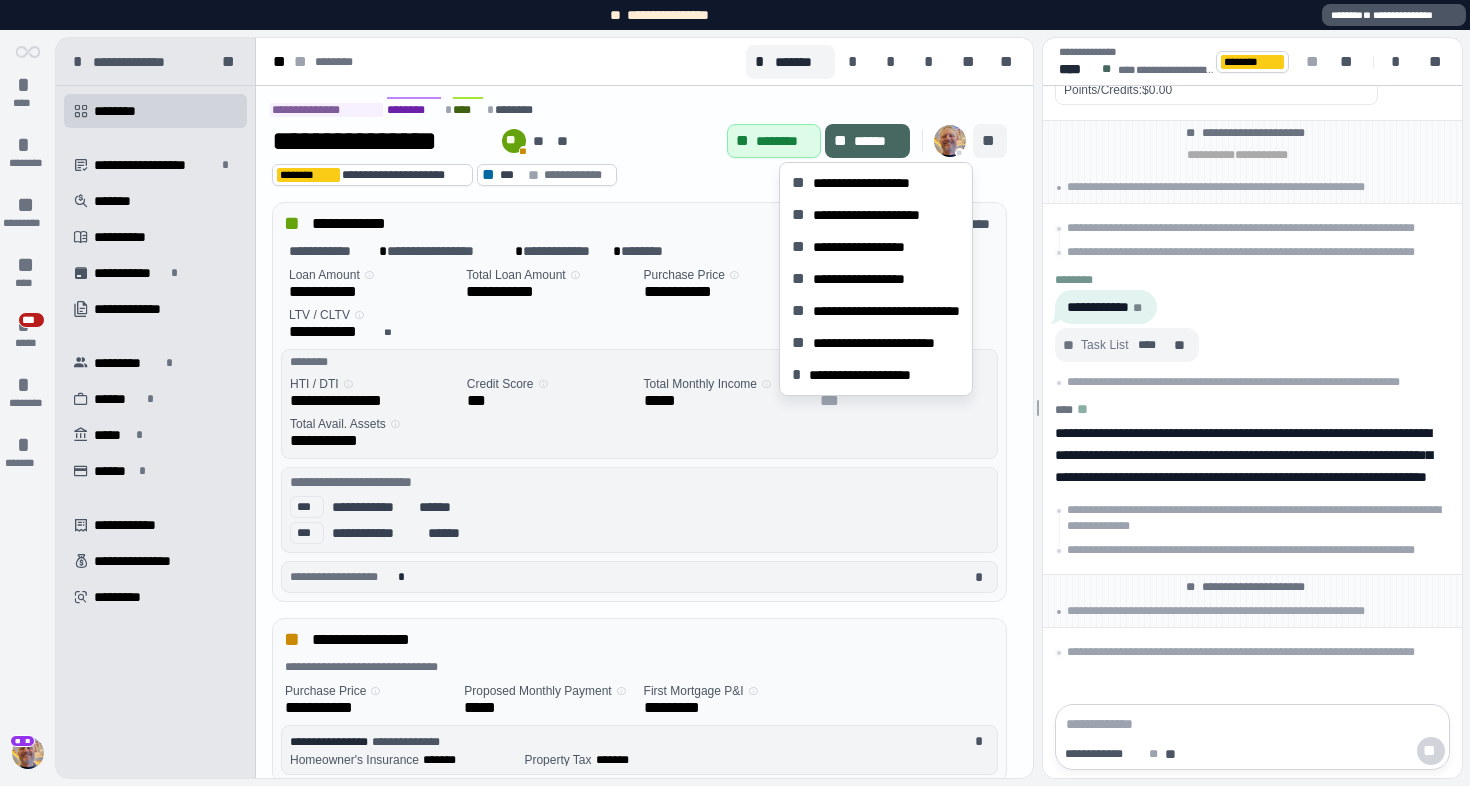 click on "**" at bounding box center (990, 141) 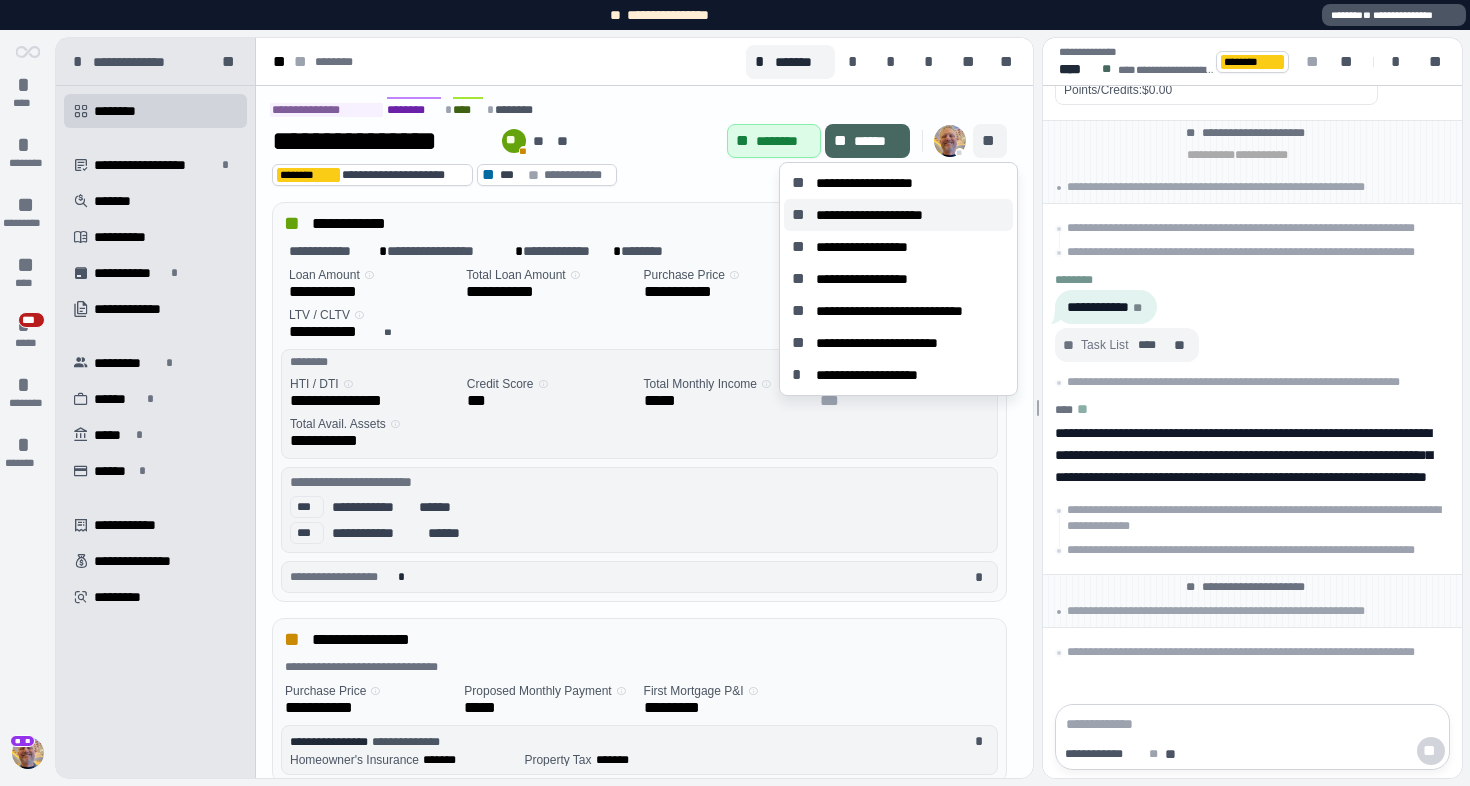 click on "**********" at bounding box center (889, 215) 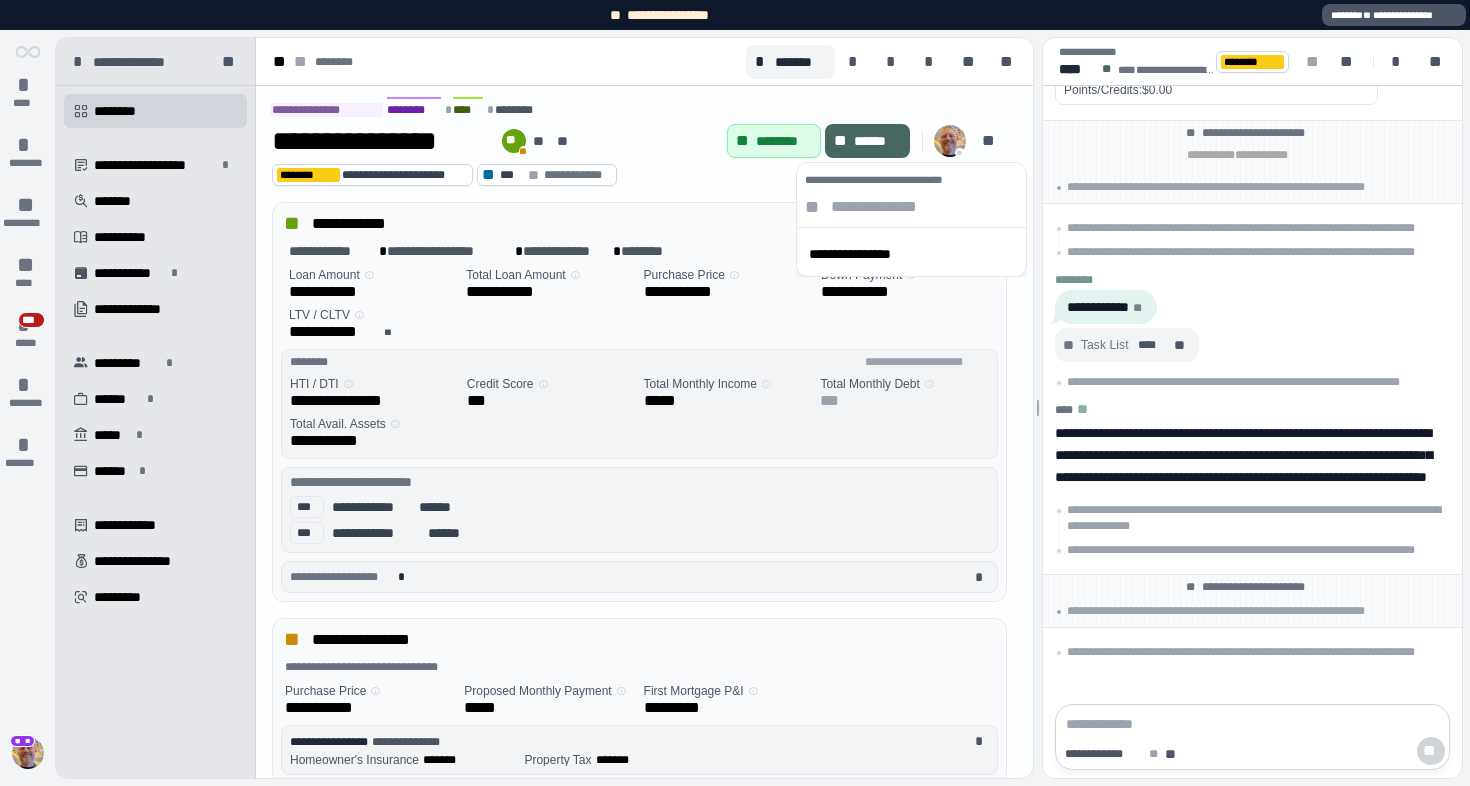 click on "**********" at bounding box center [906, 254] 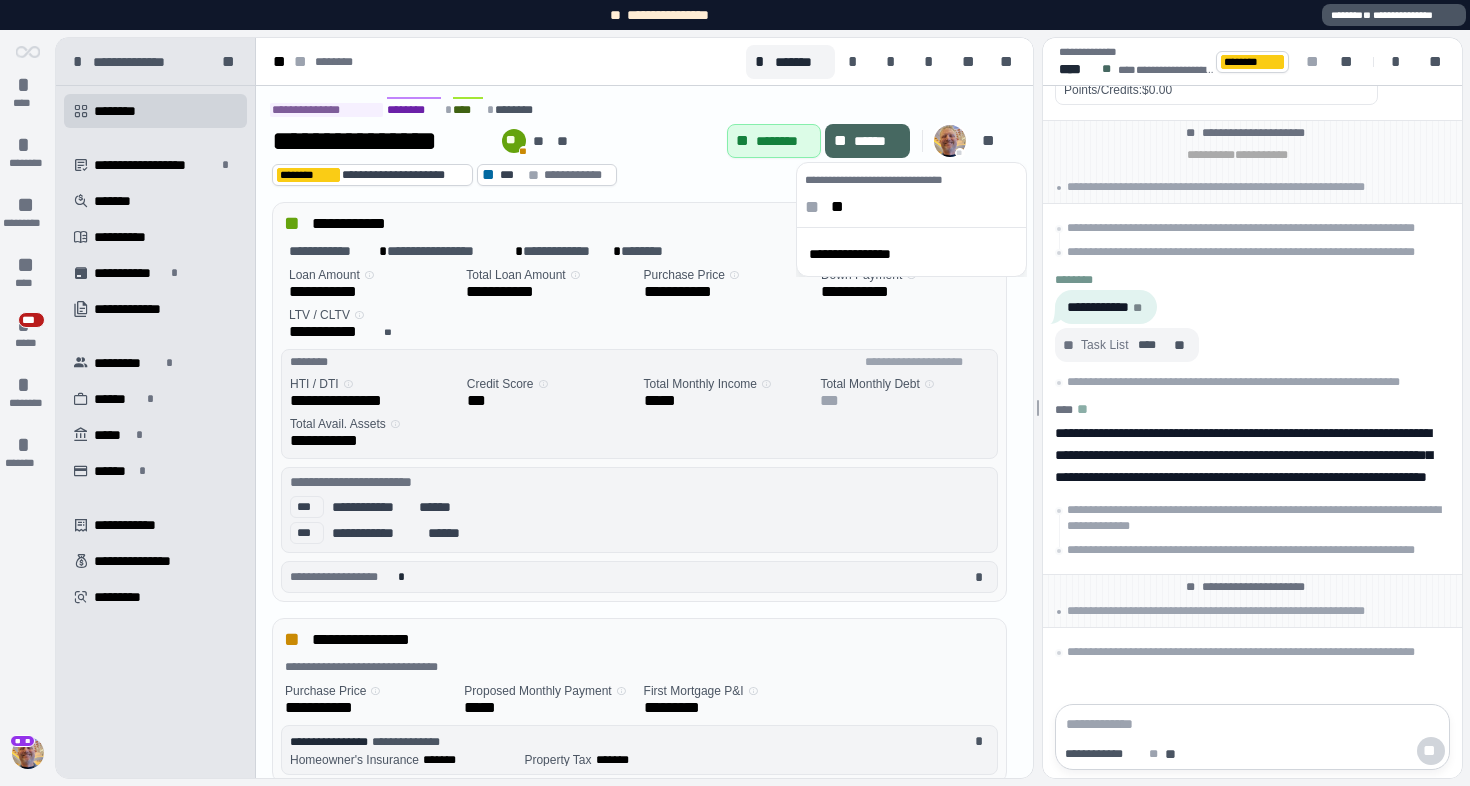 type on "*" 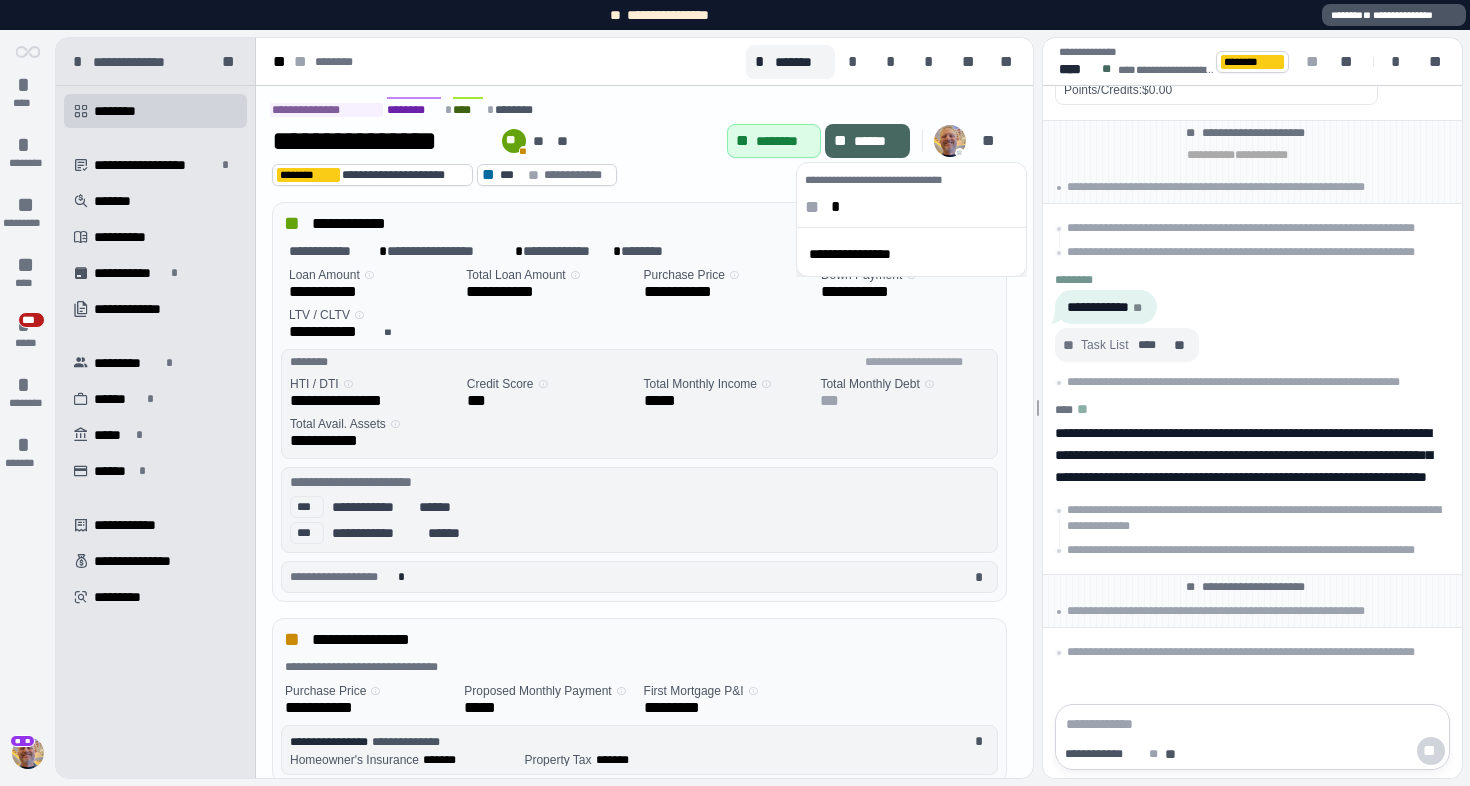 type 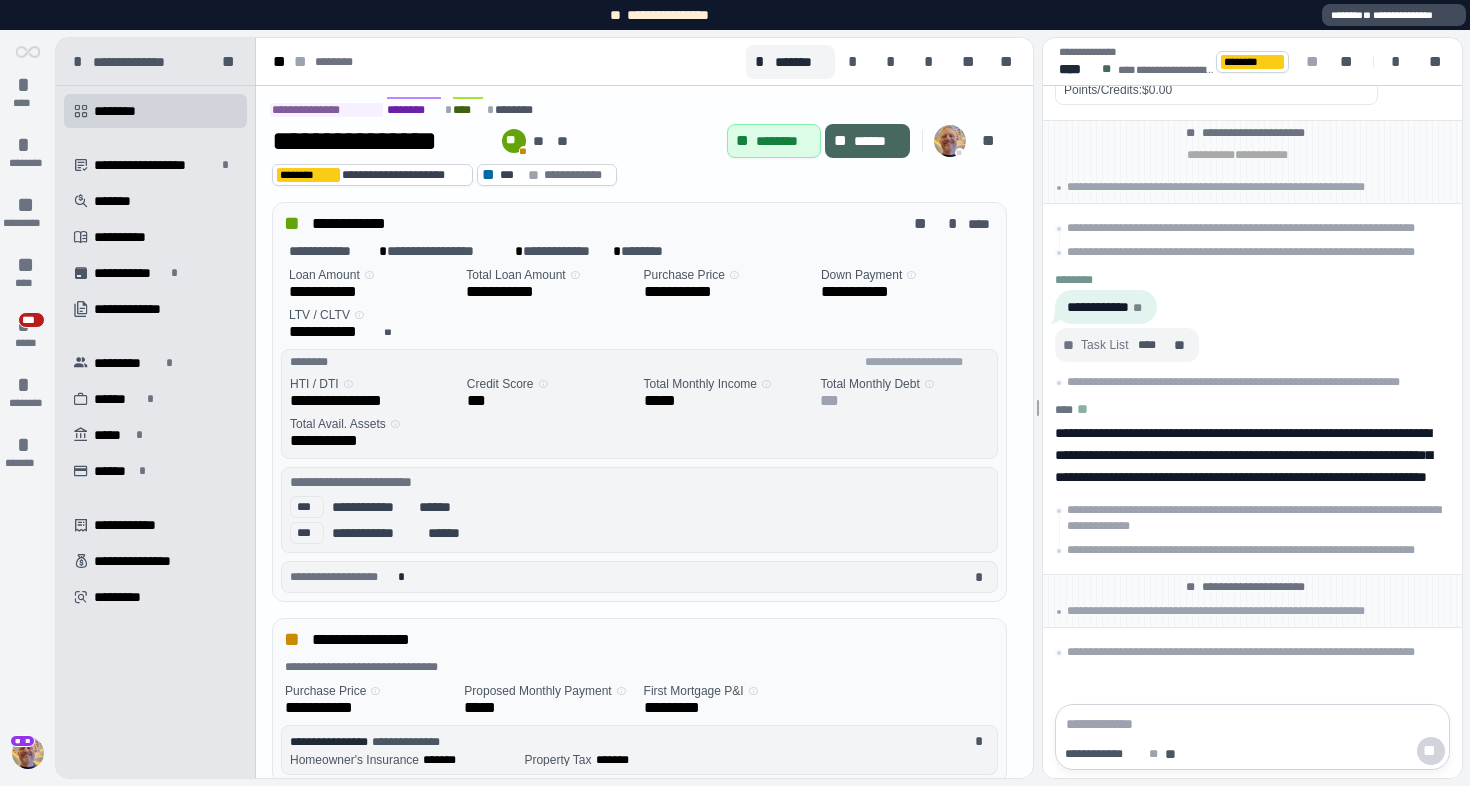 click on "**********" at bounding box center [1394, 15] 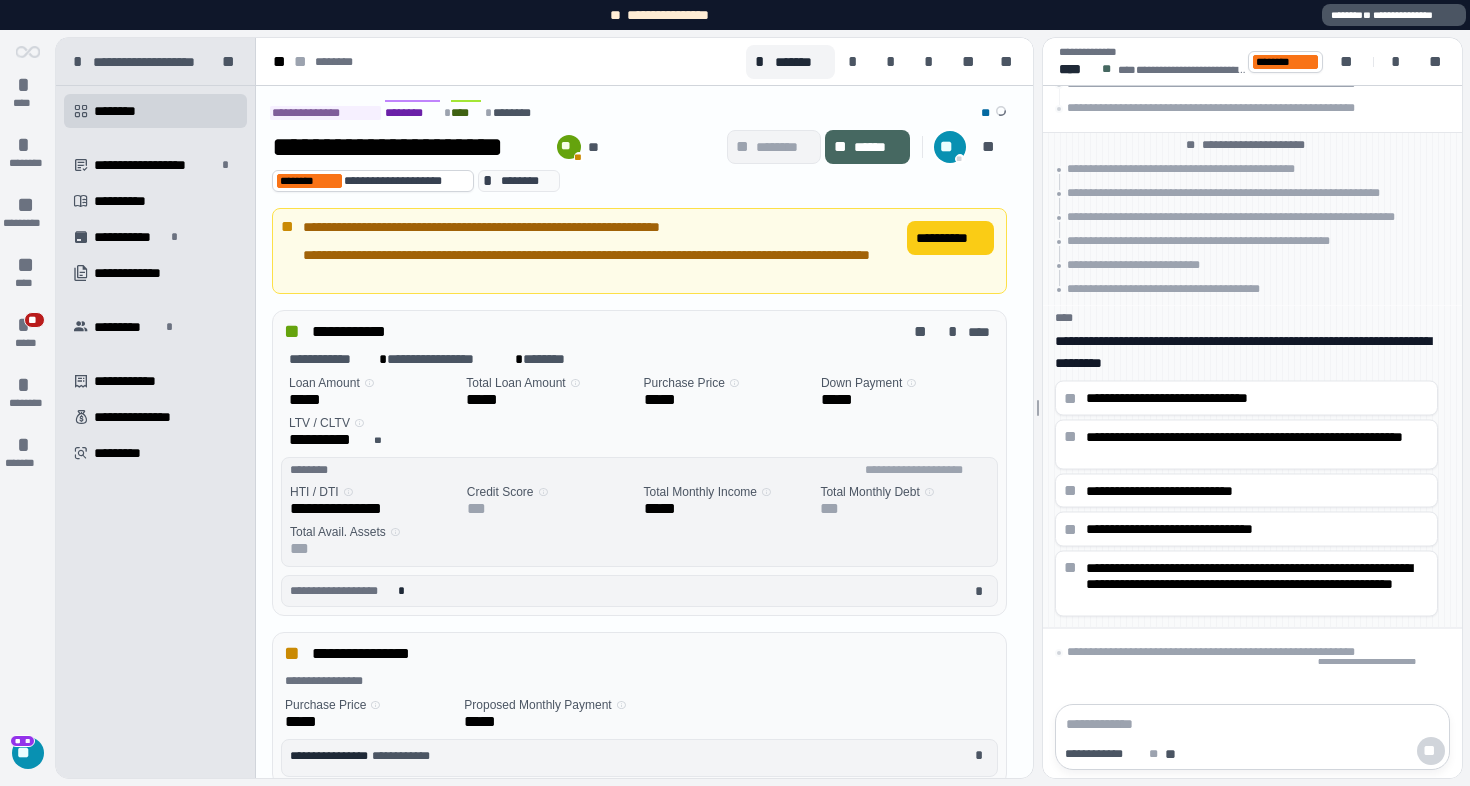 scroll, scrollTop: 0, scrollLeft: 0, axis: both 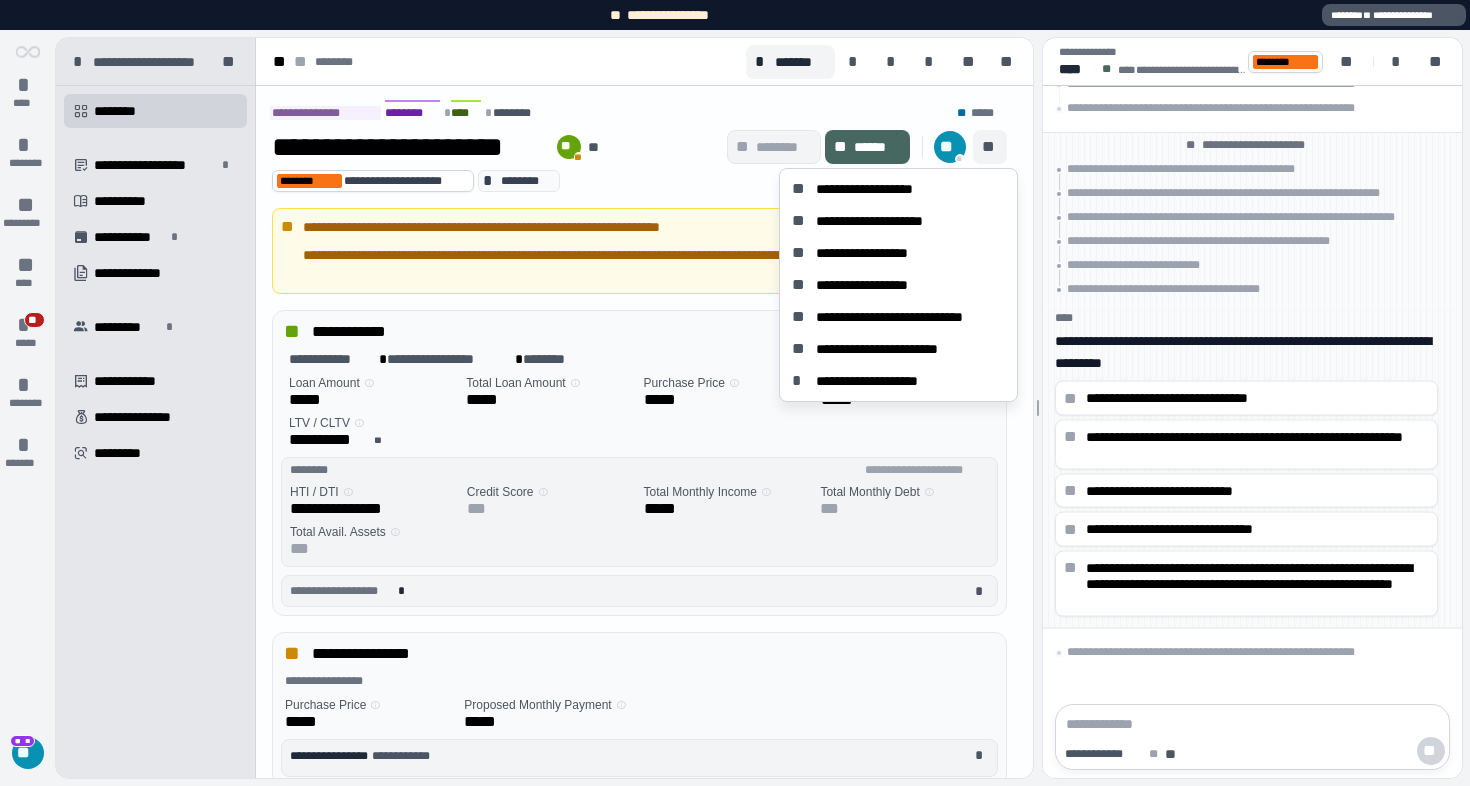 click on "**" at bounding box center [990, 147] 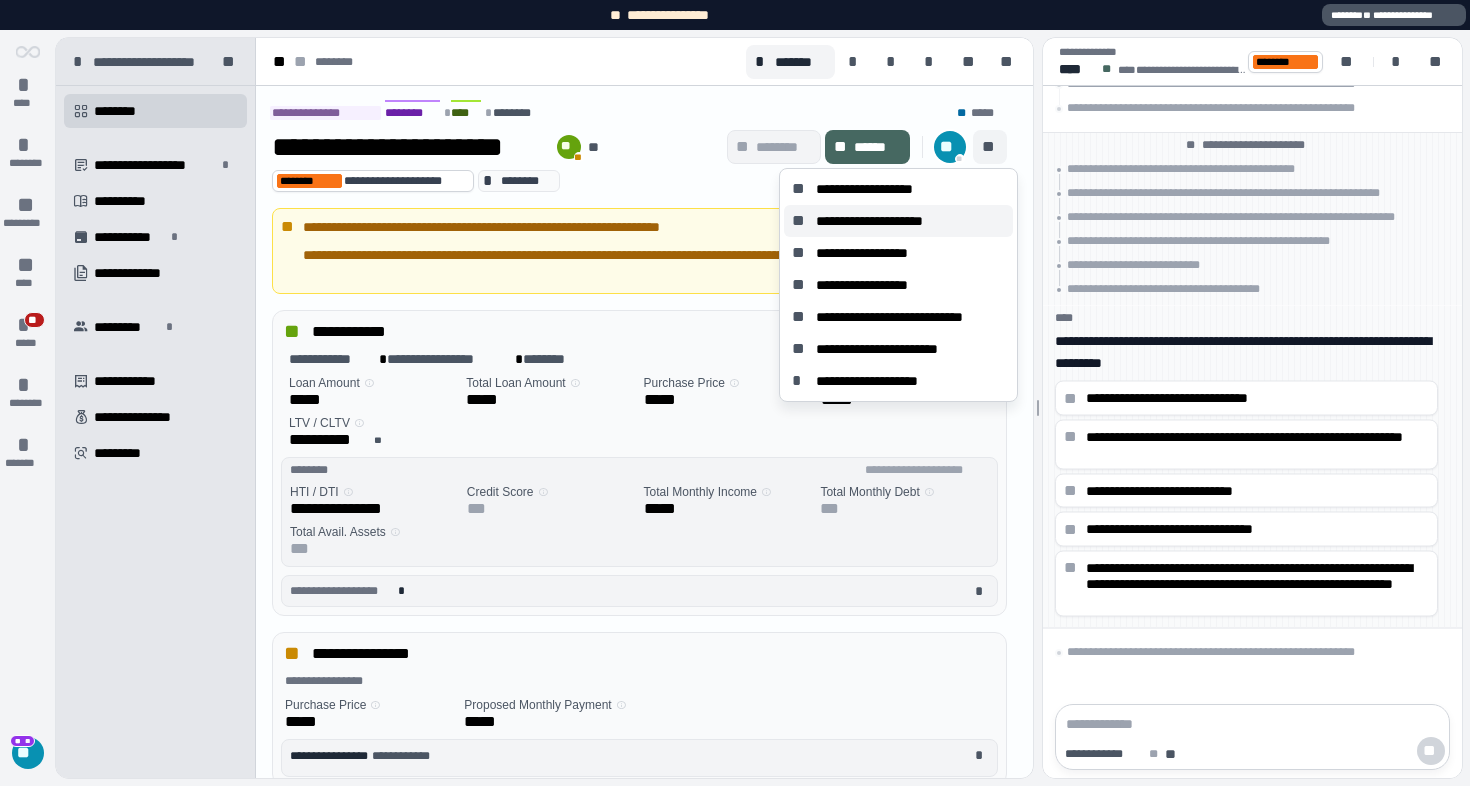 click on "**********" at bounding box center (898, 221) 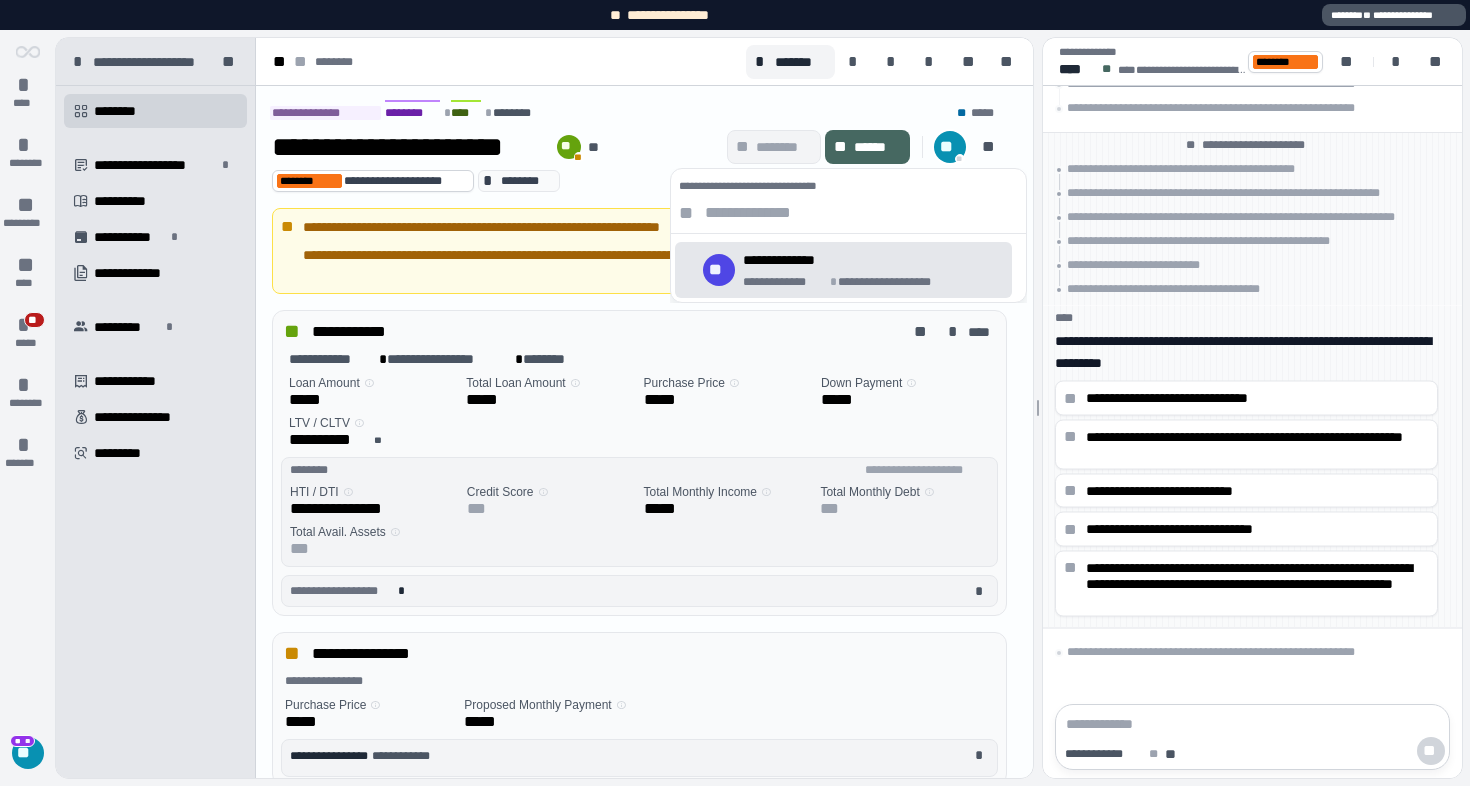 click on "**********" at bounding box center (853, 260) 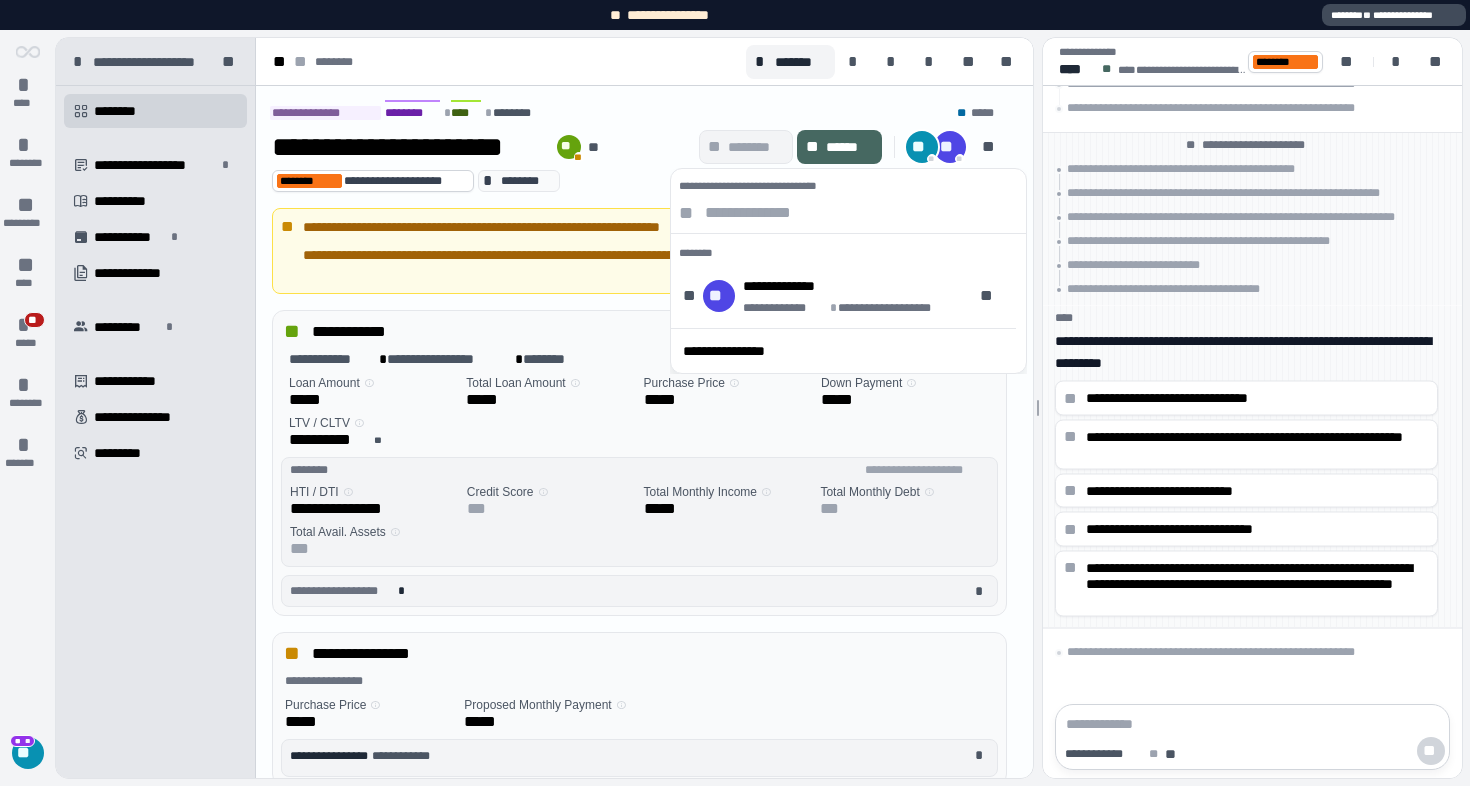 click on "**********" at bounding box center (1394, 15) 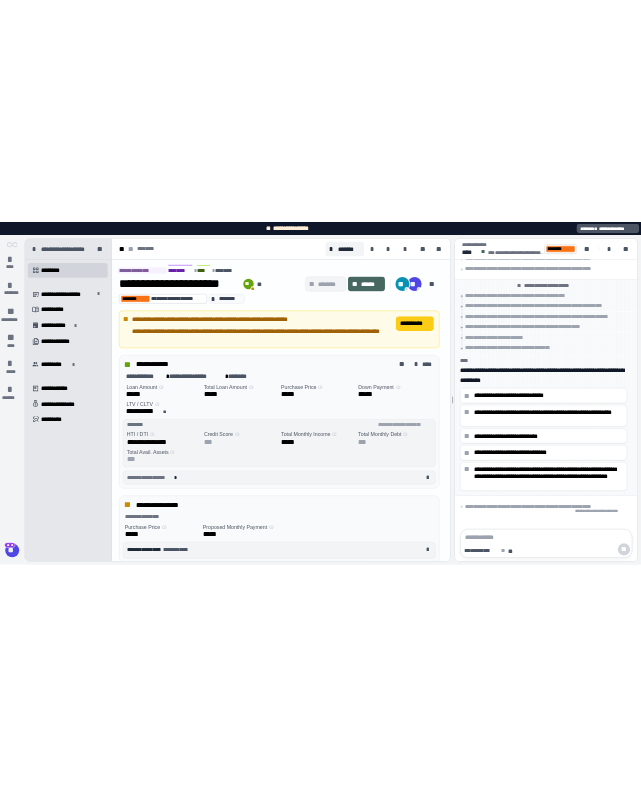 scroll, scrollTop: 0, scrollLeft: 0, axis: both 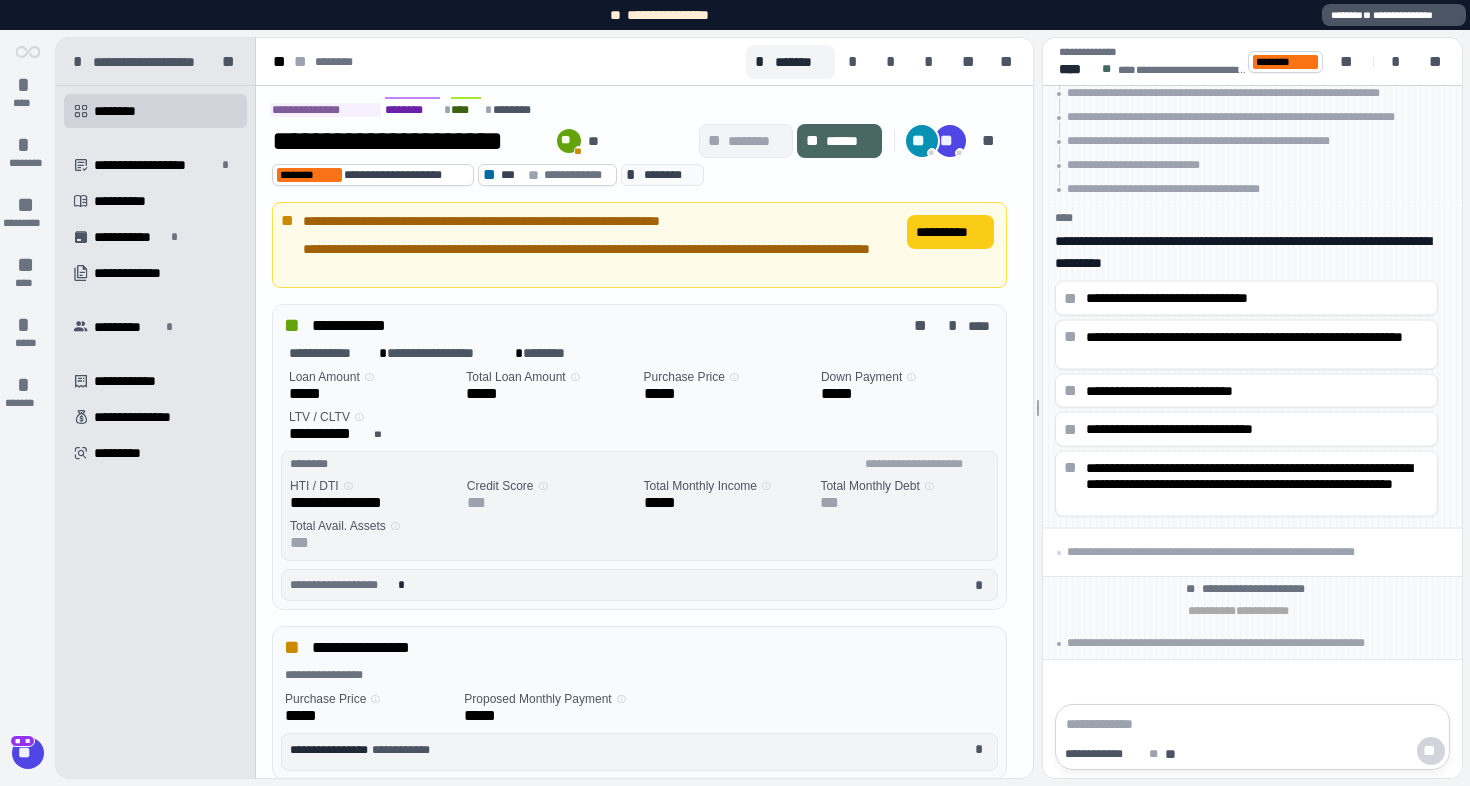 click on "******" at bounding box center [849, 141] 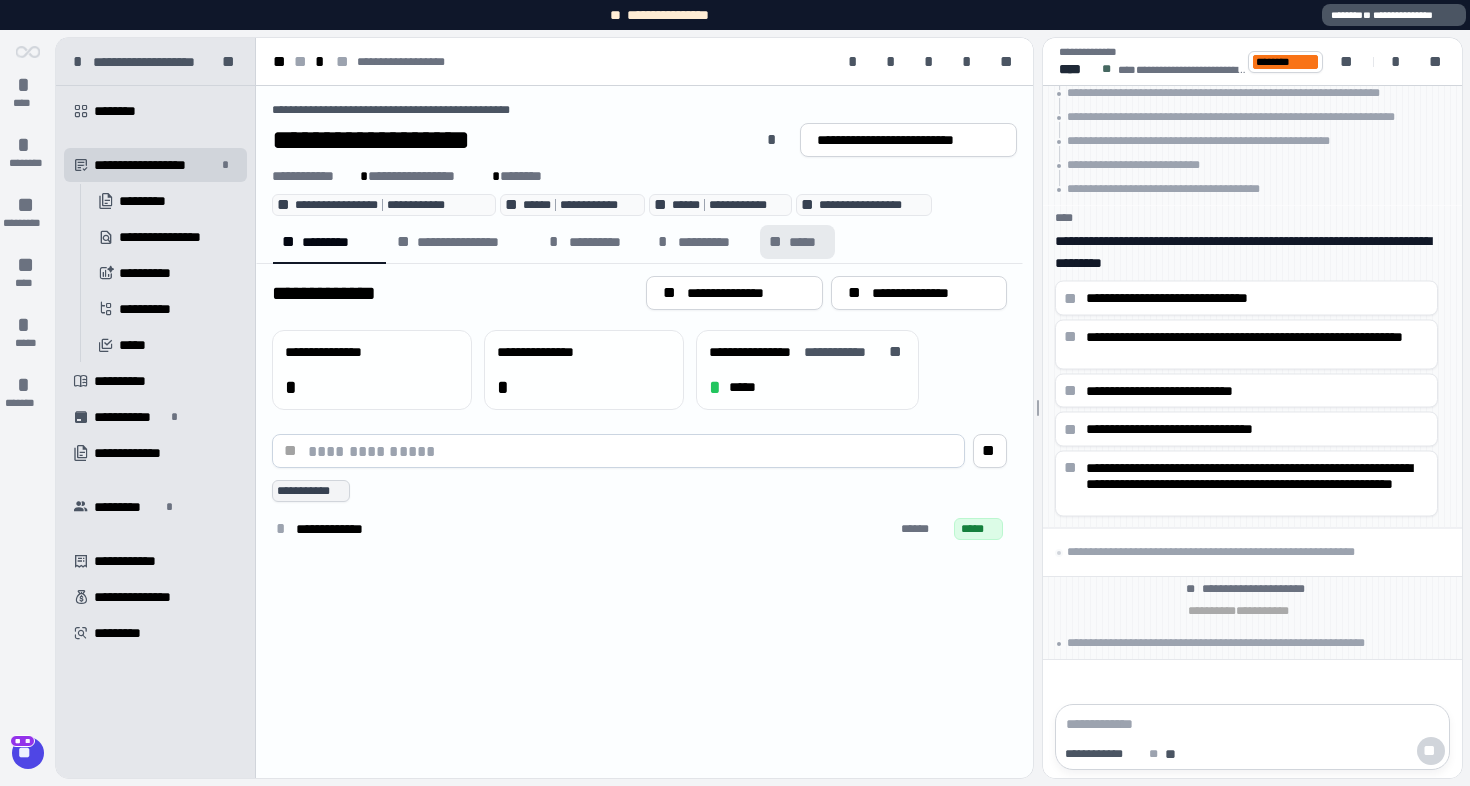 click on "** *****" at bounding box center [797, 242] 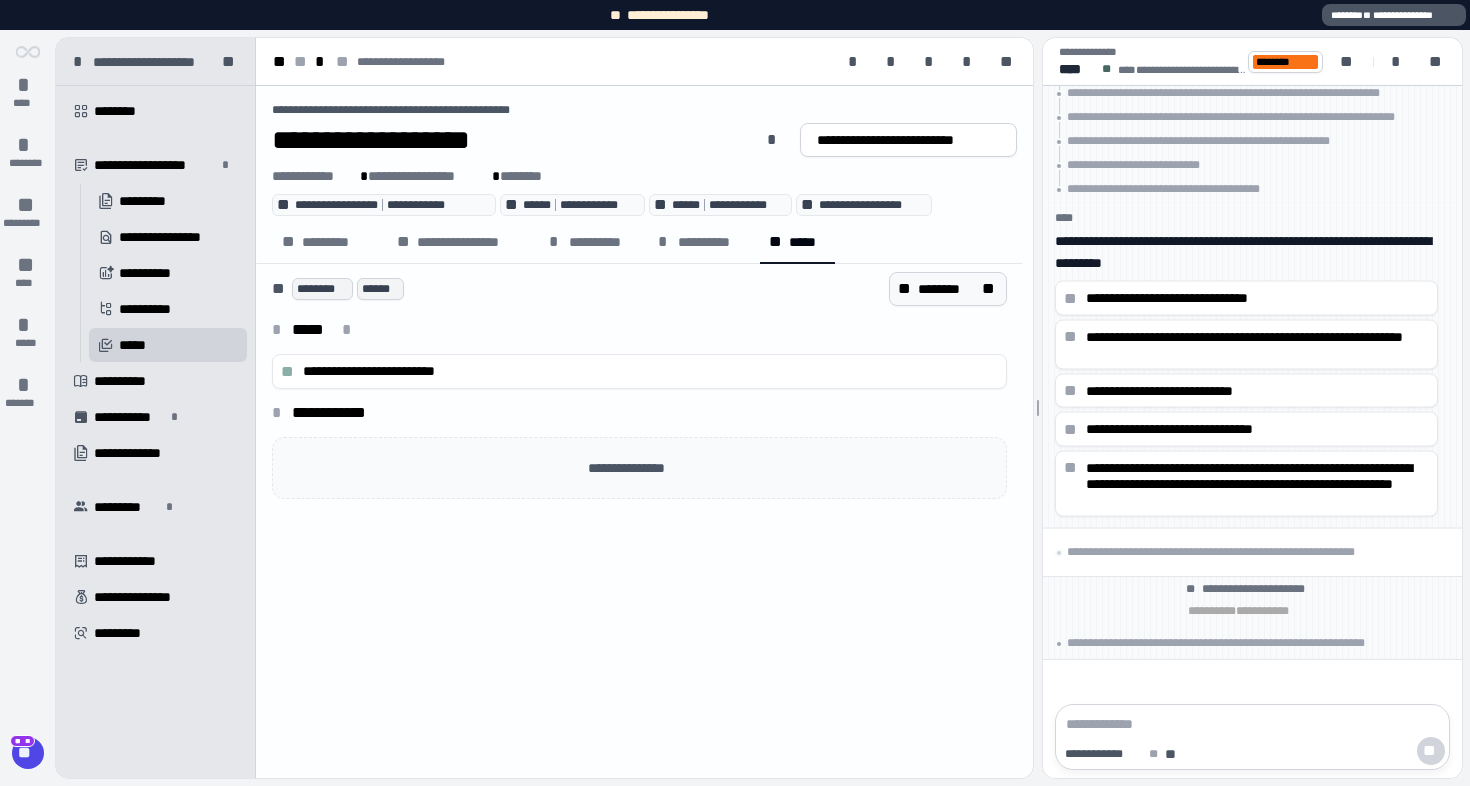 click on "********" at bounding box center [948, 289] 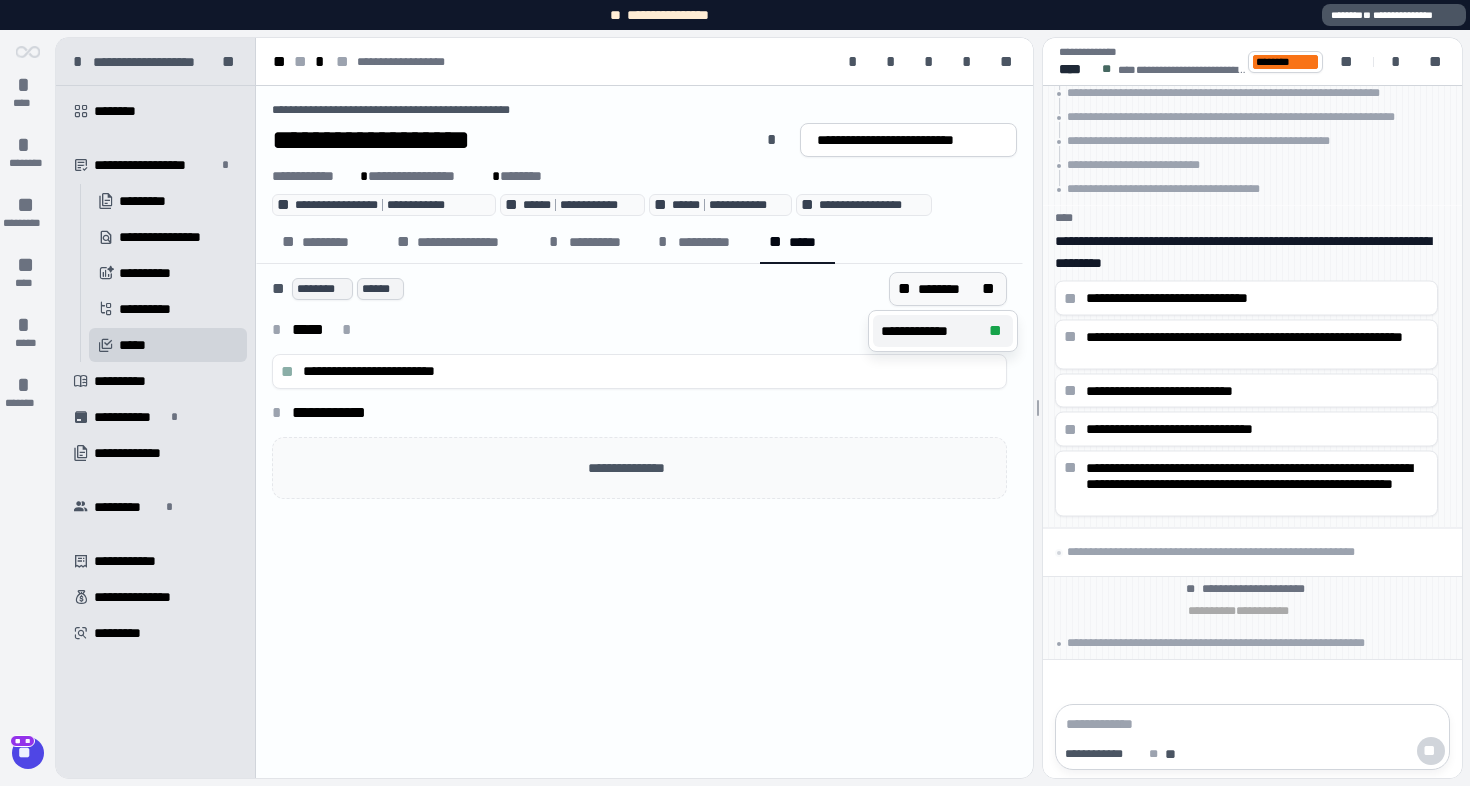 click on "**********" at bounding box center (931, 331) 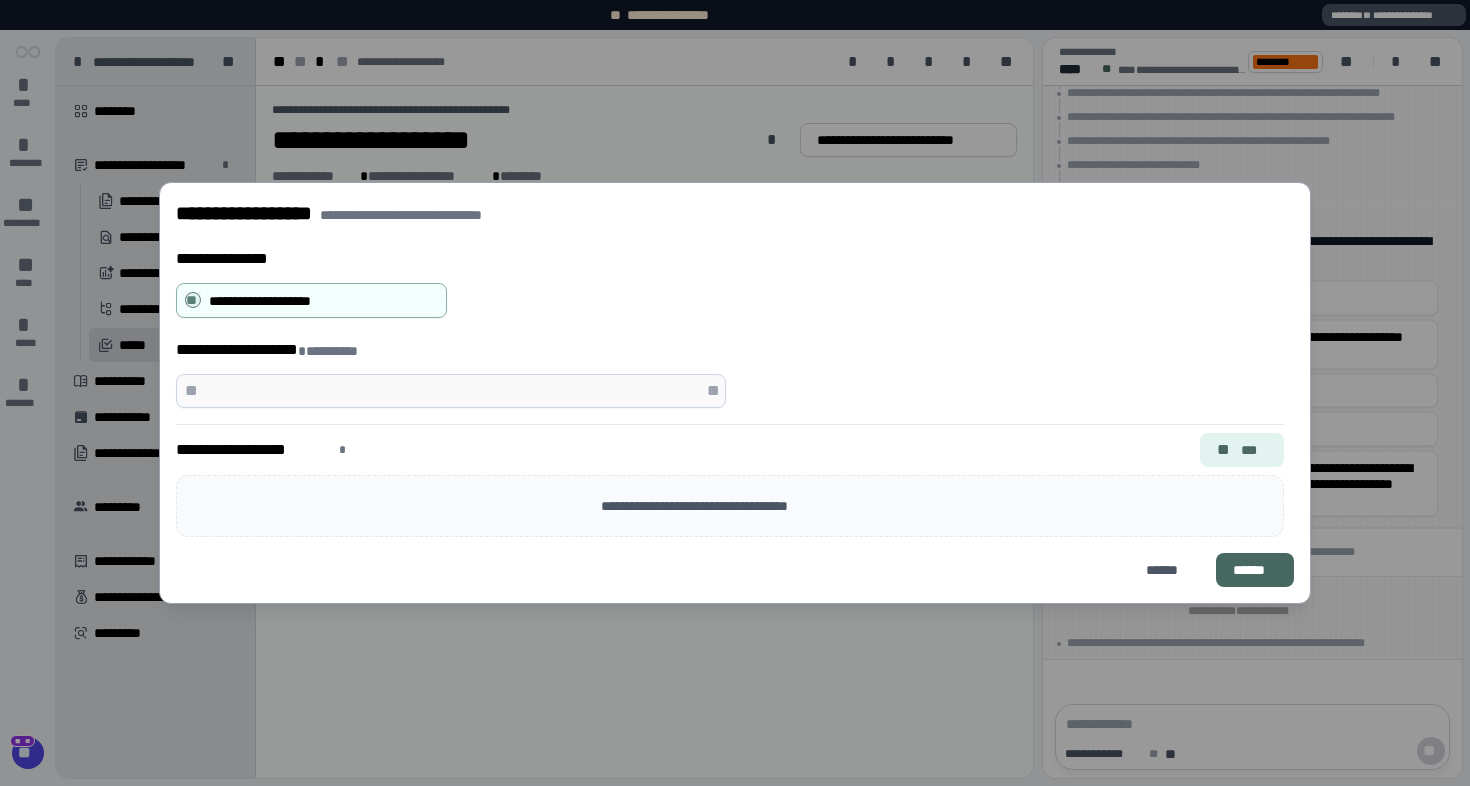click on "** **" at bounding box center [451, 391] 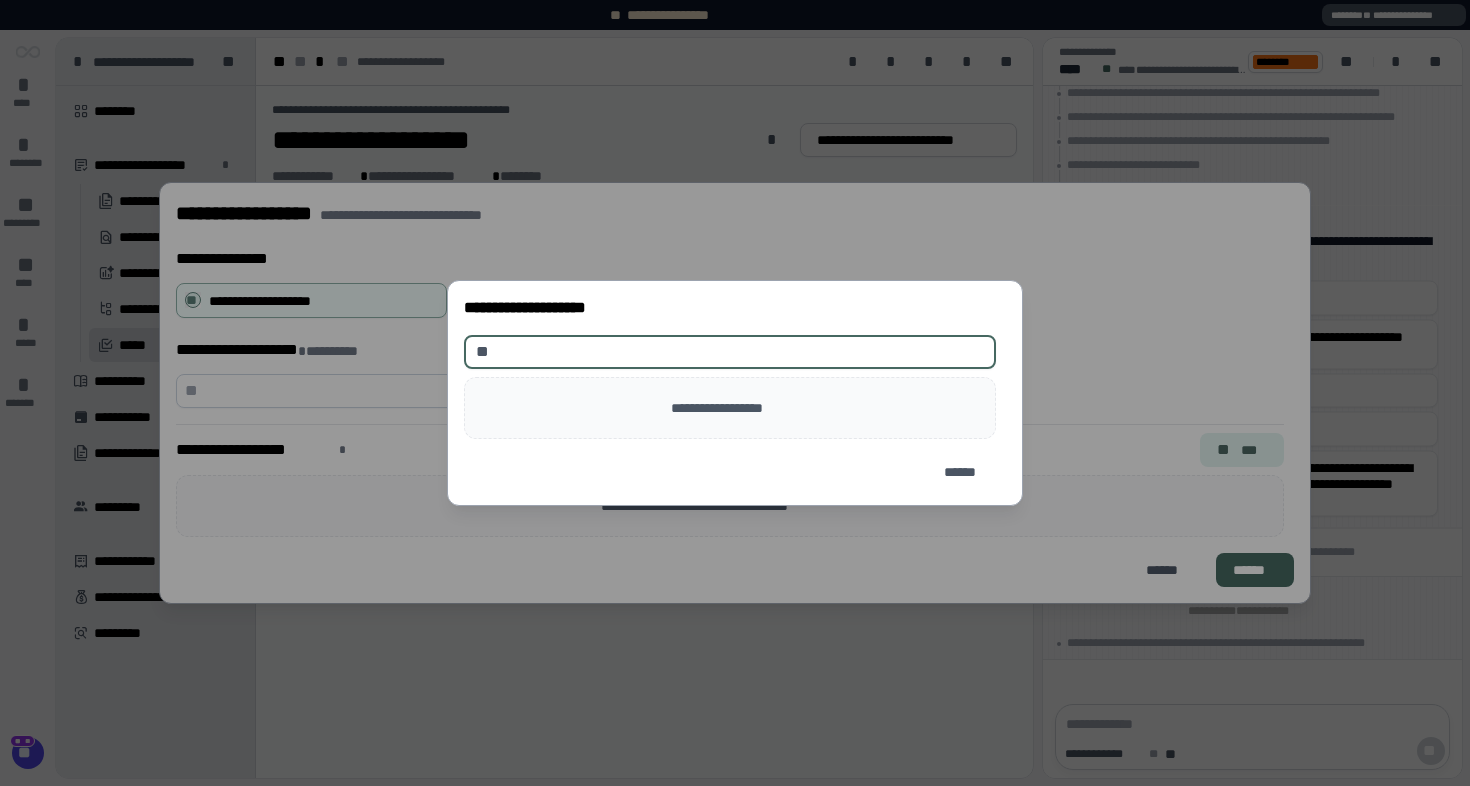 click on "**********" at bounding box center (735, 393) 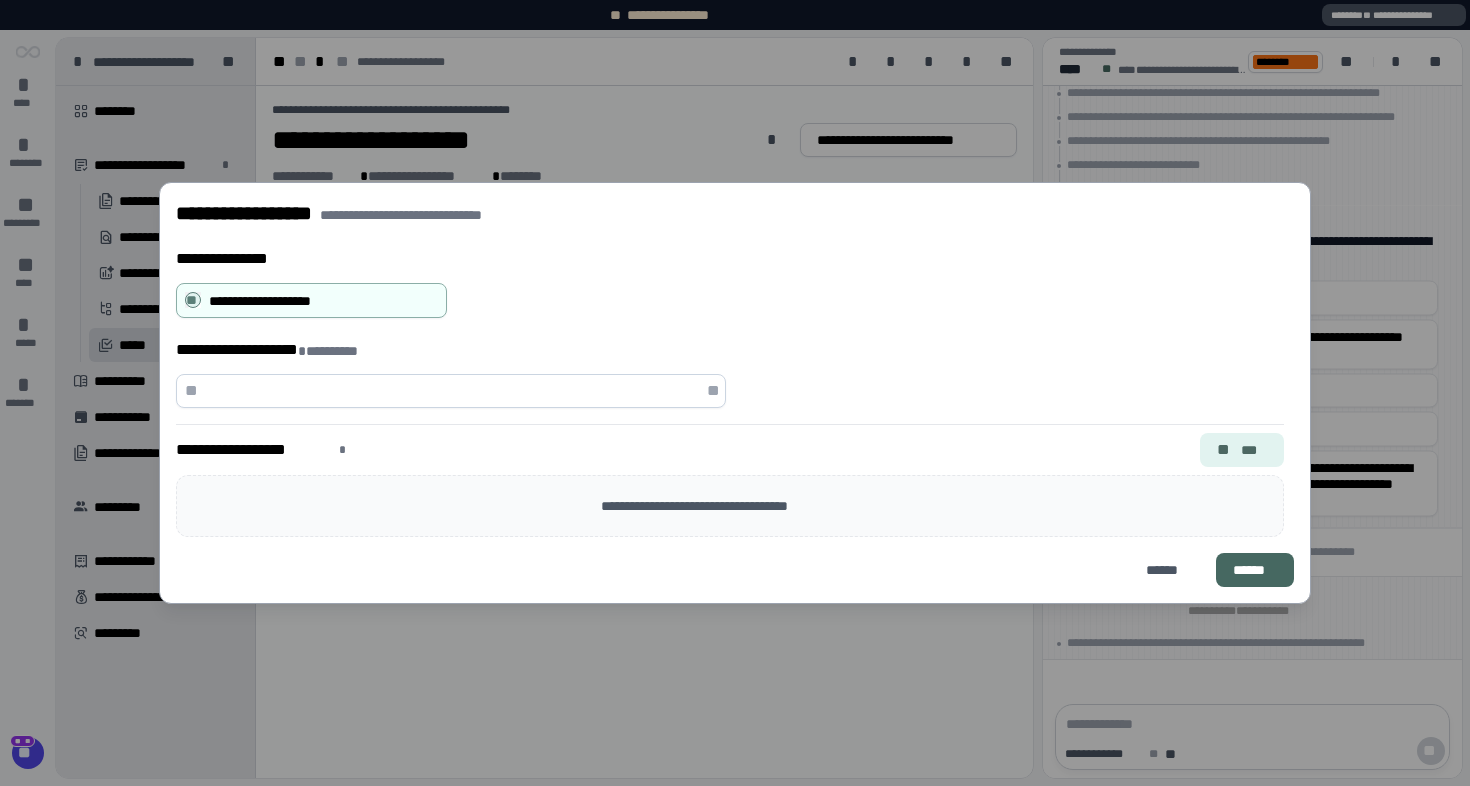 click on "**********" at bounding box center (730, 454) 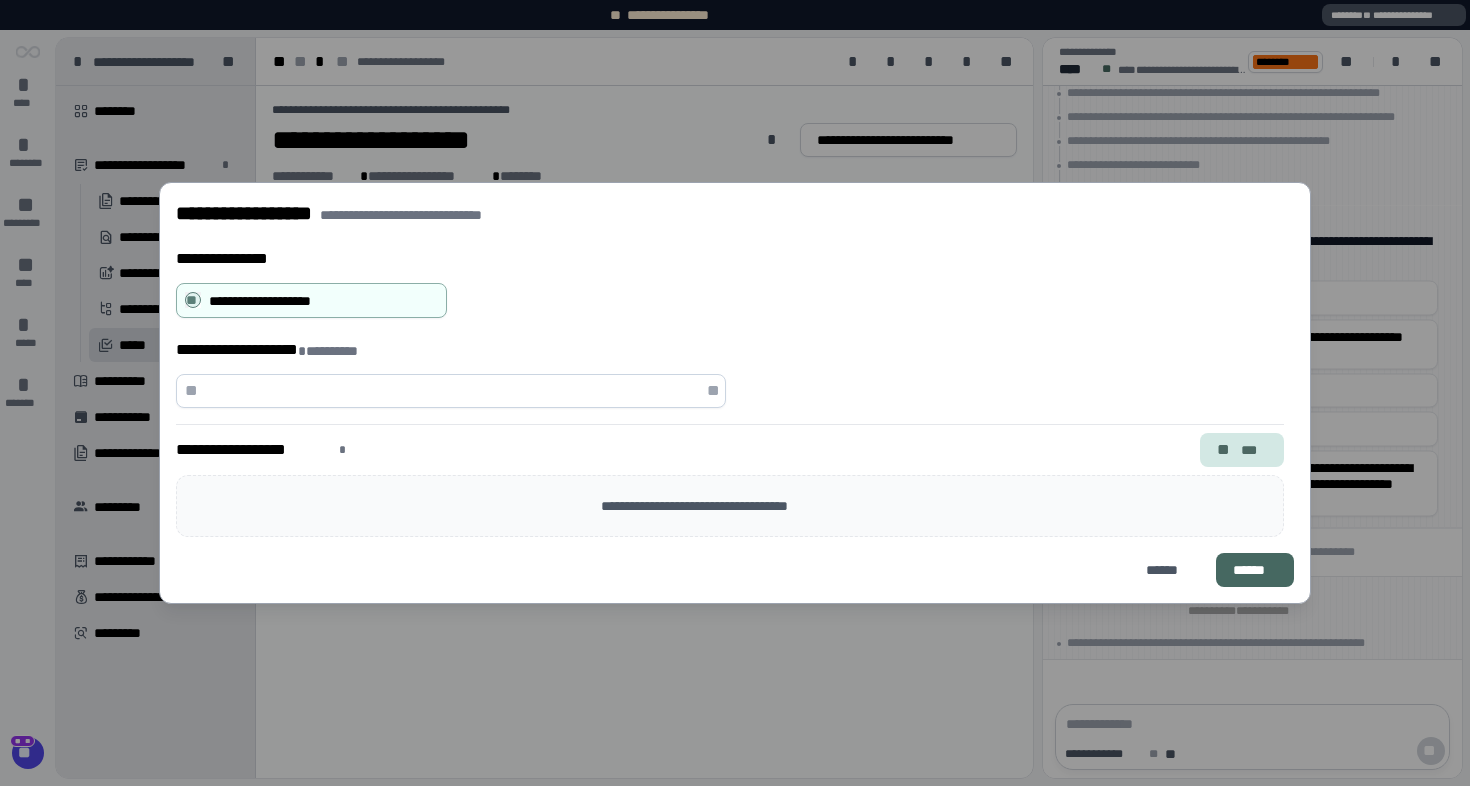 click on "***" at bounding box center (1254, 450) 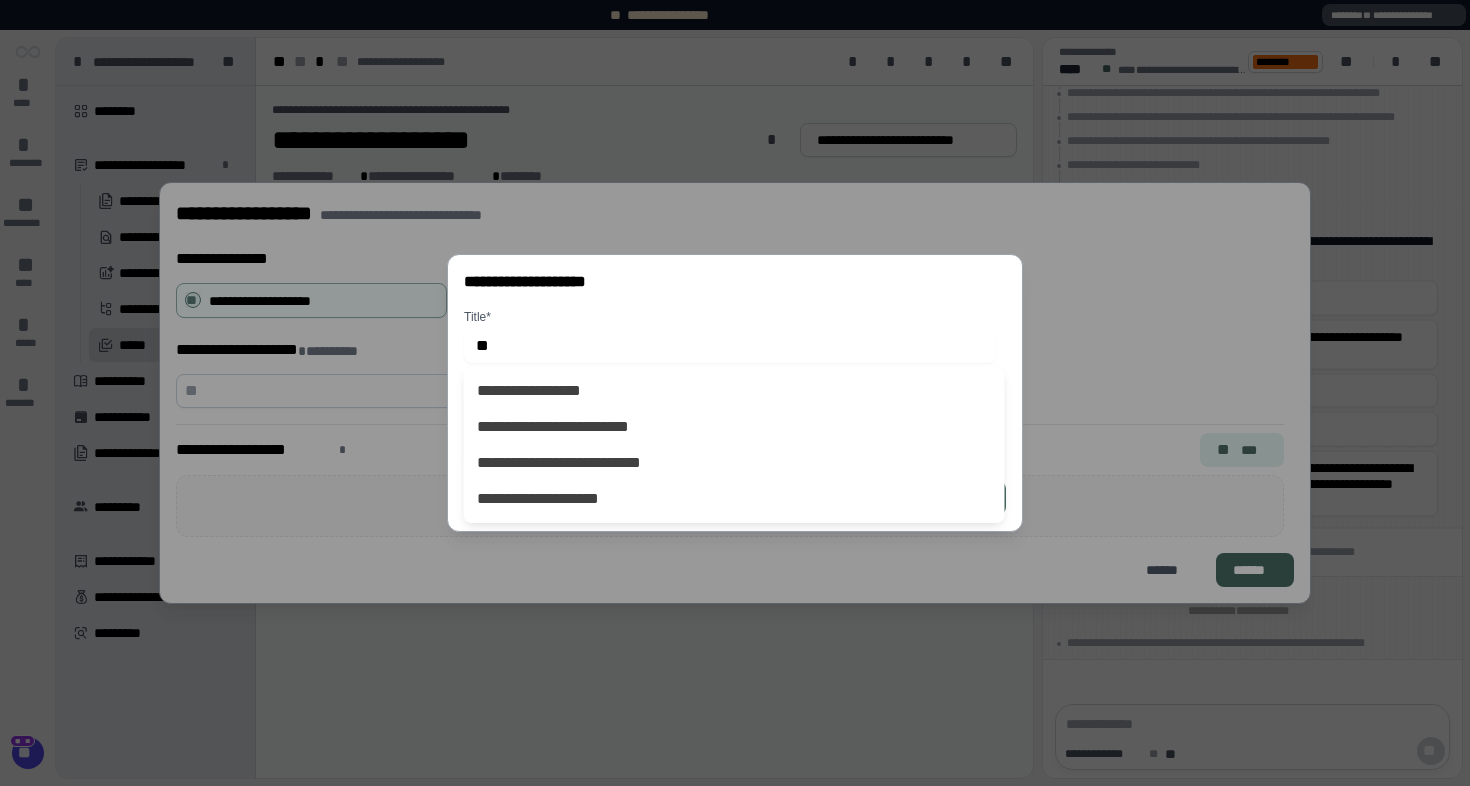 type on "*" 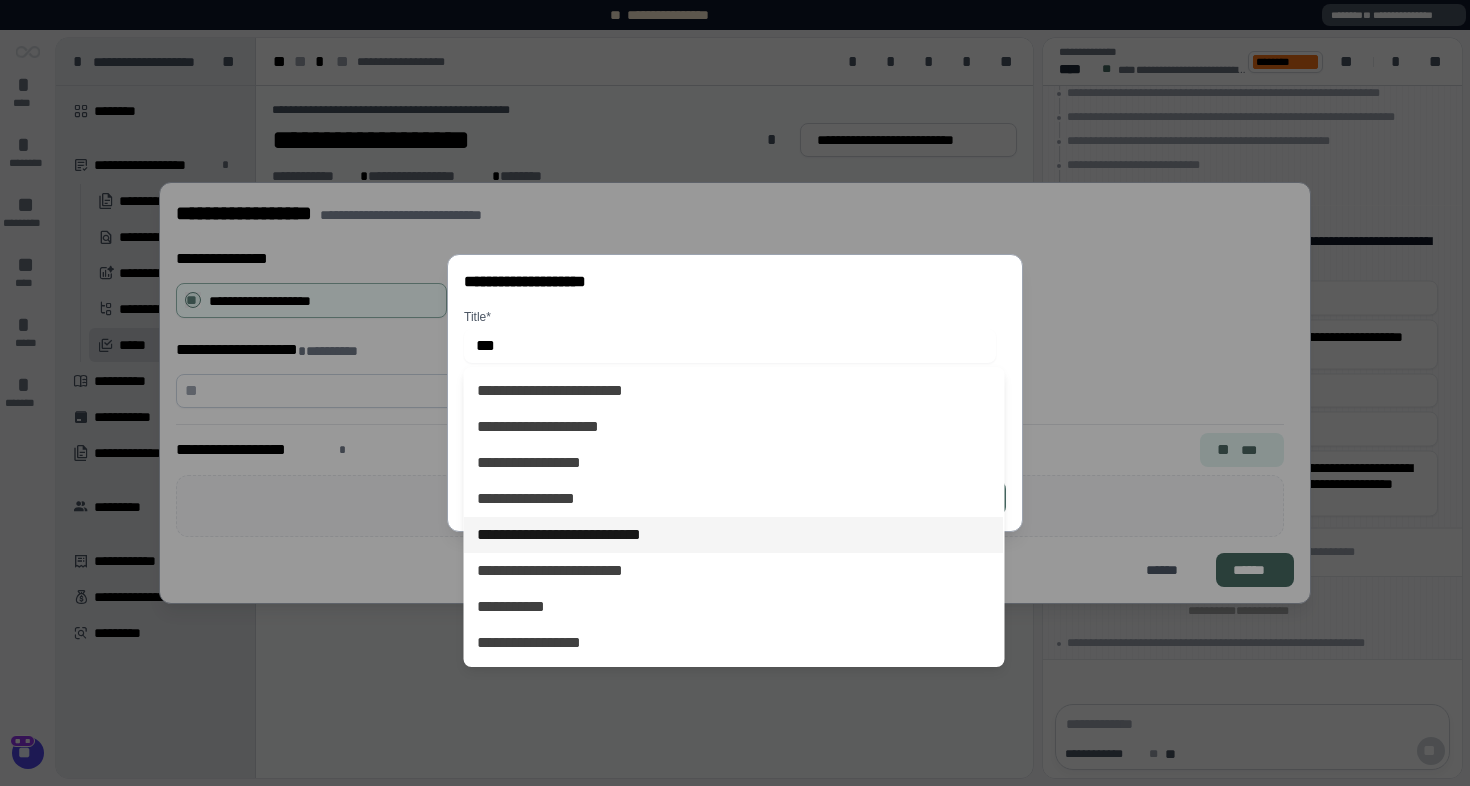 click on "**********" at bounding box center [733, 535] 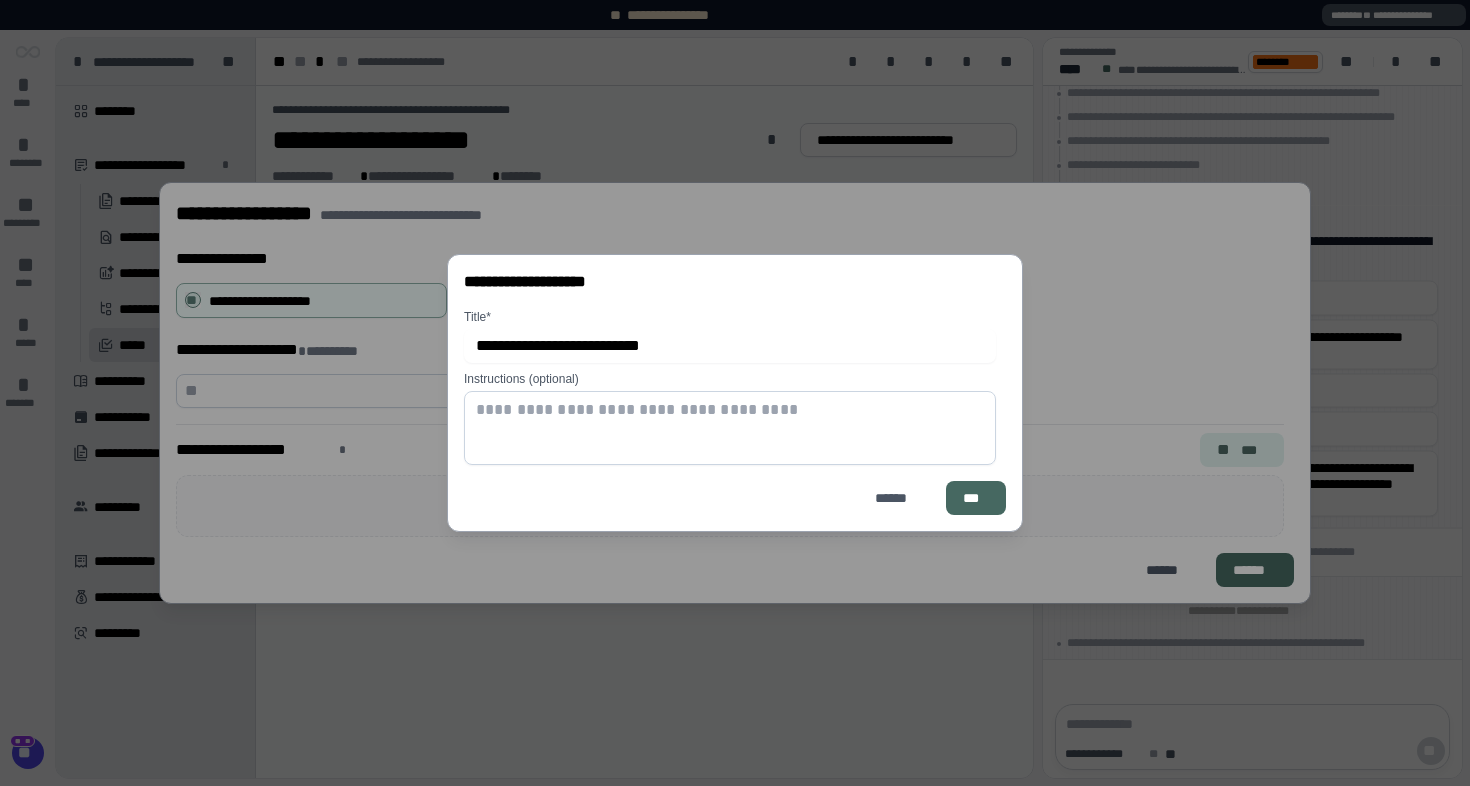 type on "**********" 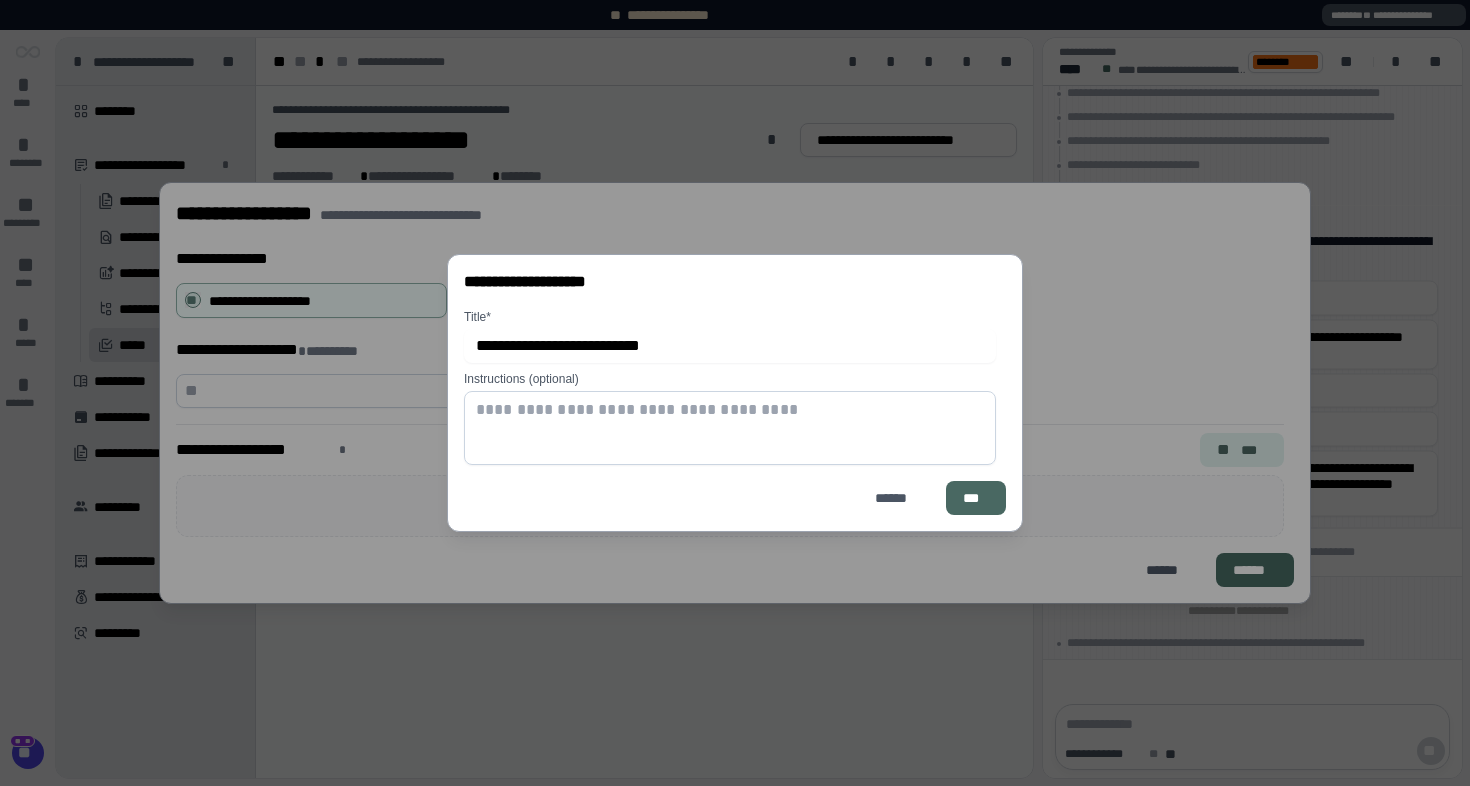 click on "***" at bounding box center [976, 498] 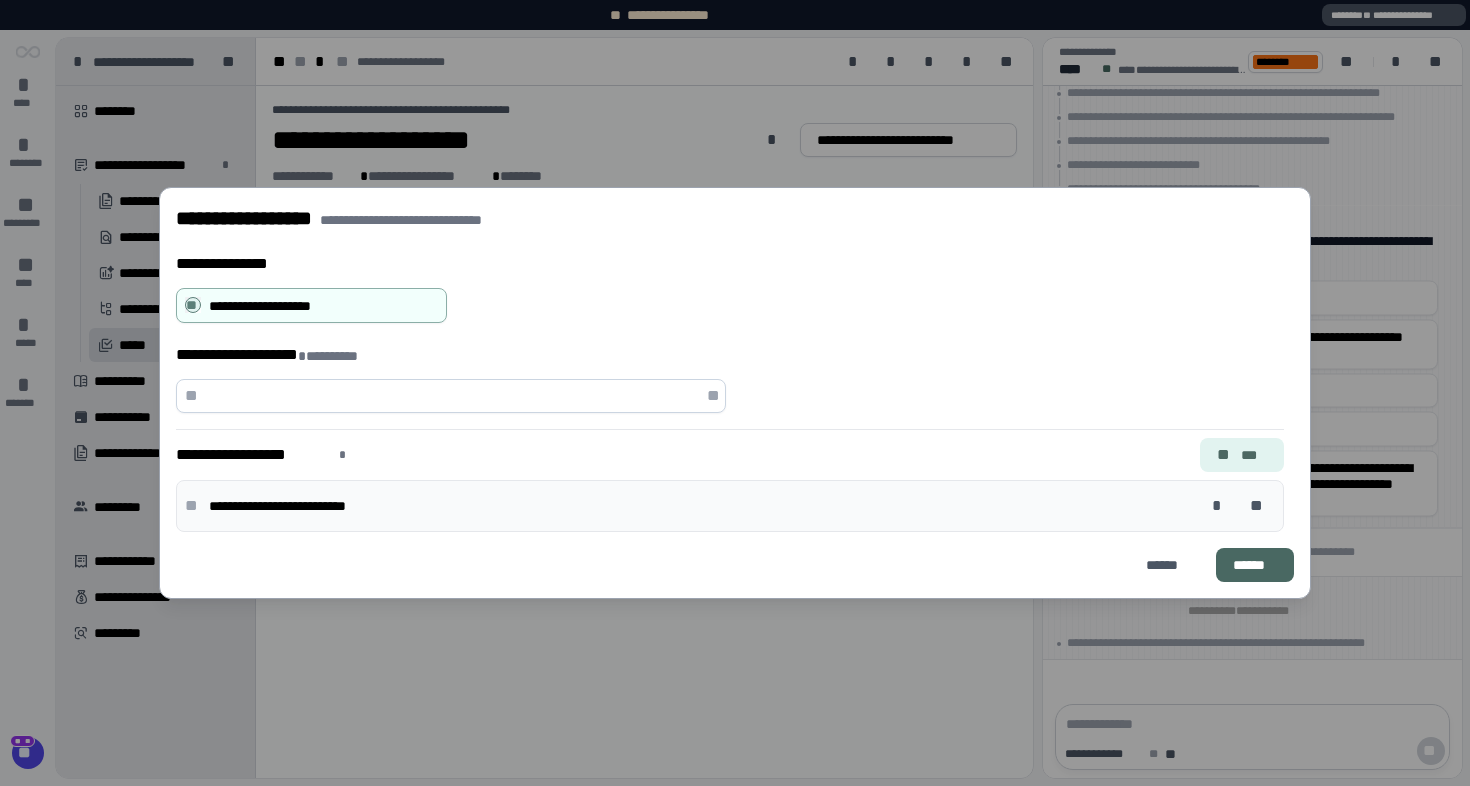 click on "******" at bounding box center (1255, 565) 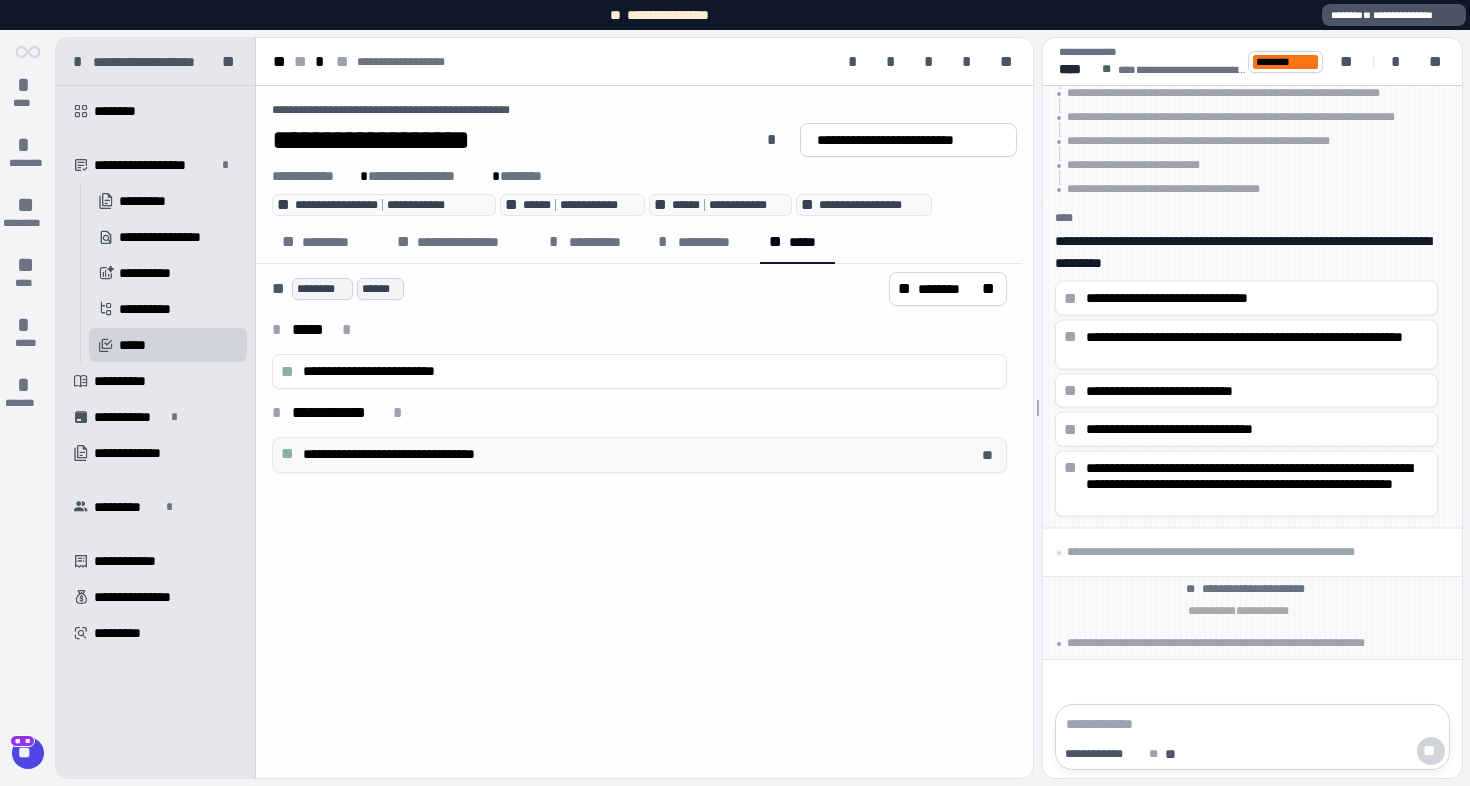 click on "**********" at bounding box center (643, 454) 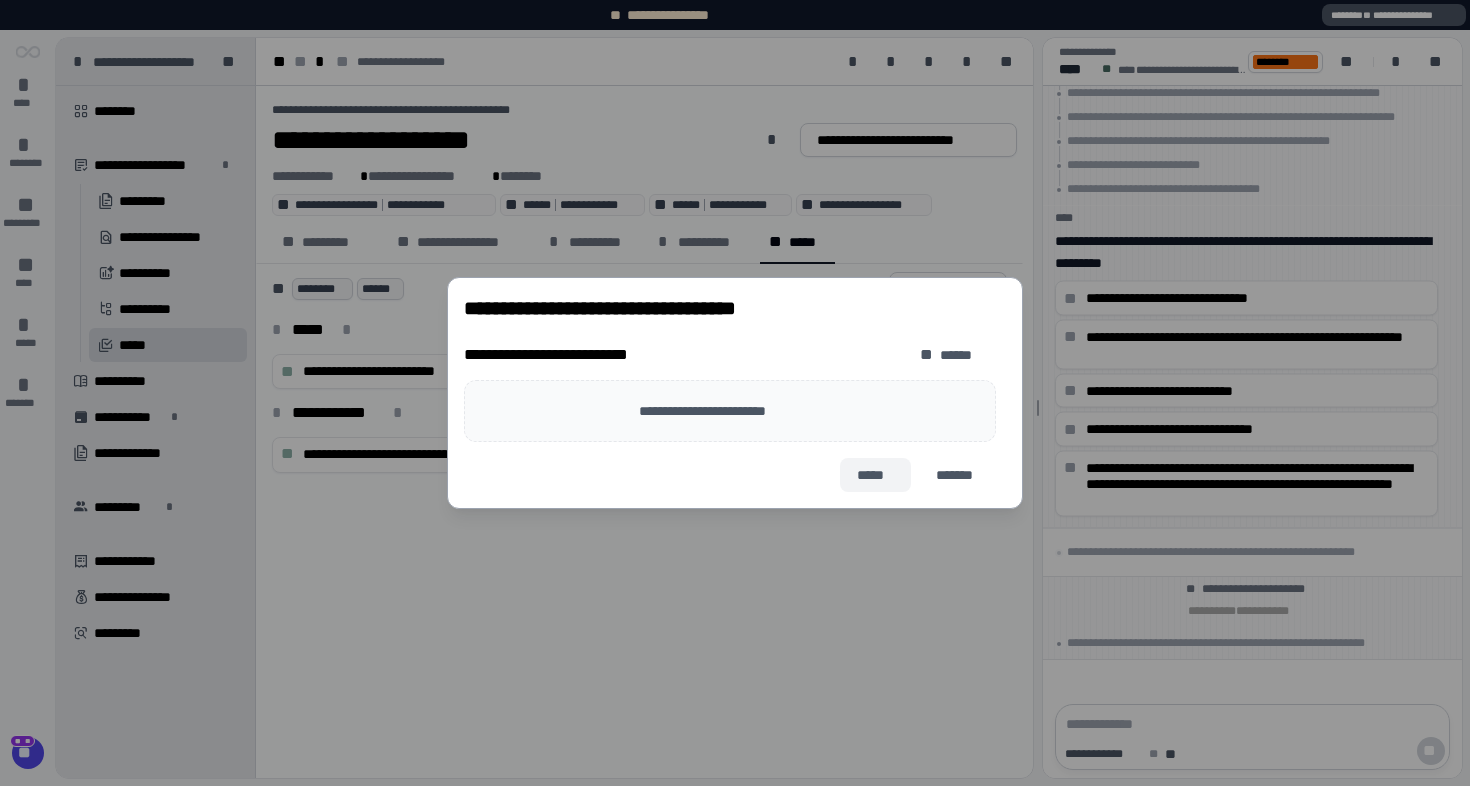 click on "*****" at bounding box center [875, 475] 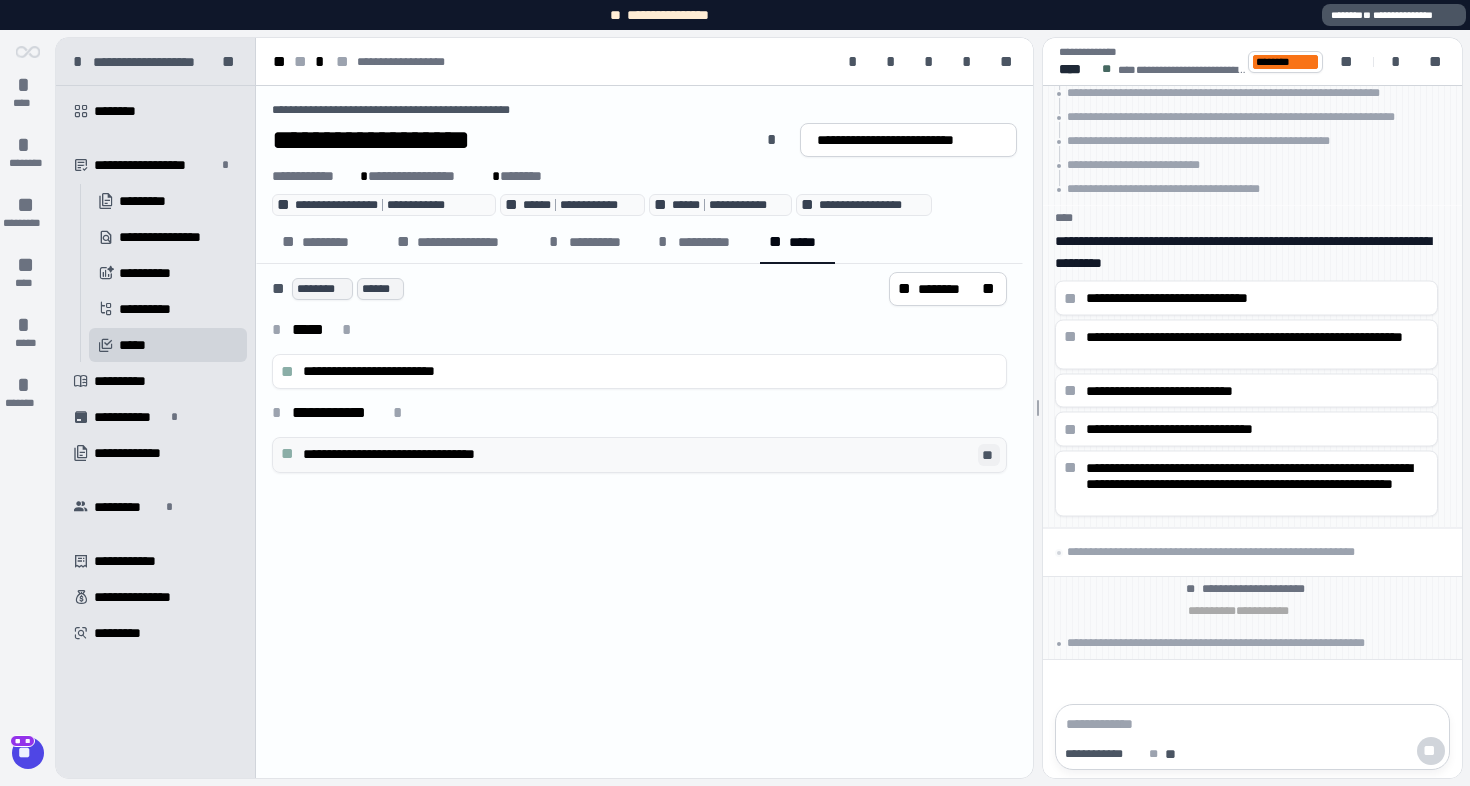 click on "**" at bounding box center [989, 455] 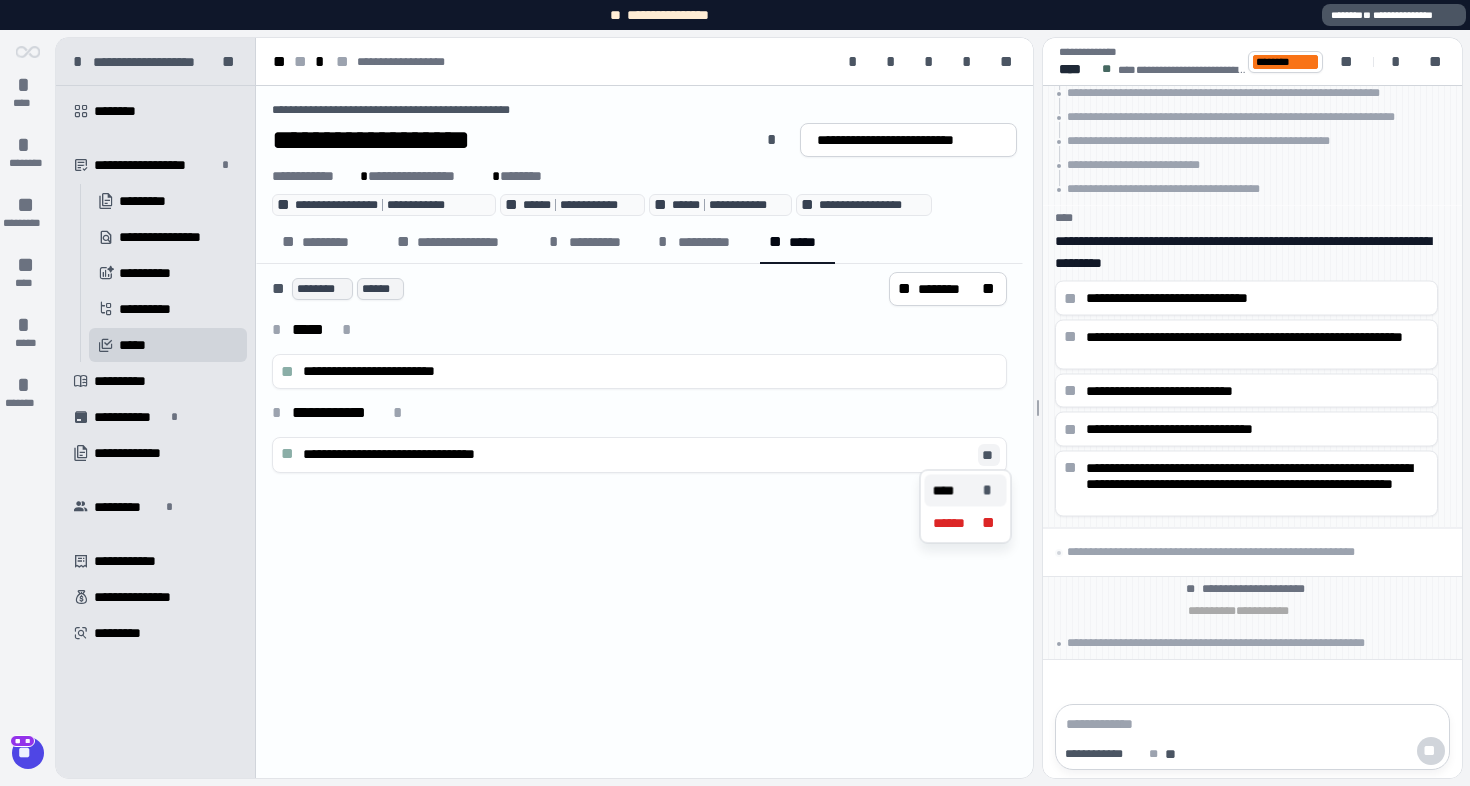 click on "****" at bounding box center [945, 491] 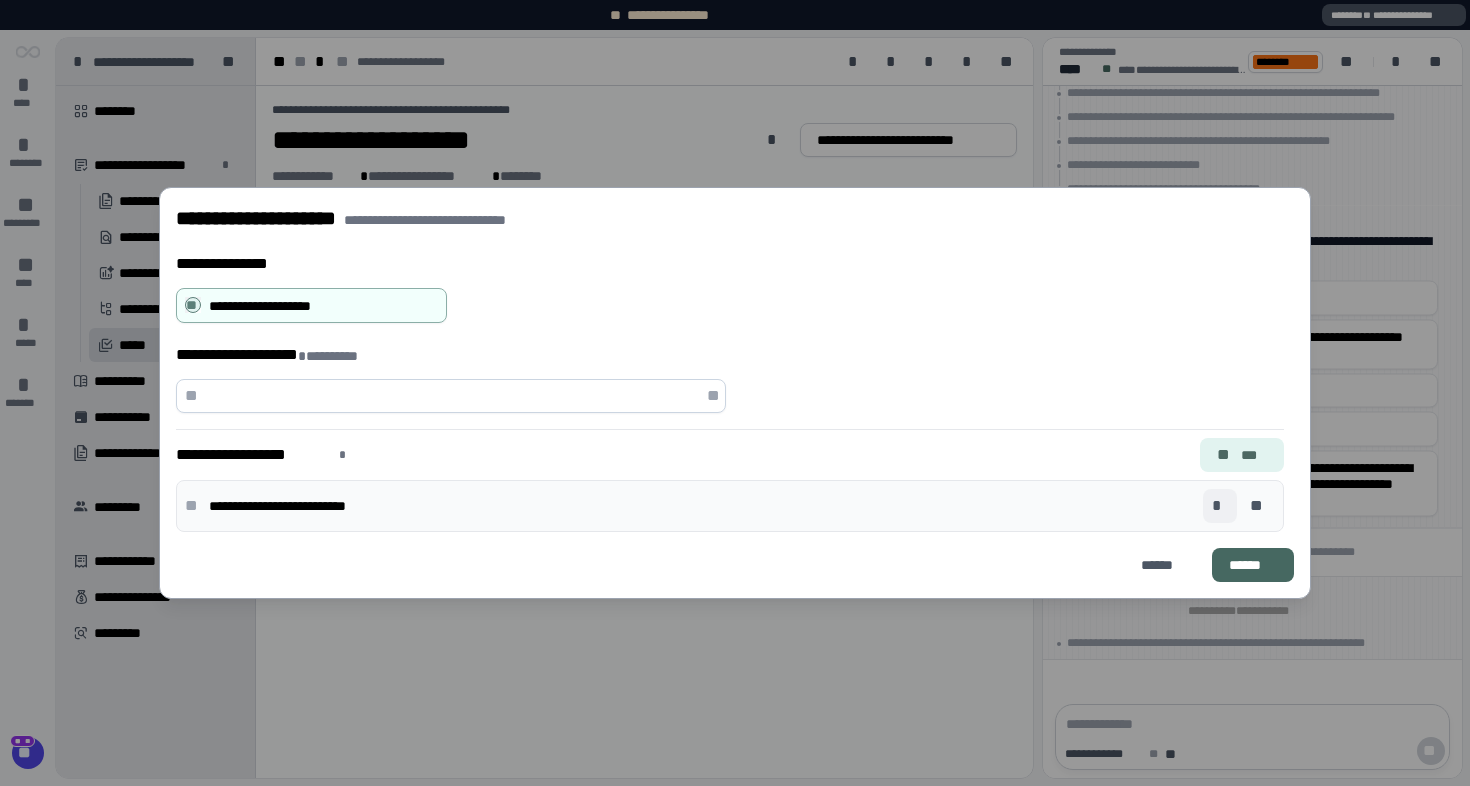 click on "*" at bounding box center (1220, 506) 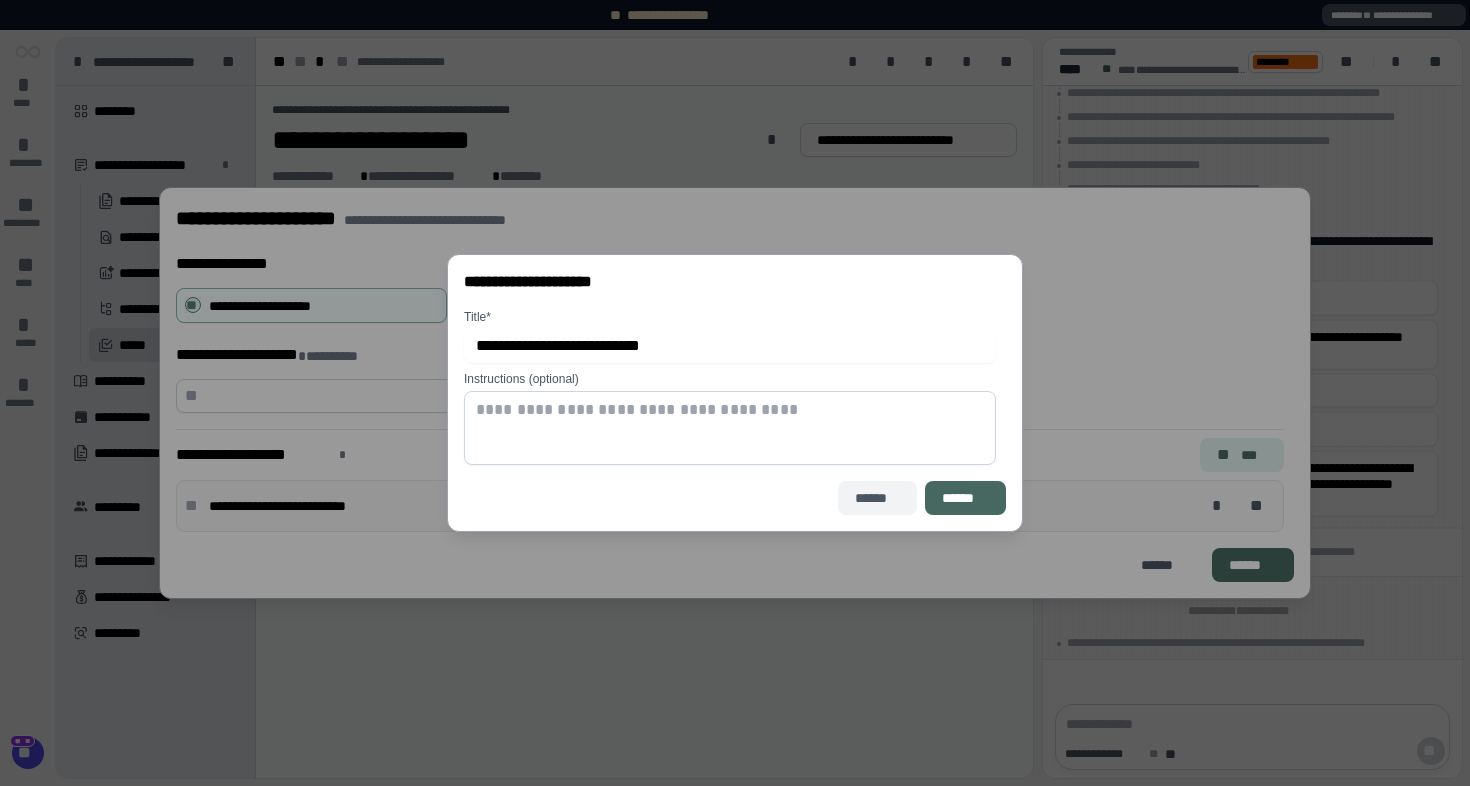 click on "******" at bounding box center (877, 498) 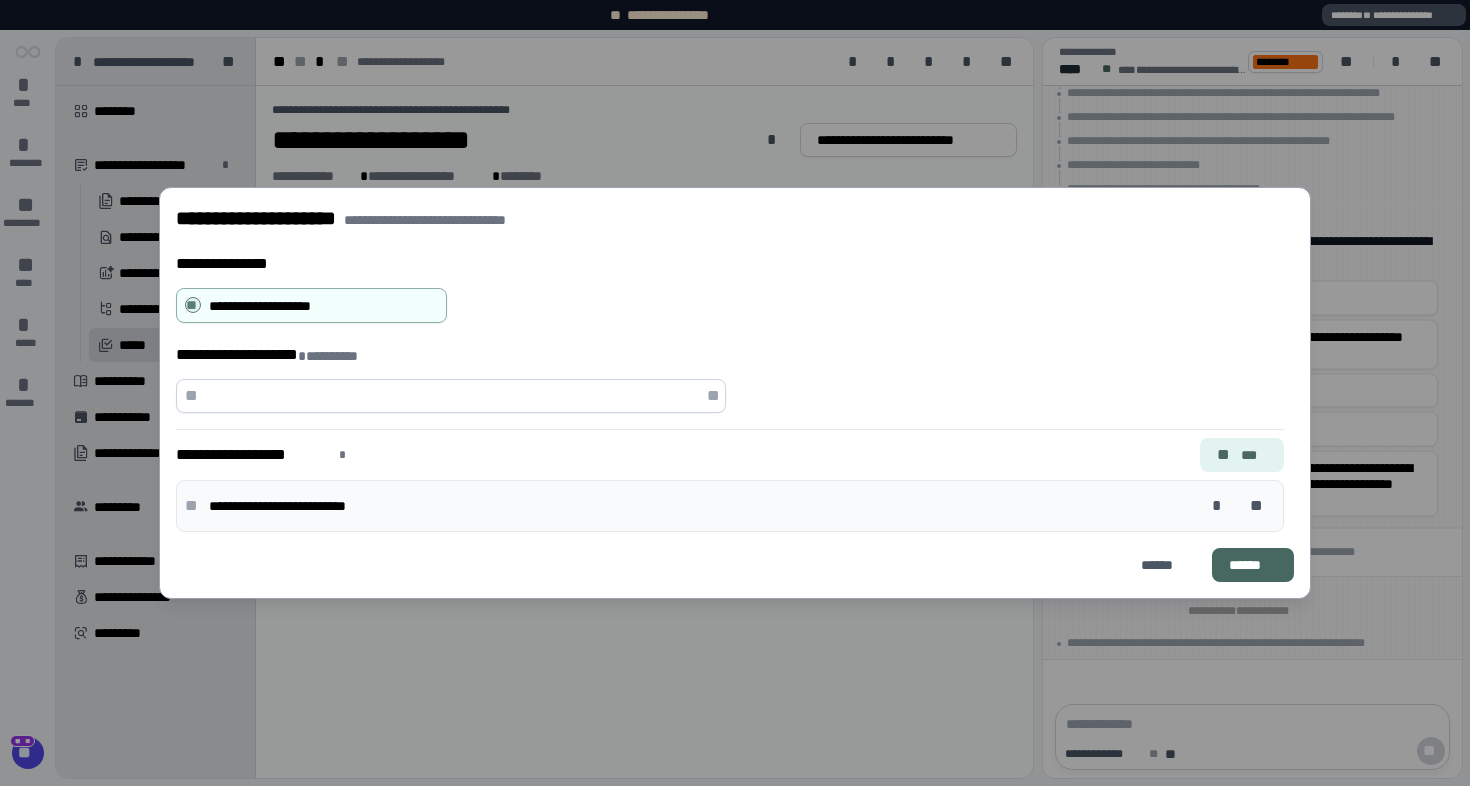 click on "**********" at bounding box center [730, 330] 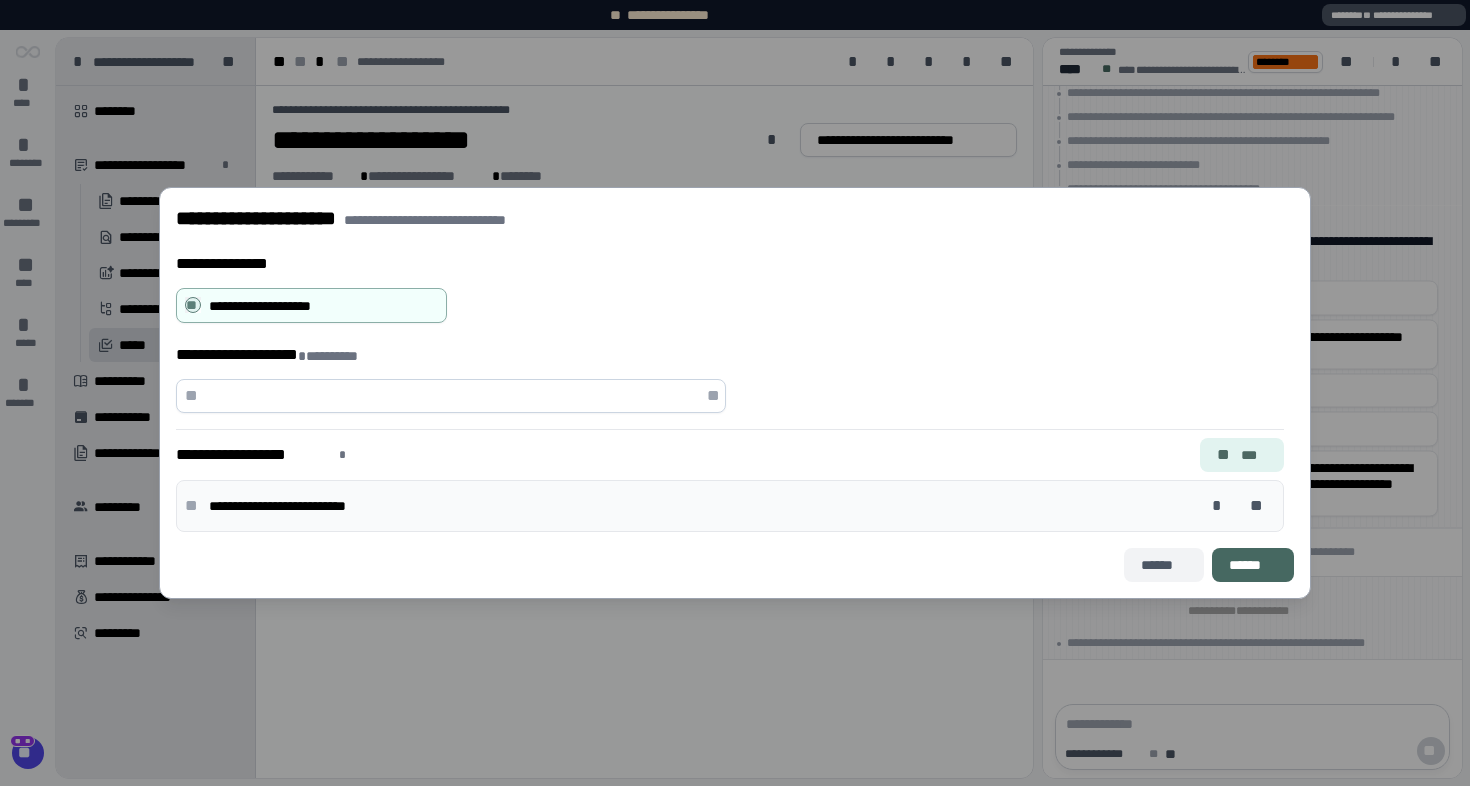 click on "******" at bounding box center (1163, 565) 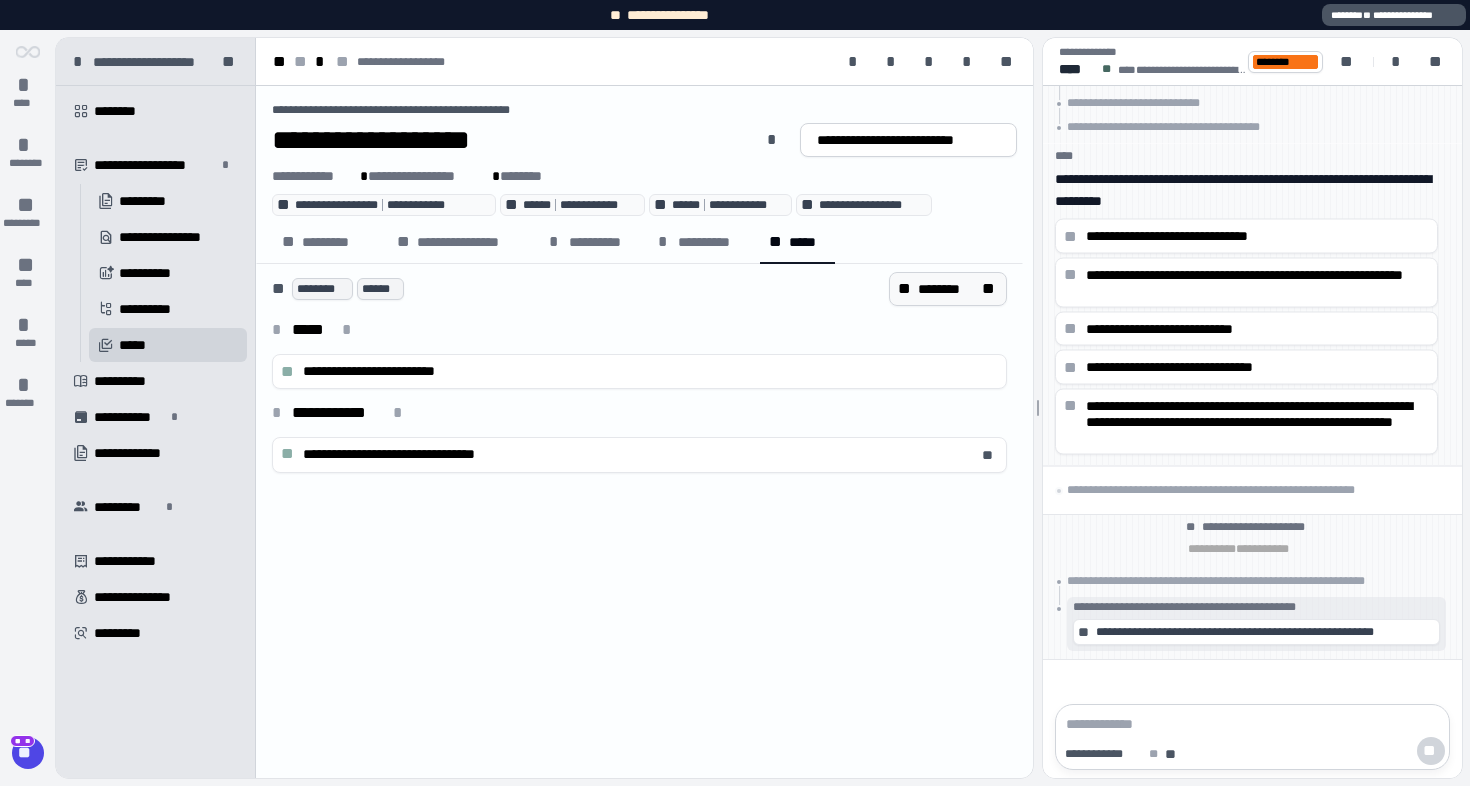 click on "********" at bounding box center [948, 289] 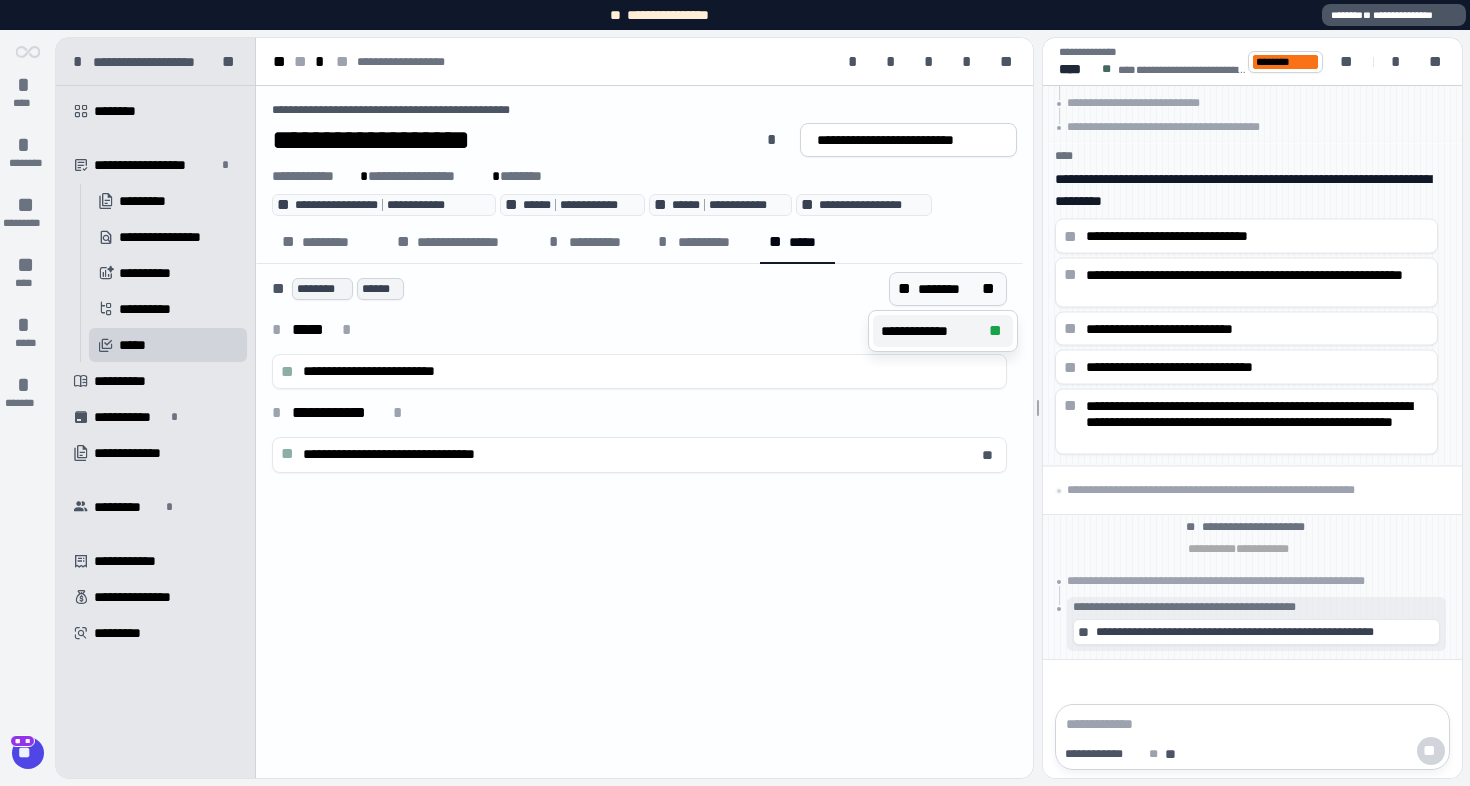 click on "**********" at bounding box center (931, 331) 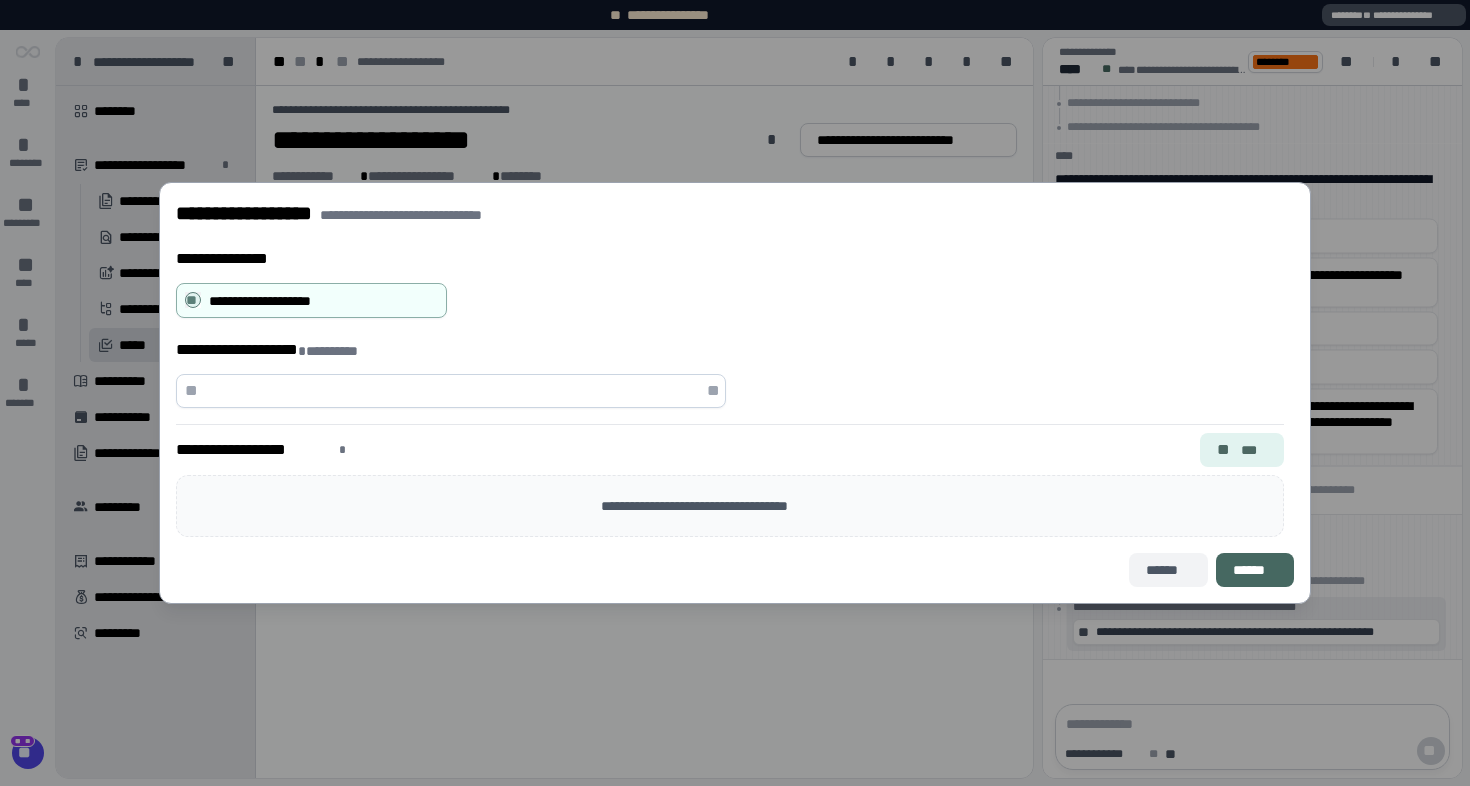 click on "******" at bounding box center (1168, 570) 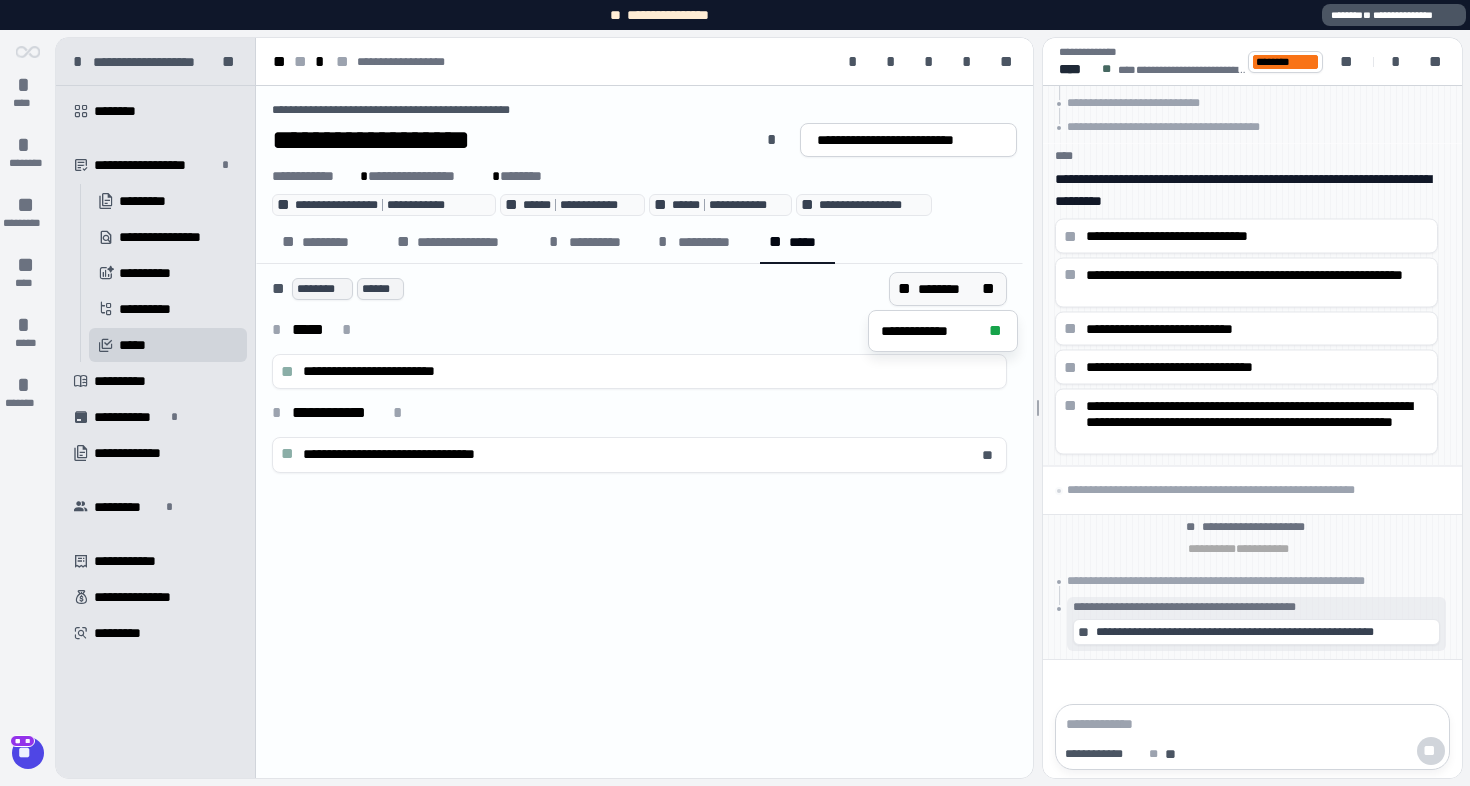 click on "********" at bounding box center (948, 289) 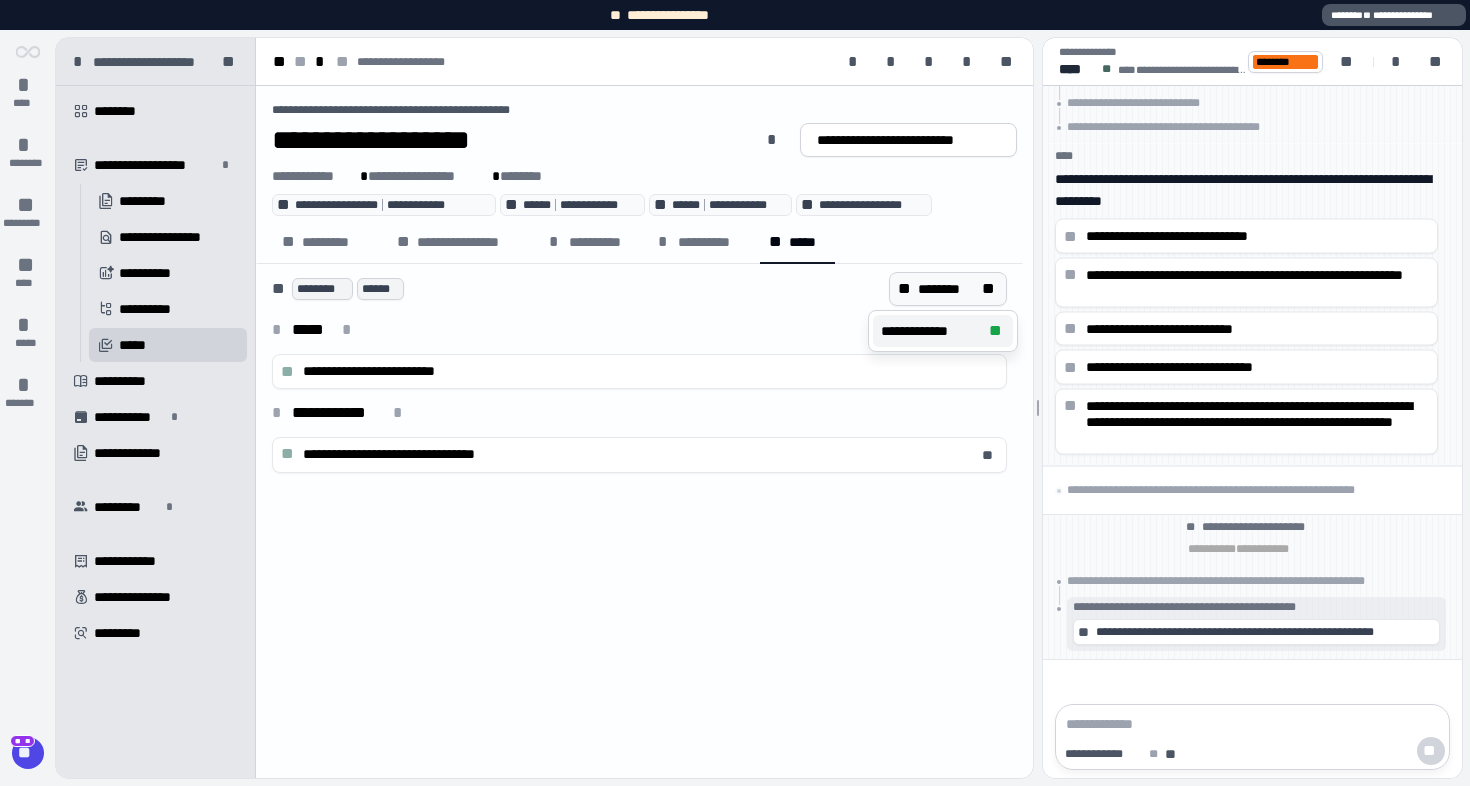 click on "**********" at bounding box center (931, 331) 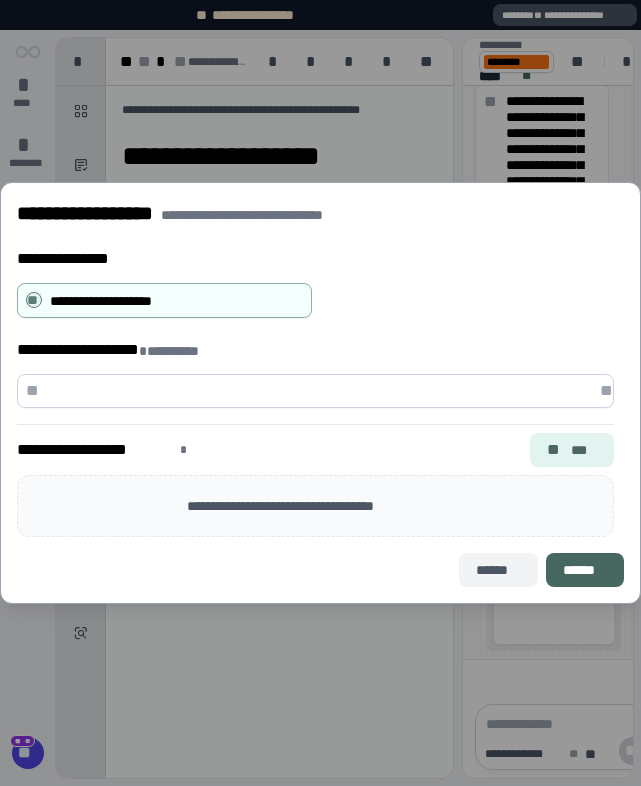 click on "******" at bounding box center (498, 570) 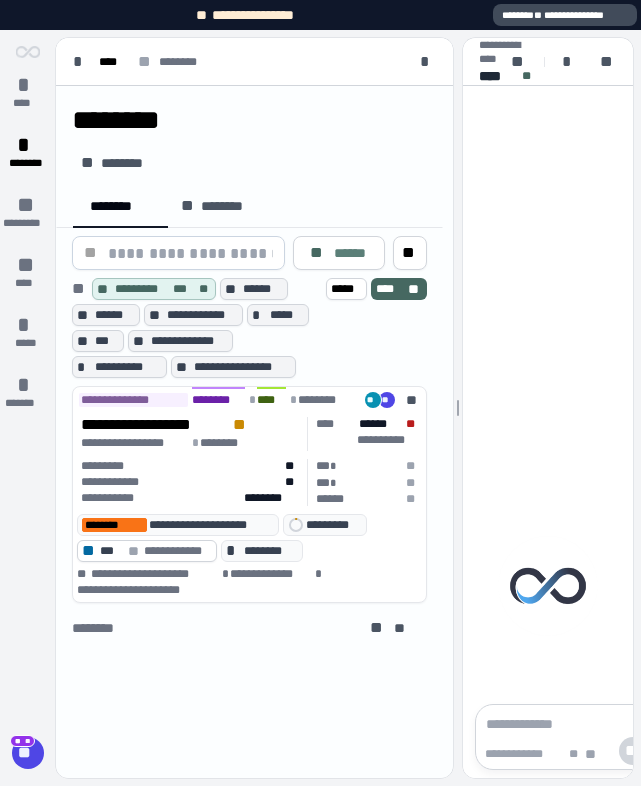 click on "**********" at bounding box center [565, 15] 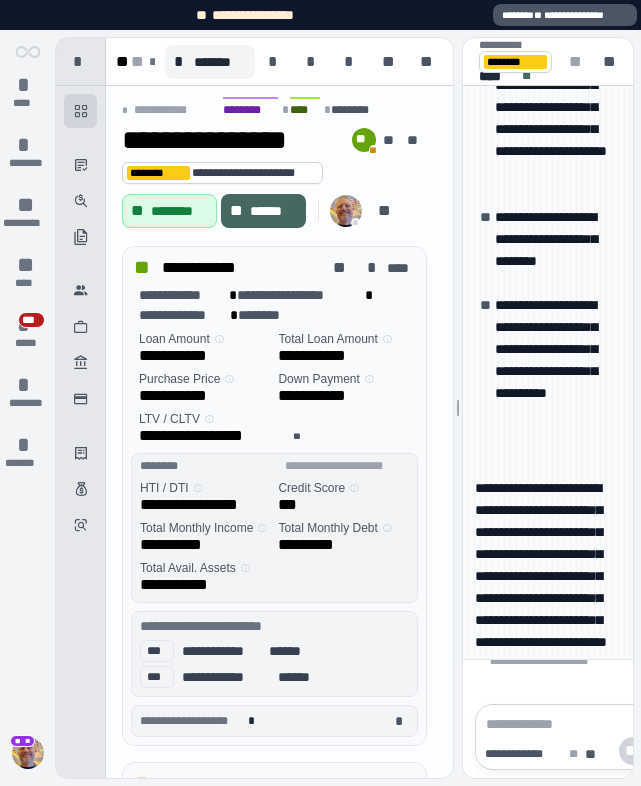 scroll, scrollTop: 0, scrollLeft: 0, axis: both 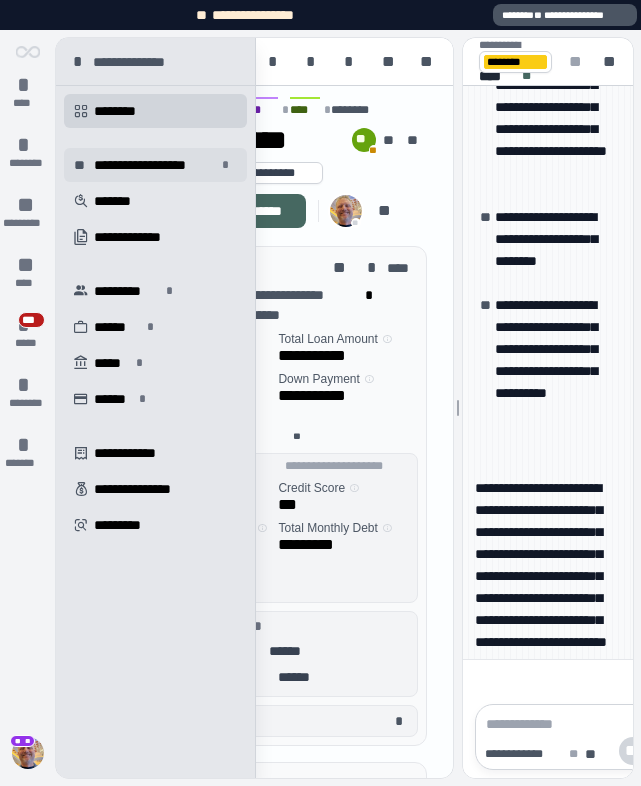 click on "**********" at bounding box center [155, 165] 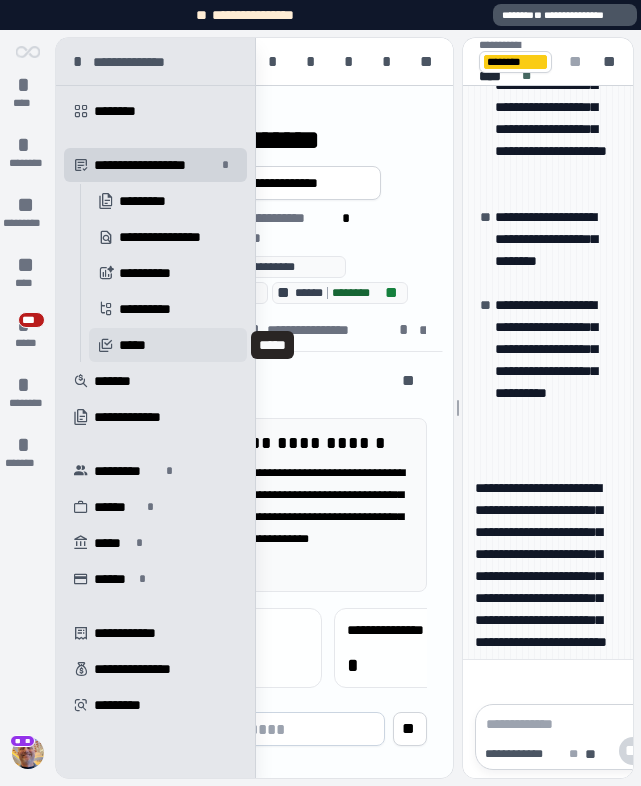 click on "*****" at bounding box center (137, 345) 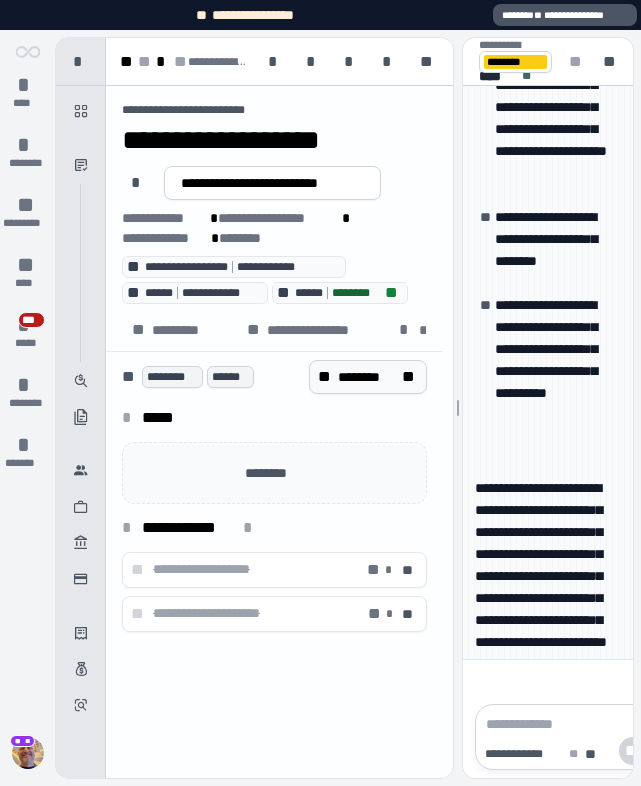 click on "********" at bounding box center (368, 377) 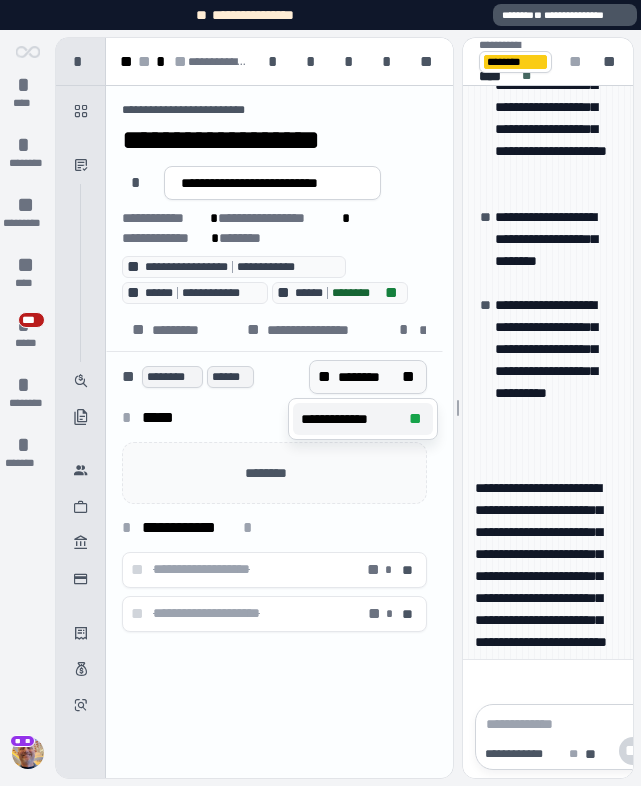 click on "**********" at bounding box center (351, 419) 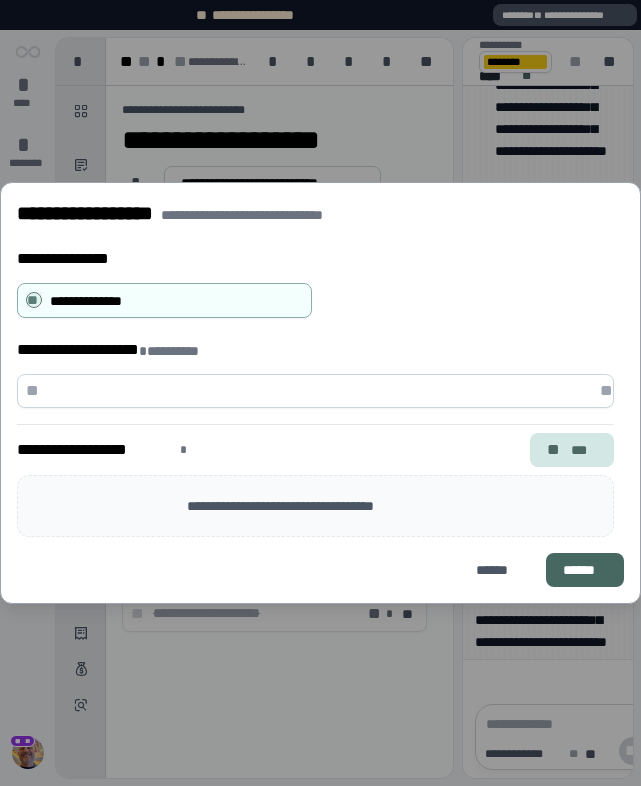 click on "**" at bounding box center [555, 450] 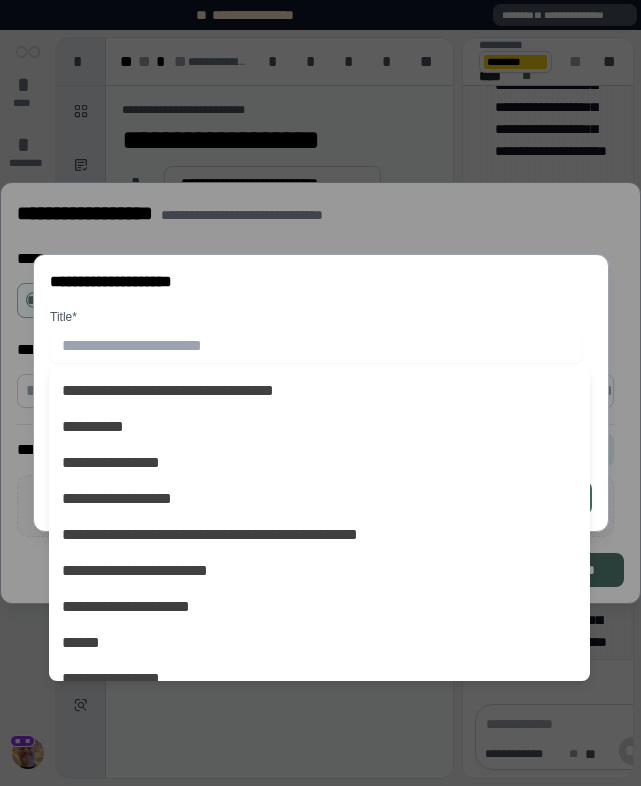 click at bounding box center (316, 346) 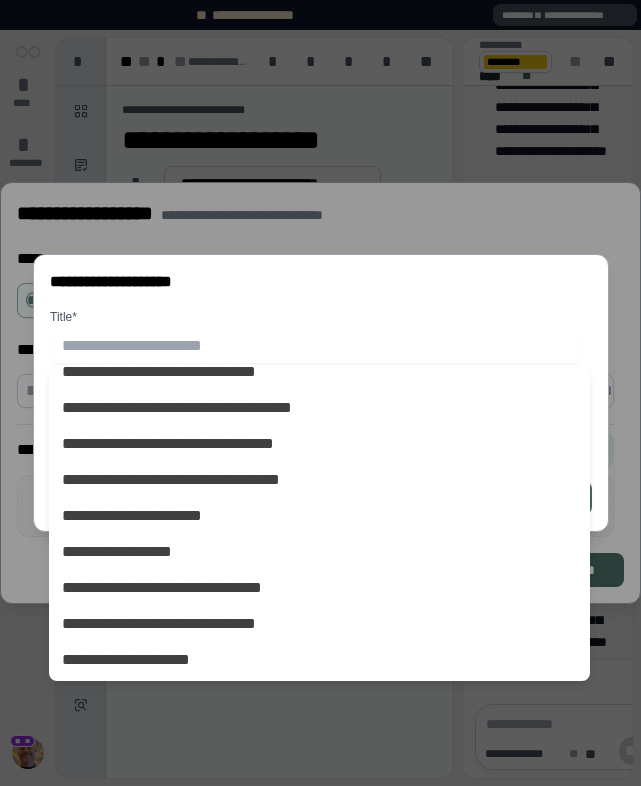 scroll, scrollTop: 489, scrollLeft: 0, axis: vertical 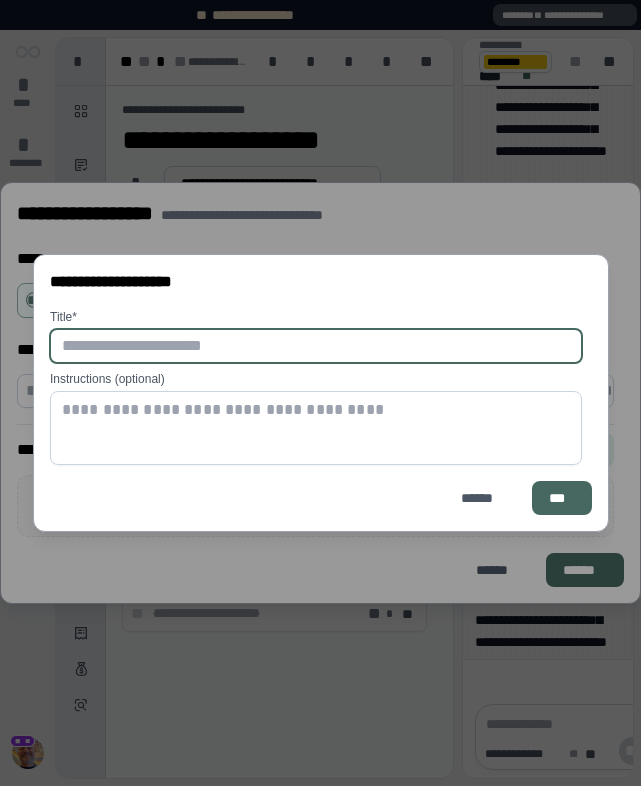 click at bounding box center (316, 346) 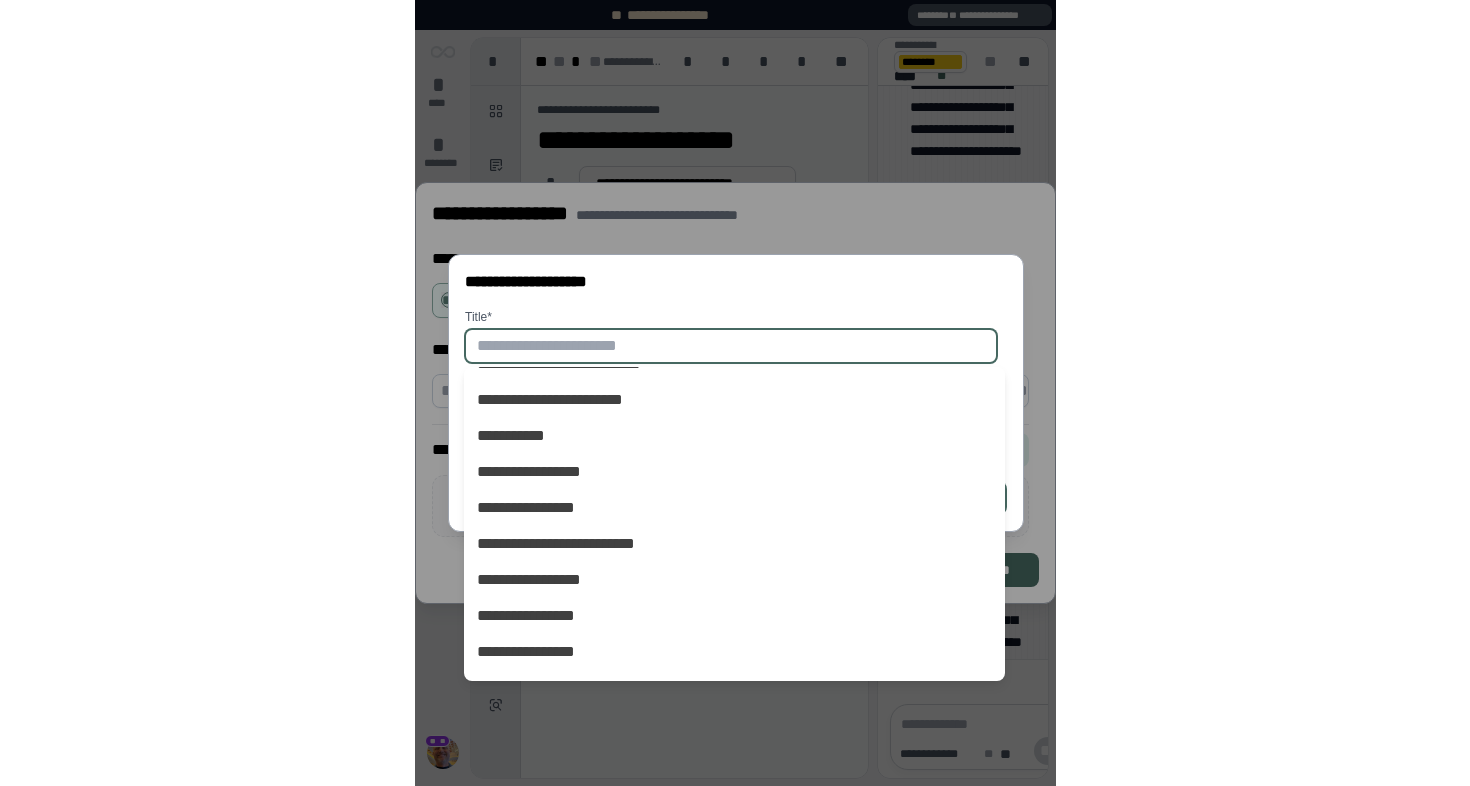 scroll, scrollTop: 1698, scrollLeft: 0, axis: vertical 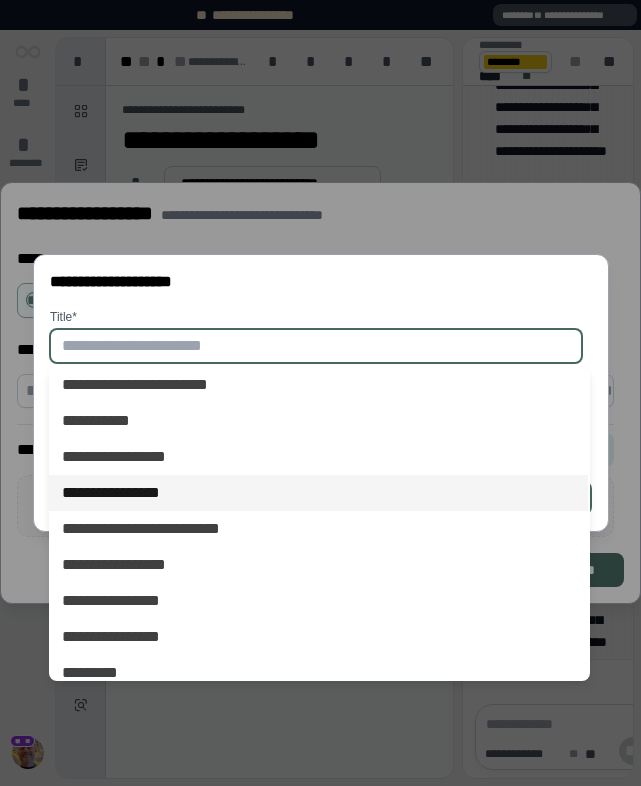 click on "**********" at bounding box center (318, 493) 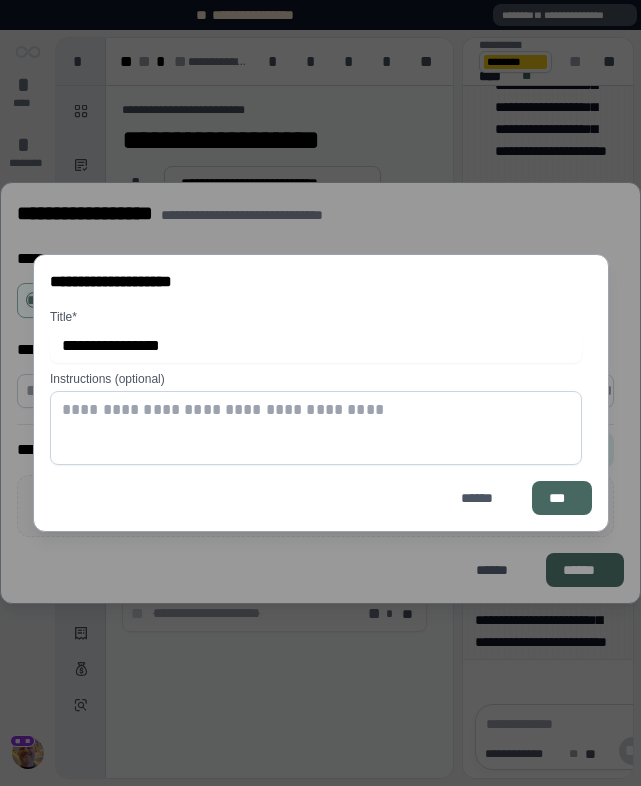 click at bounding box center (316, 428) 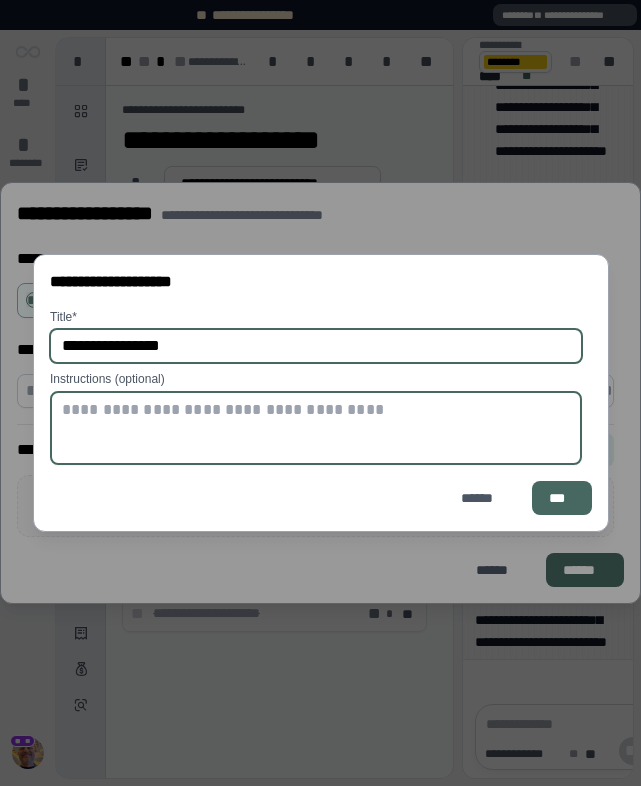 click on "**********" at bounding box center [316, 346] 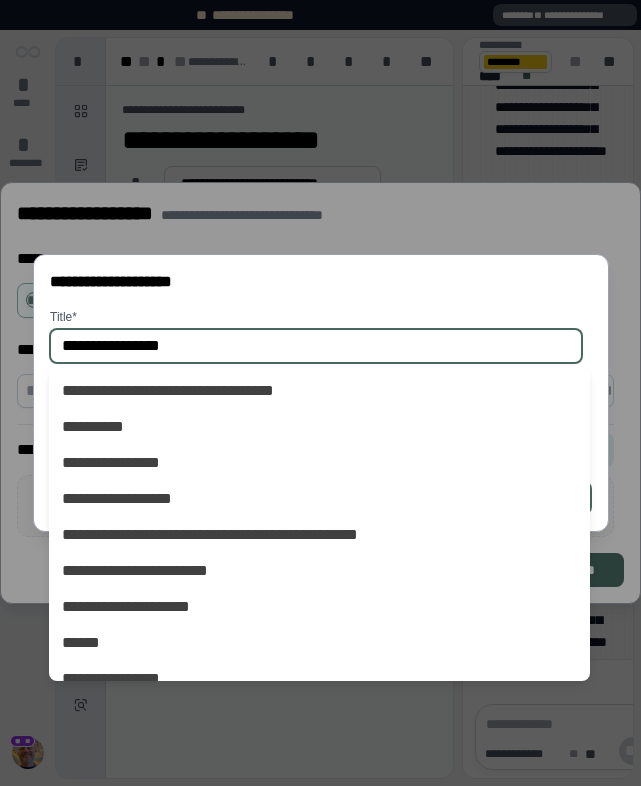 click on "**********" at bounding box center [316, 346] 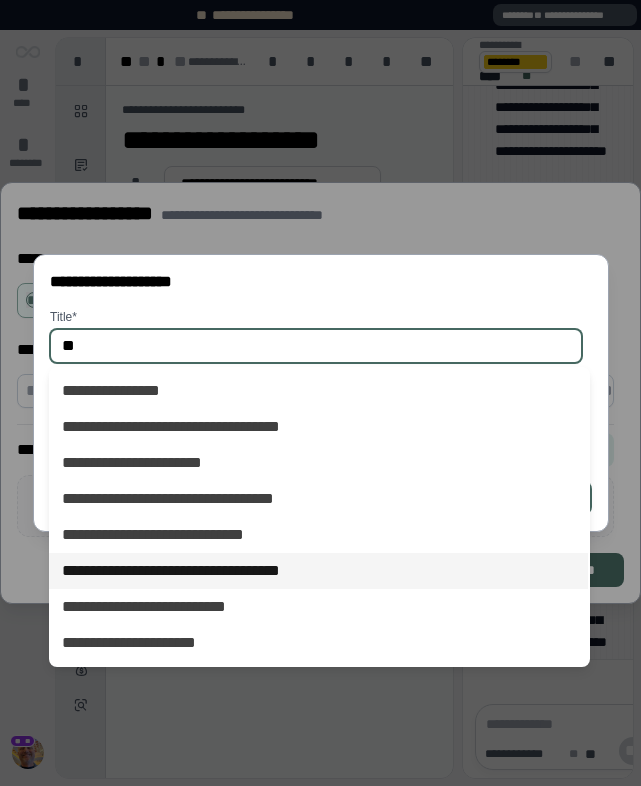 type on "*" 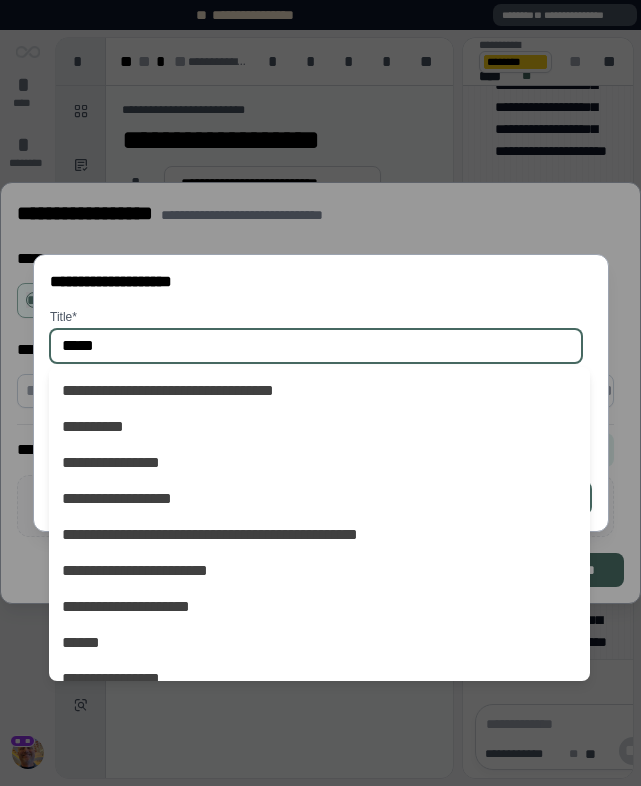 click on "*****" at bounding box center [316, 346] 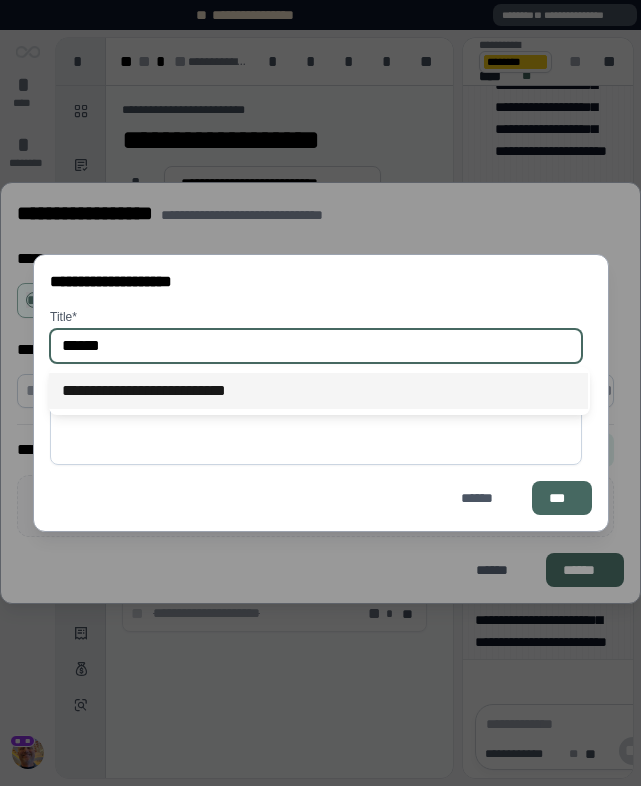 click on "**********" at bounding box center (318, 391) 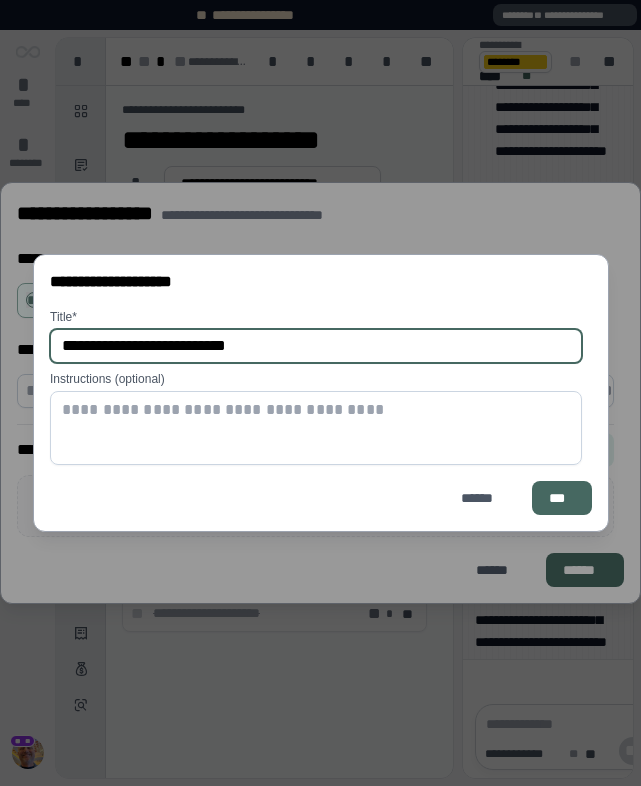 type on "**********" 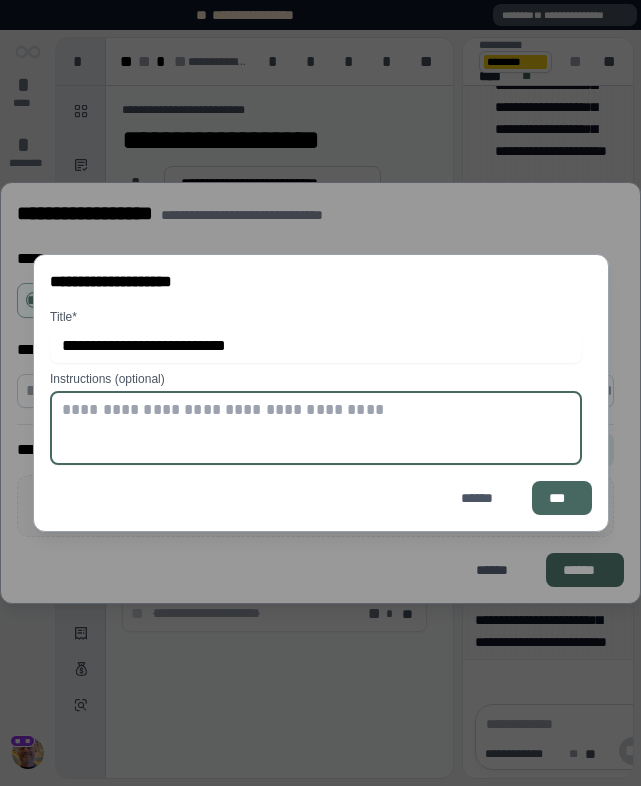 click at bounding box center [316, 428] 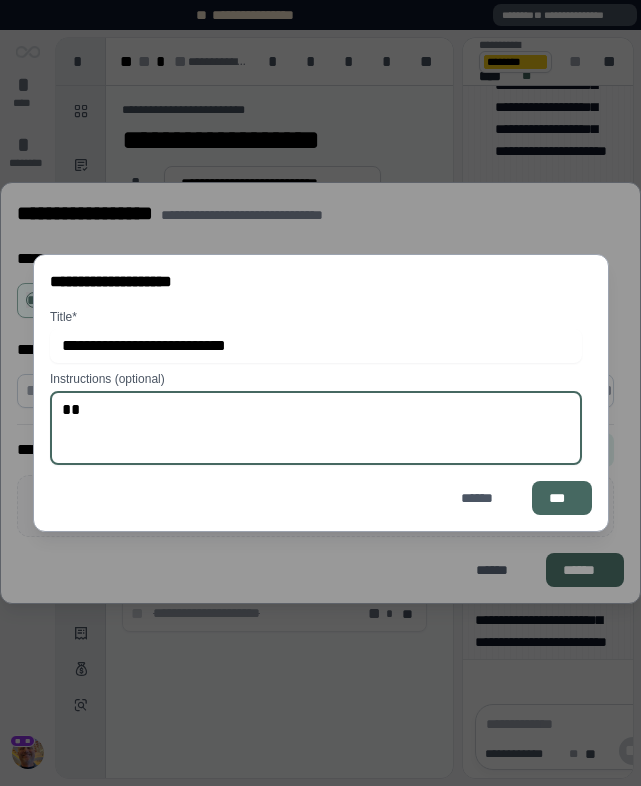 type on "*" 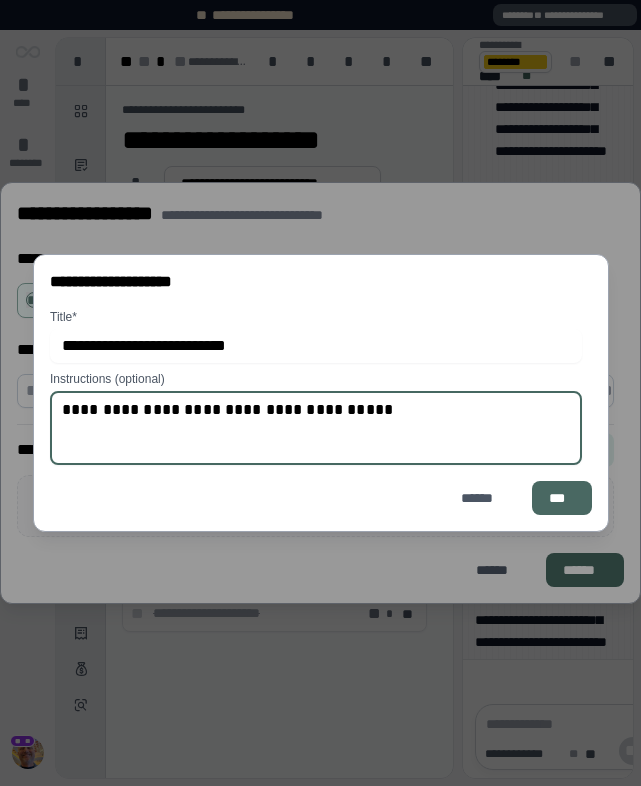 type on "**********" 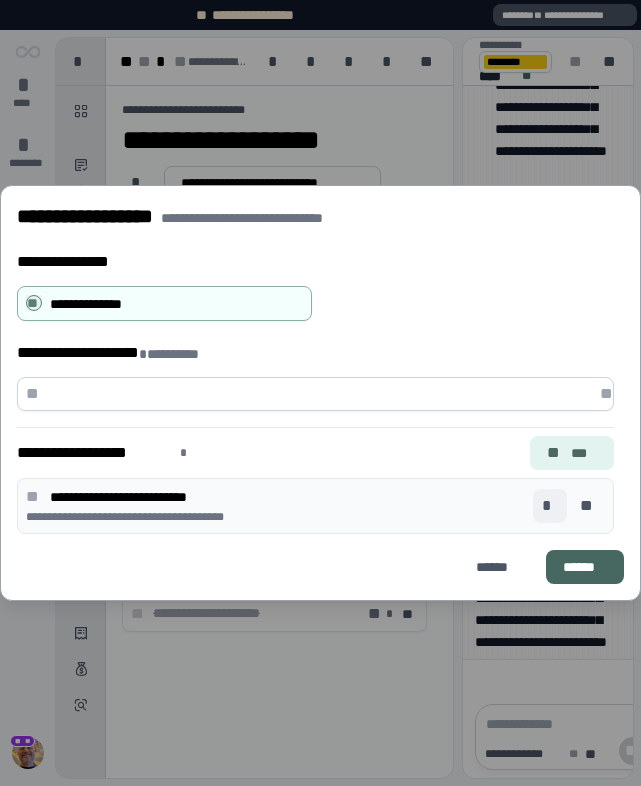 click on "*" at bounding box center (550, 506) 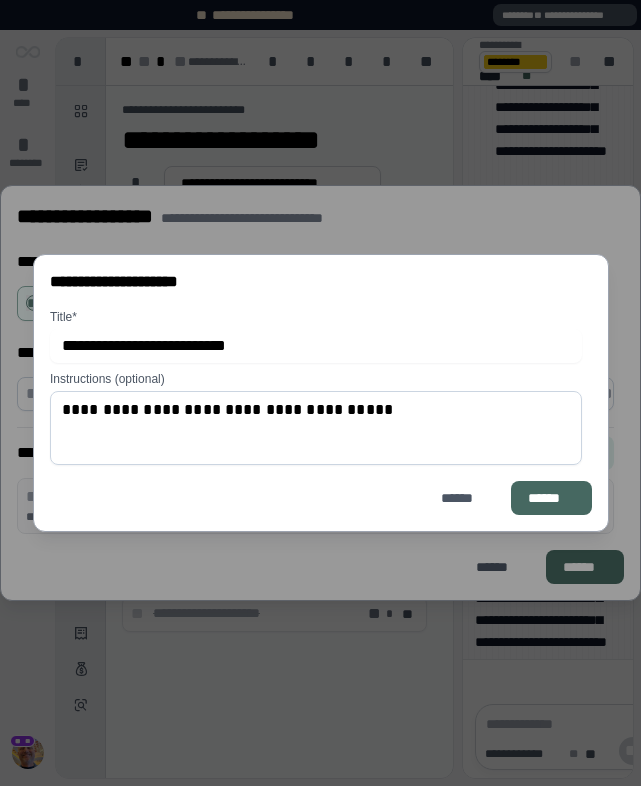click on "**********" at bounding box center (316, 346) 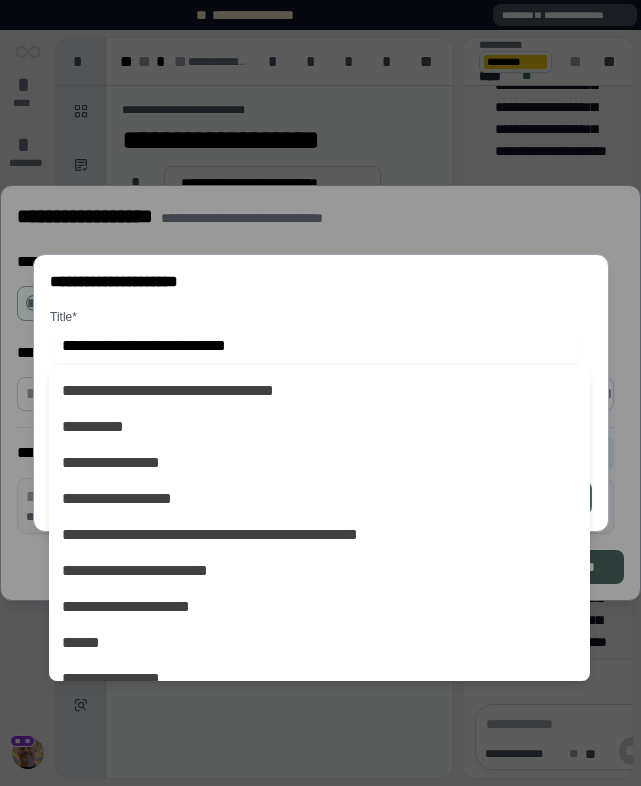 click on "**********" at bounding box center (316, 346) 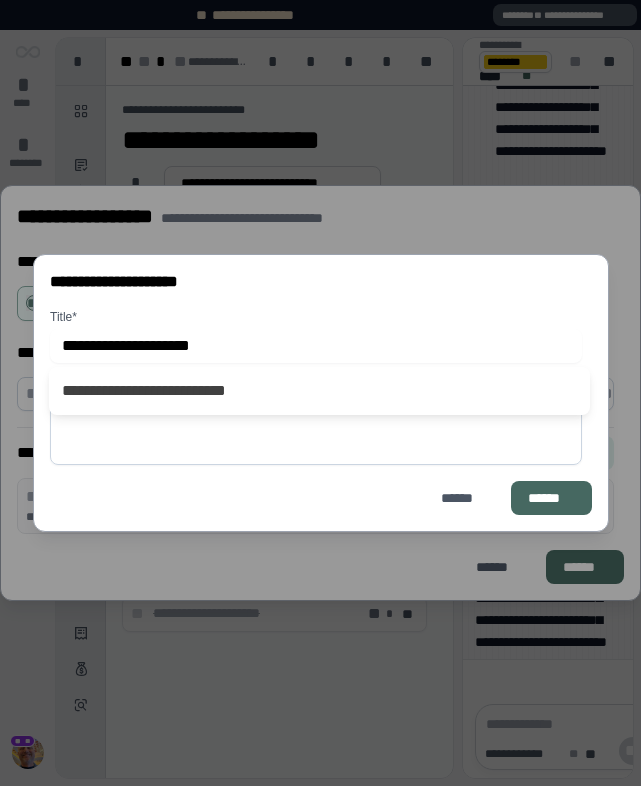 type on "**********" 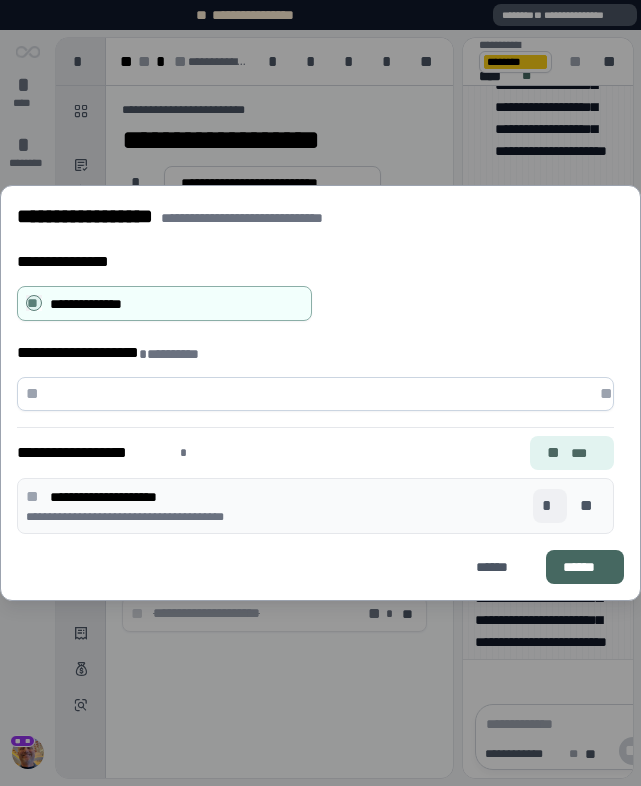 click on "*" at bounding box center (550, 506) 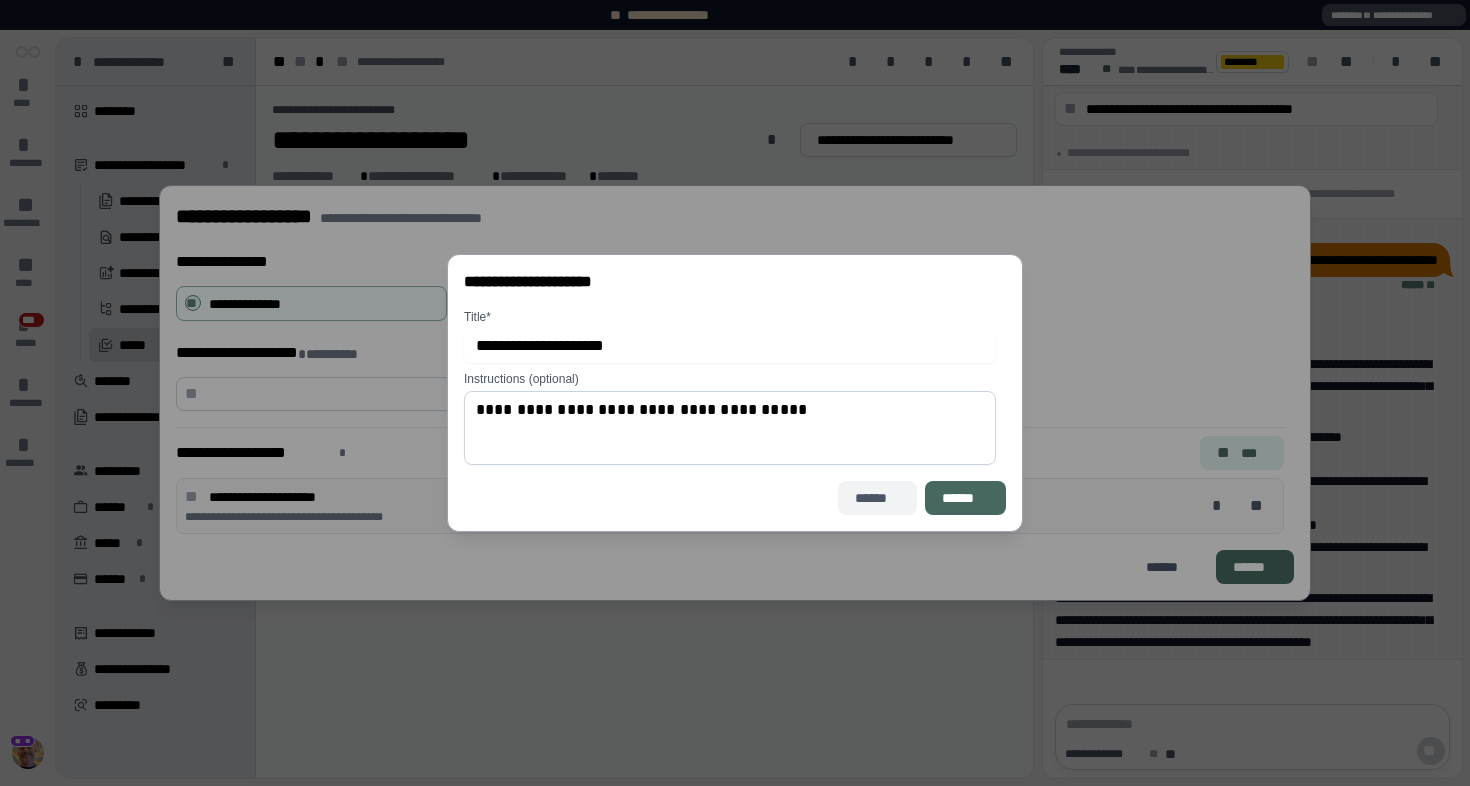 click on "******" at bounding box center (877, 498) 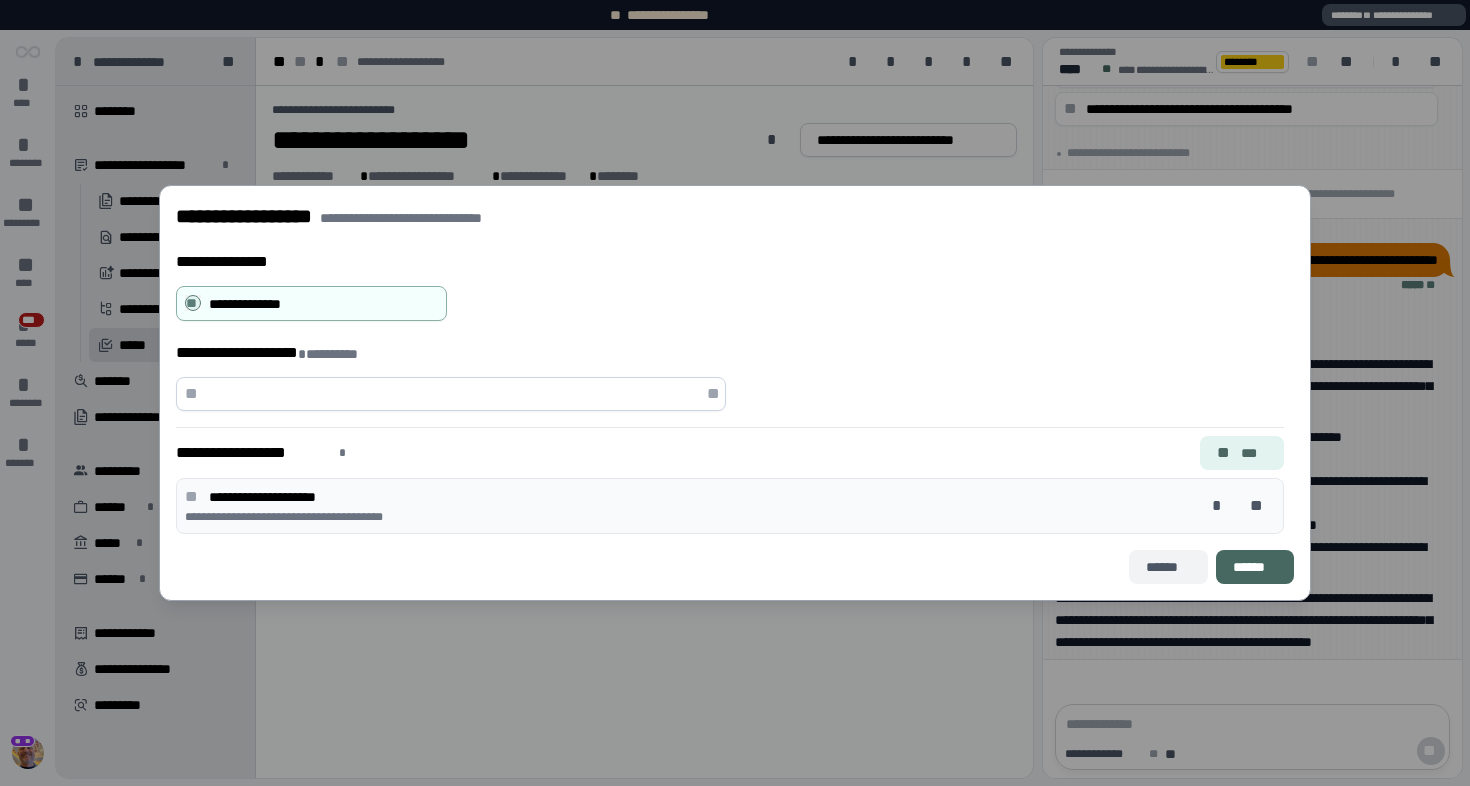 click on "******" at bounding box center [1168, 567] 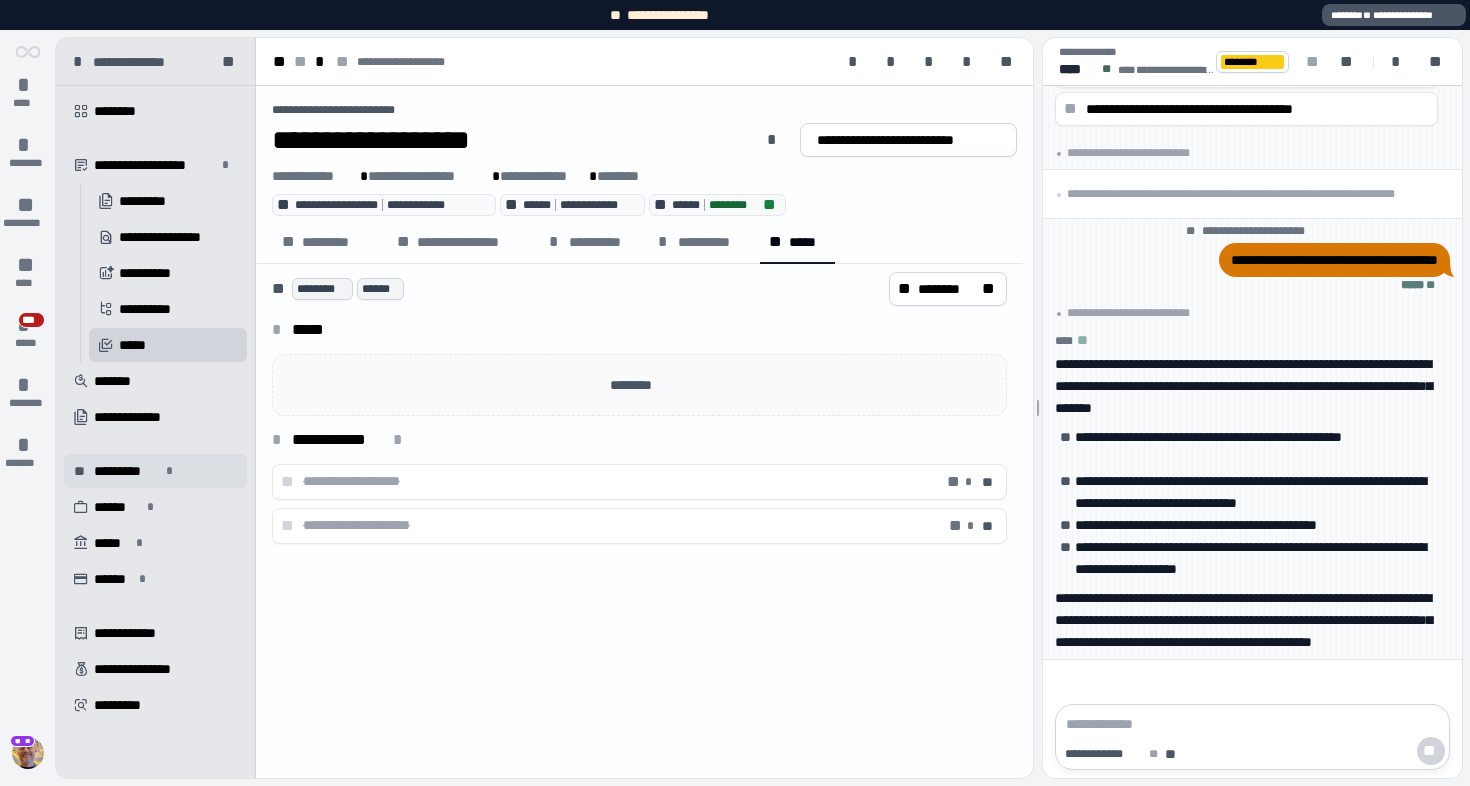 click on "** 󰀎 ********* *" at bounding box center (155, 471) 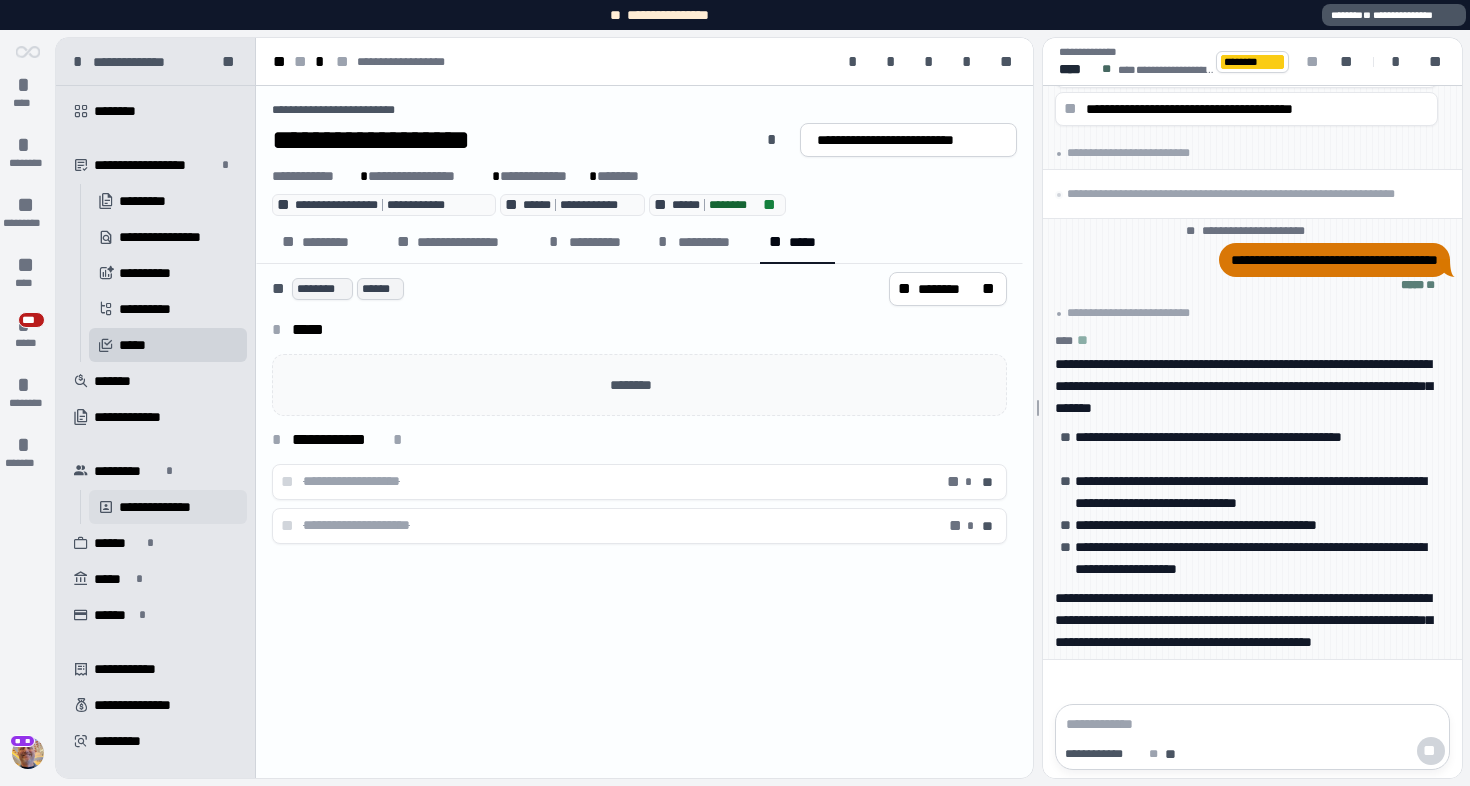 click on "**********" at bounding box center (175, 507) 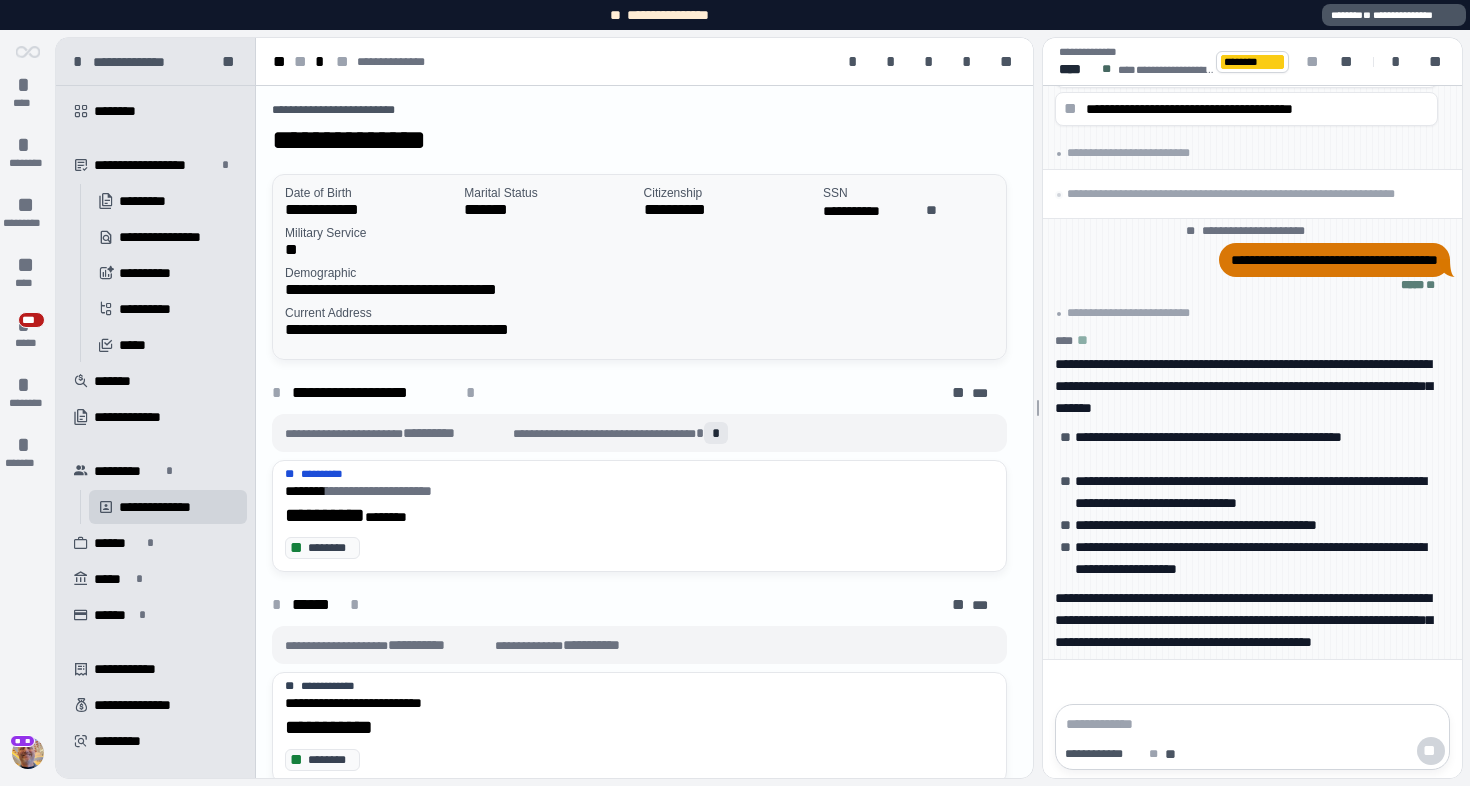 click on "Military Service" at bounding box center (639, 233) 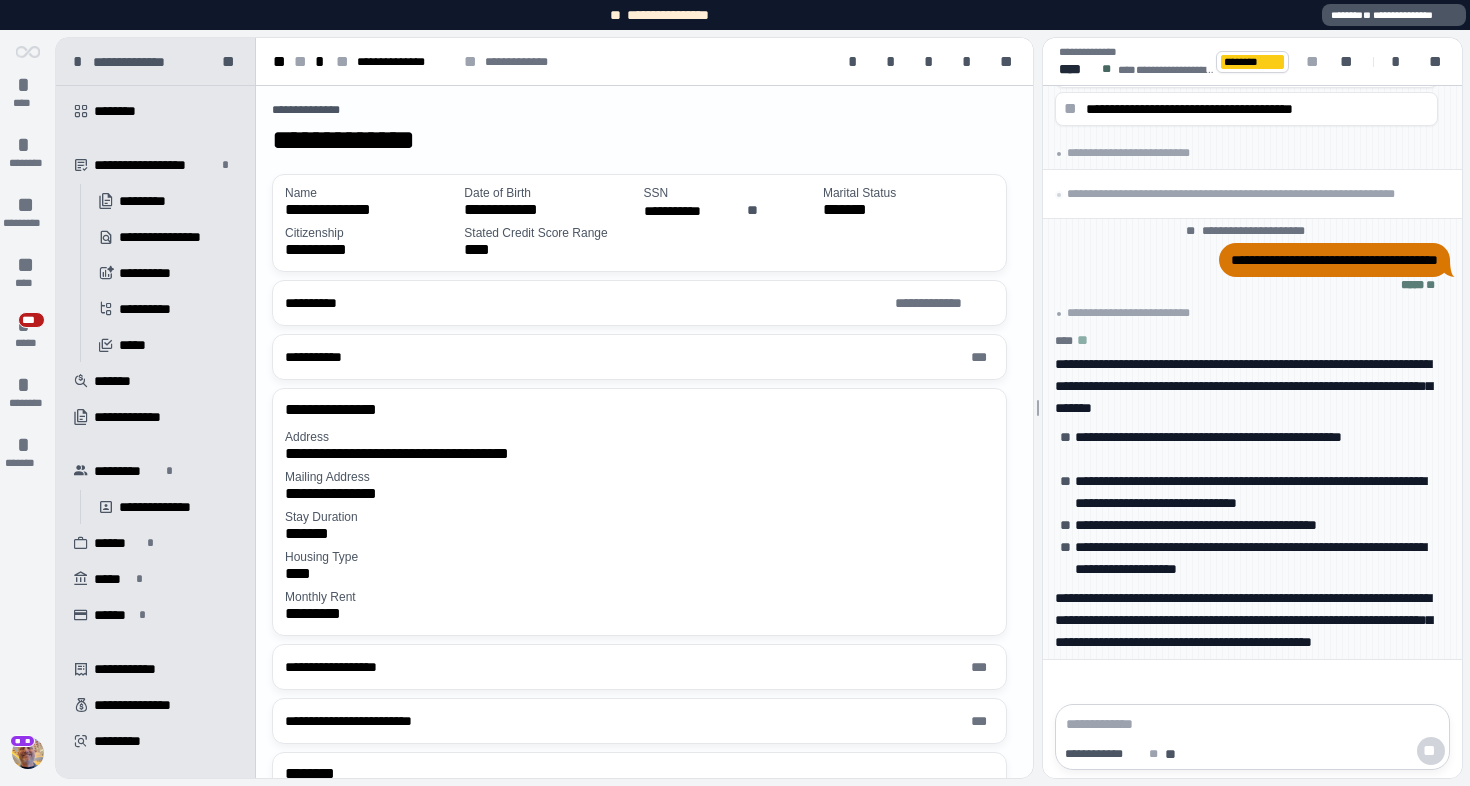 click on "**********" at bounding box center [643, 223] 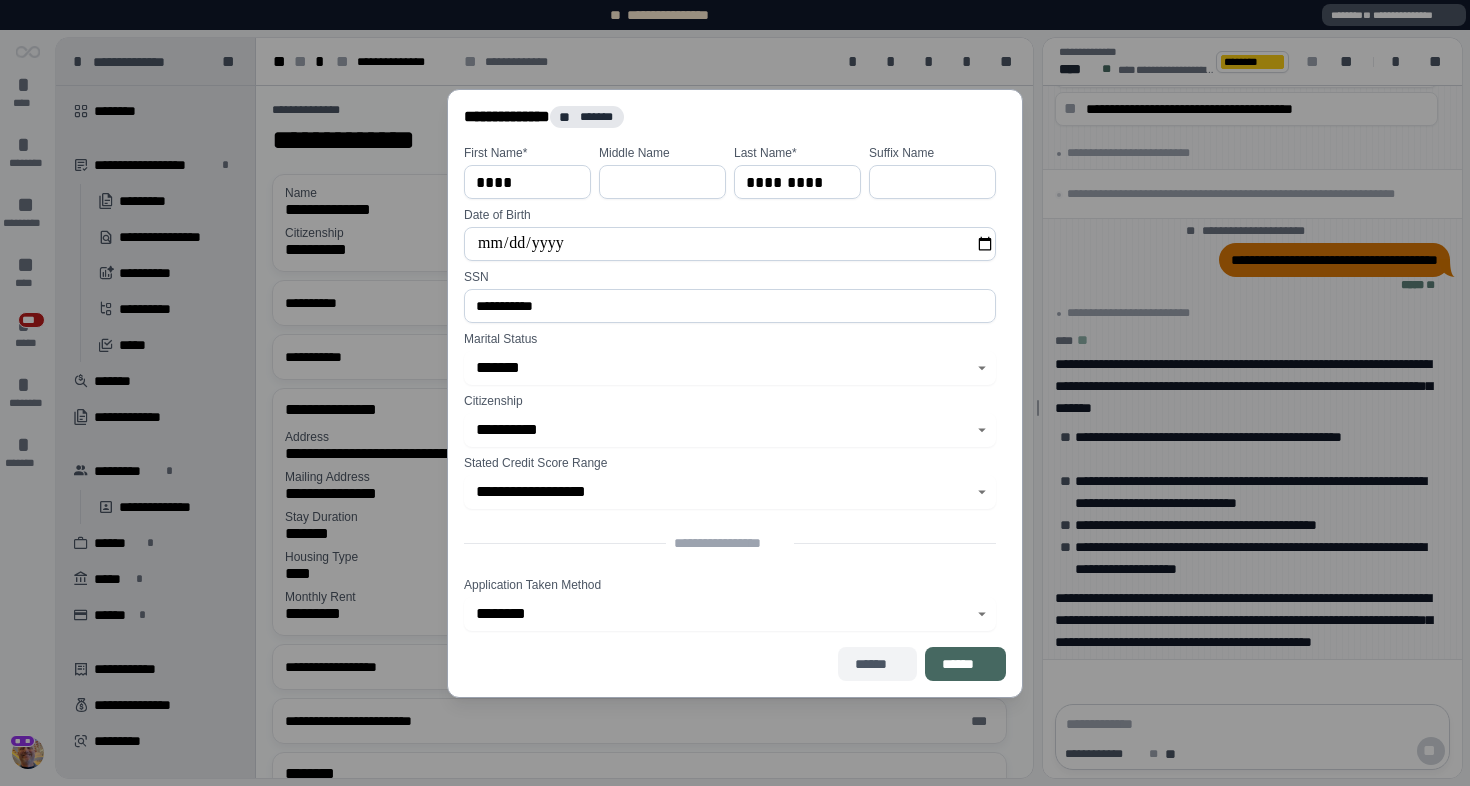 click on "******" at bounding box center [877, 664] 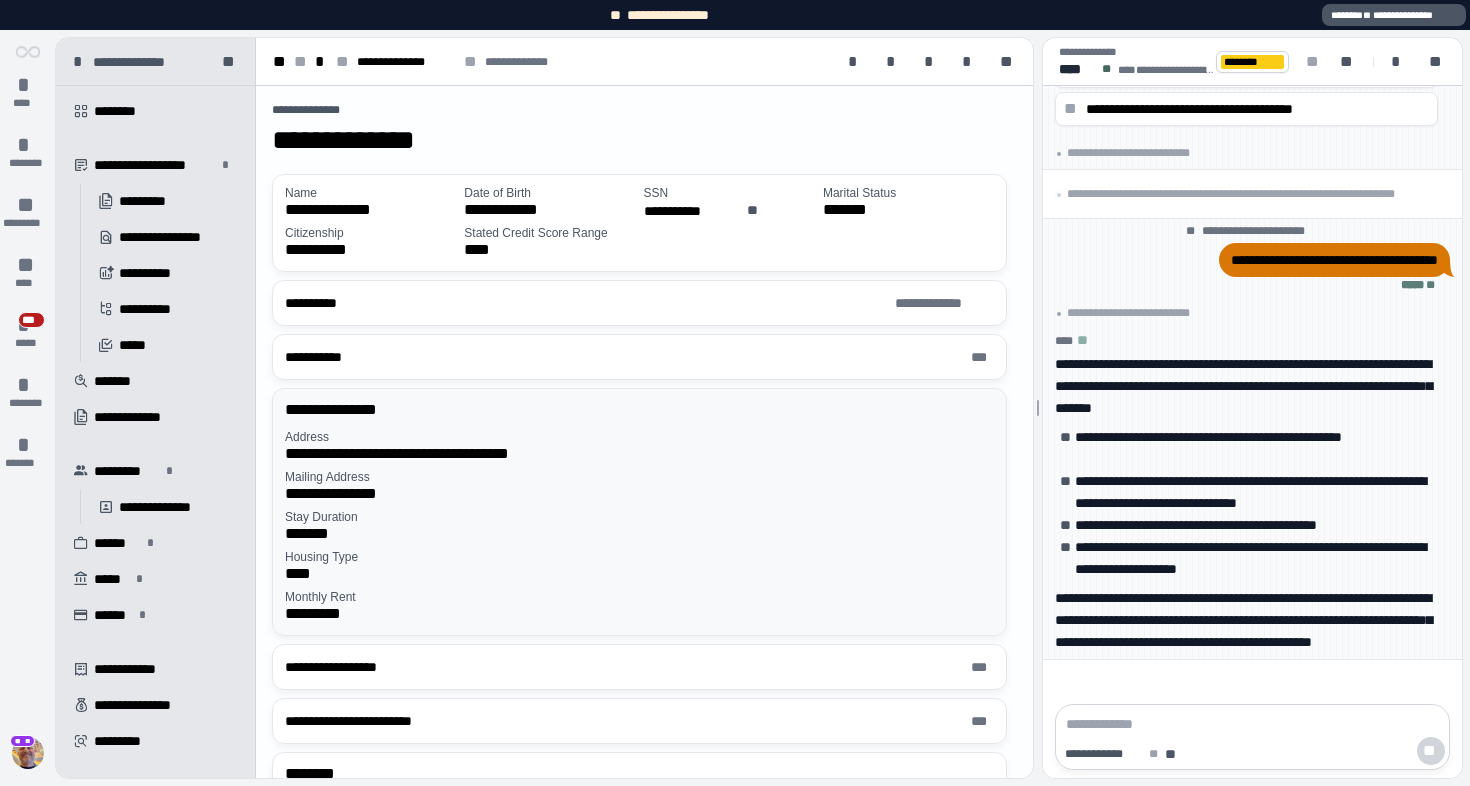 click on "*******" at bounding box center (639, 534) 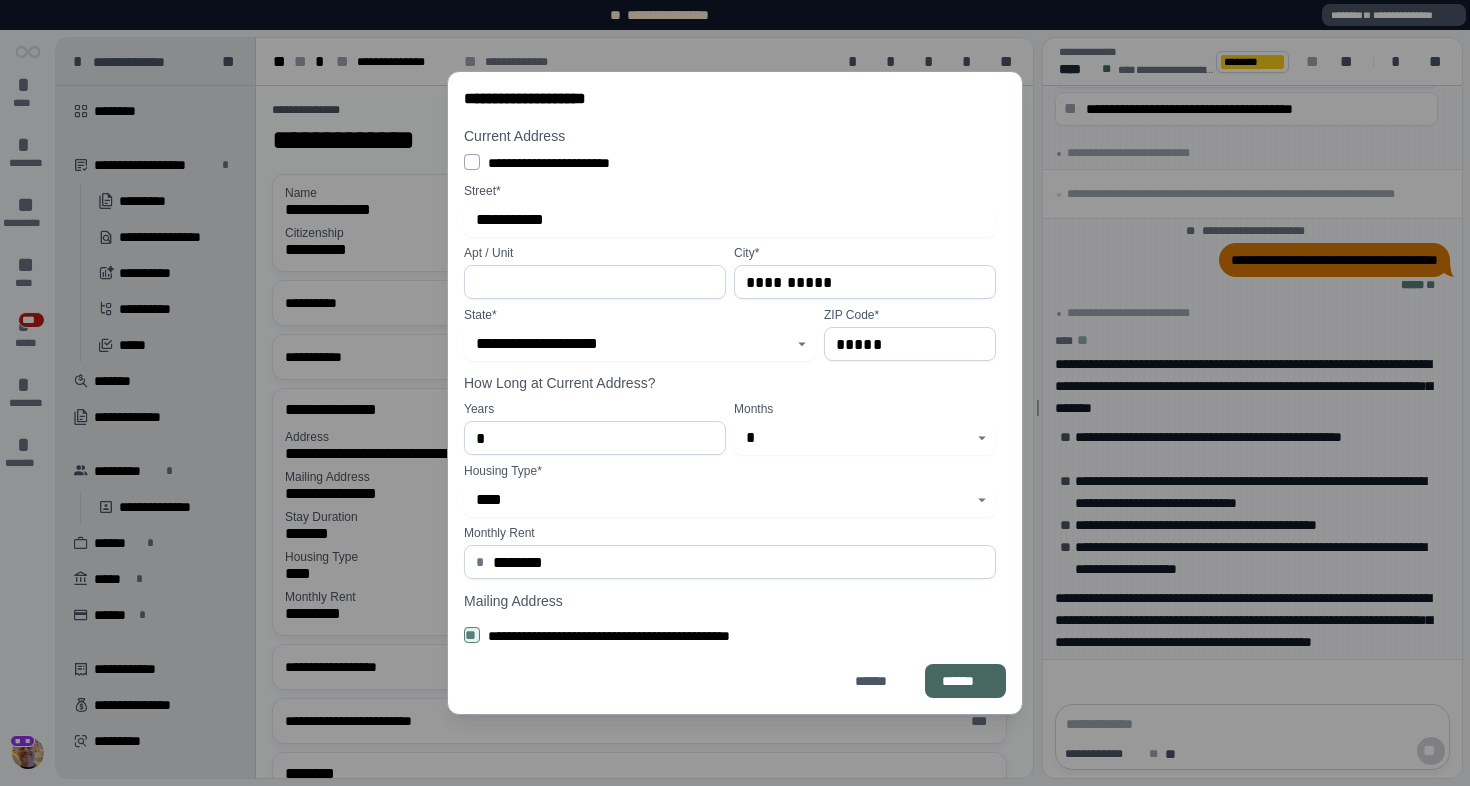 type 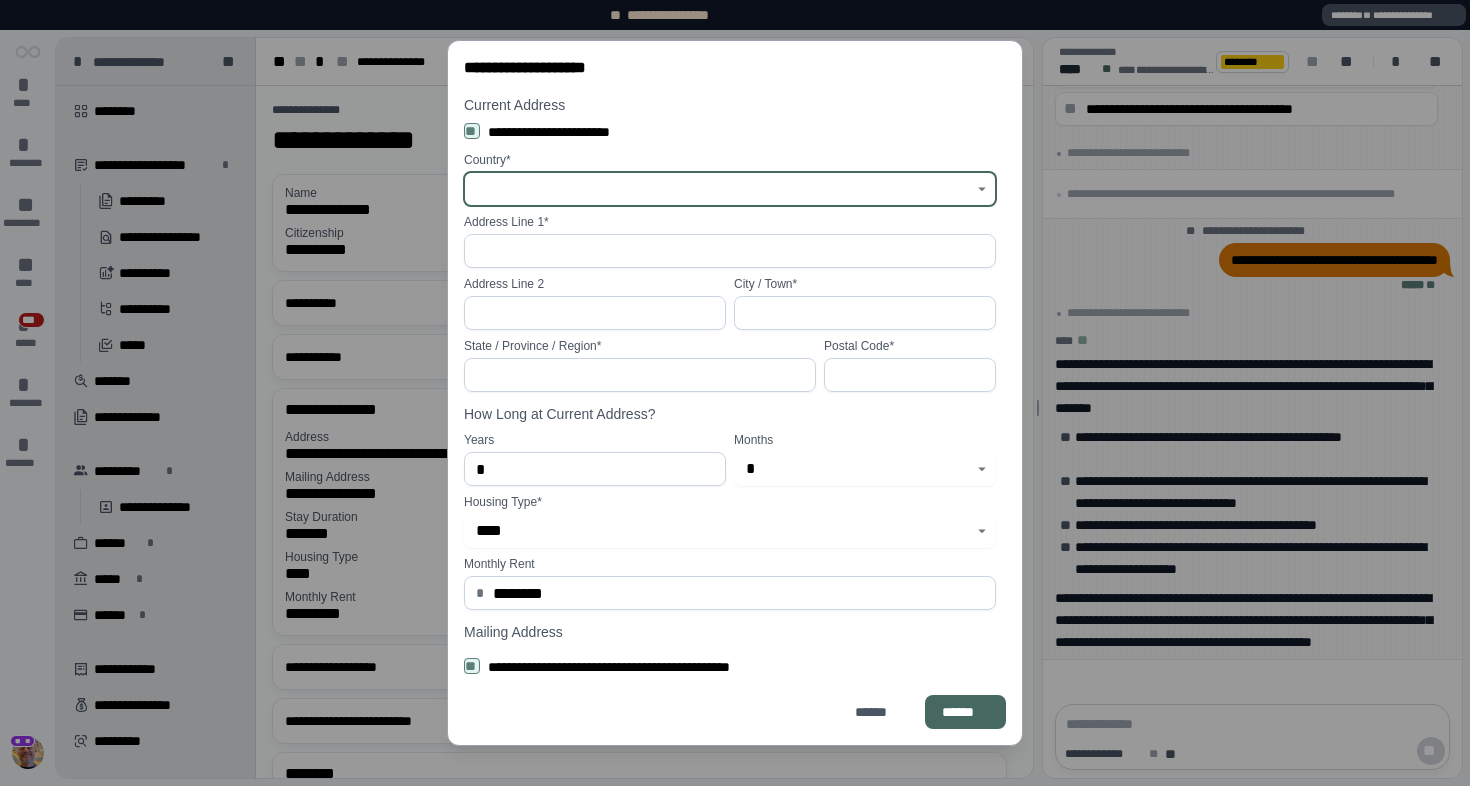 click at bounding box center [719, 189] 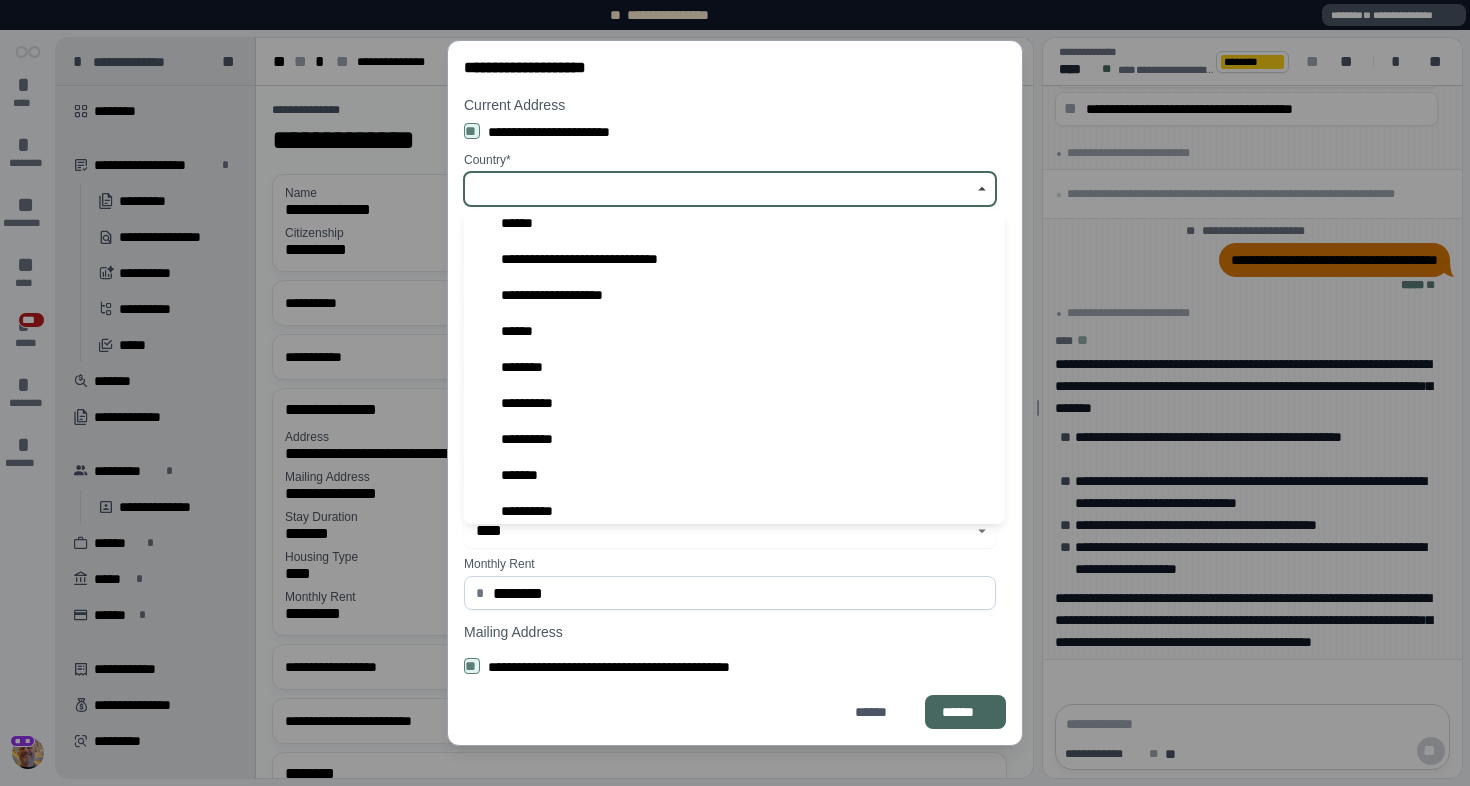 scroll, scrollTop: 4944, scrollLeft: 0, axis: vertical 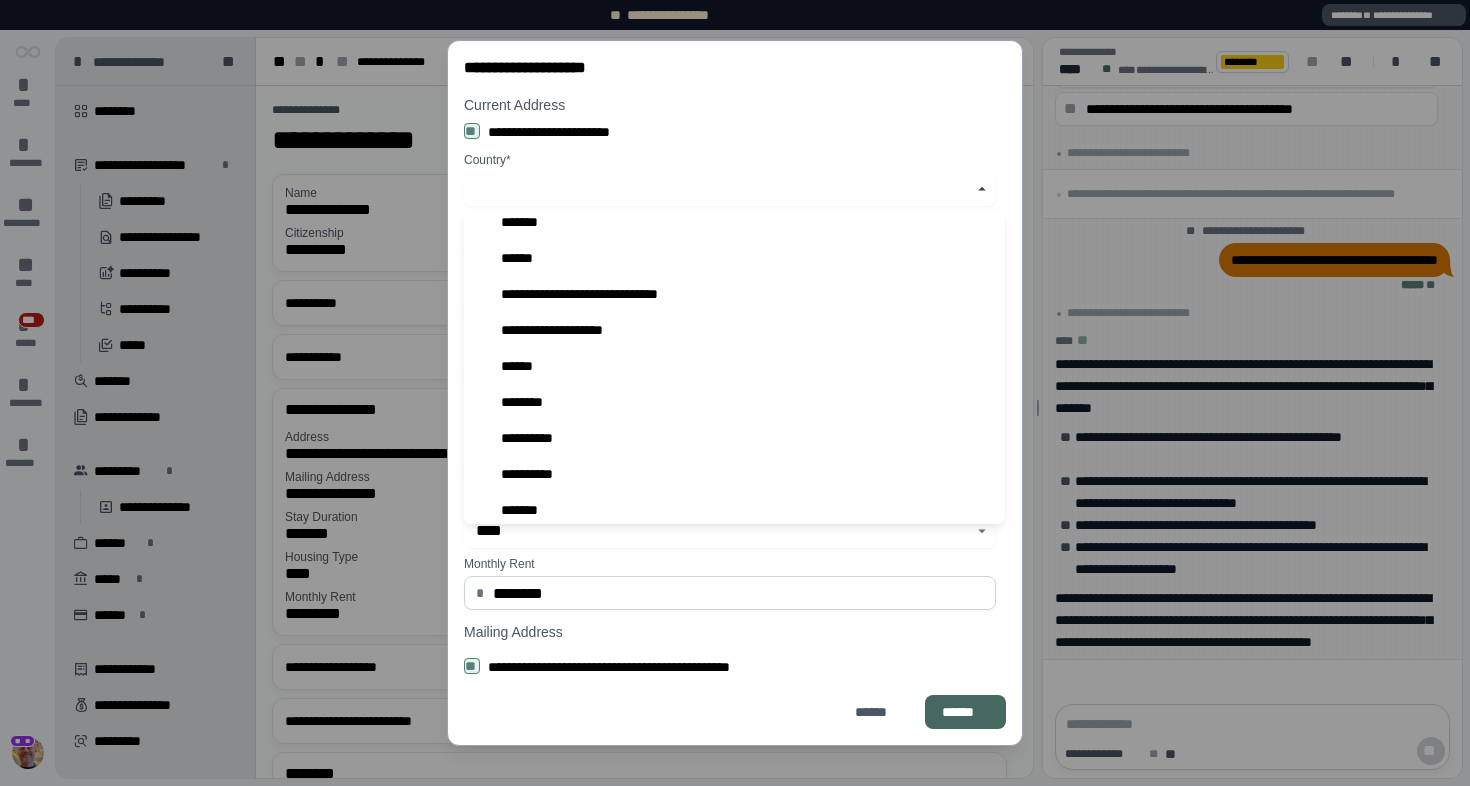 type on "******" 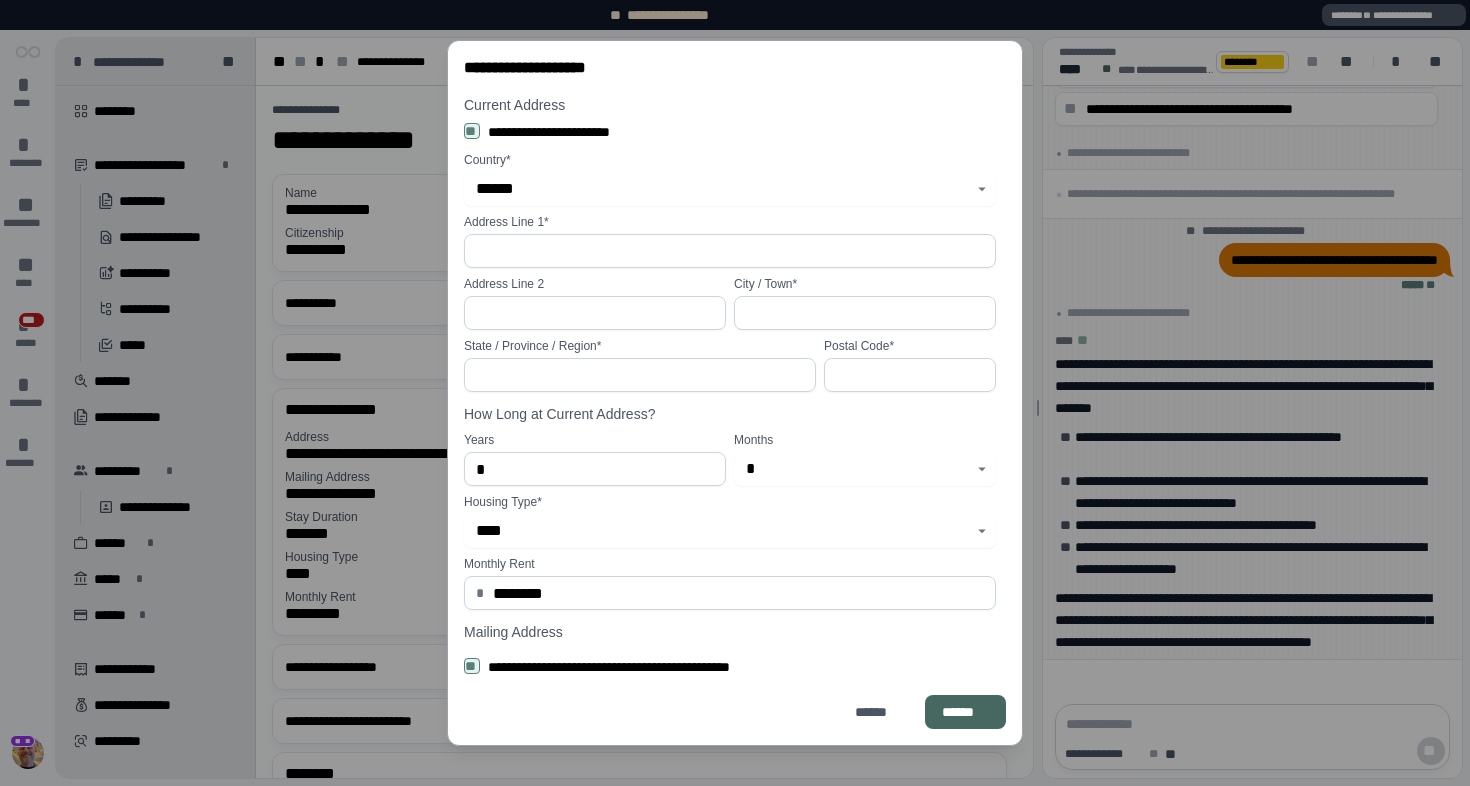 click on "**********" at bounding box center (730, 255) 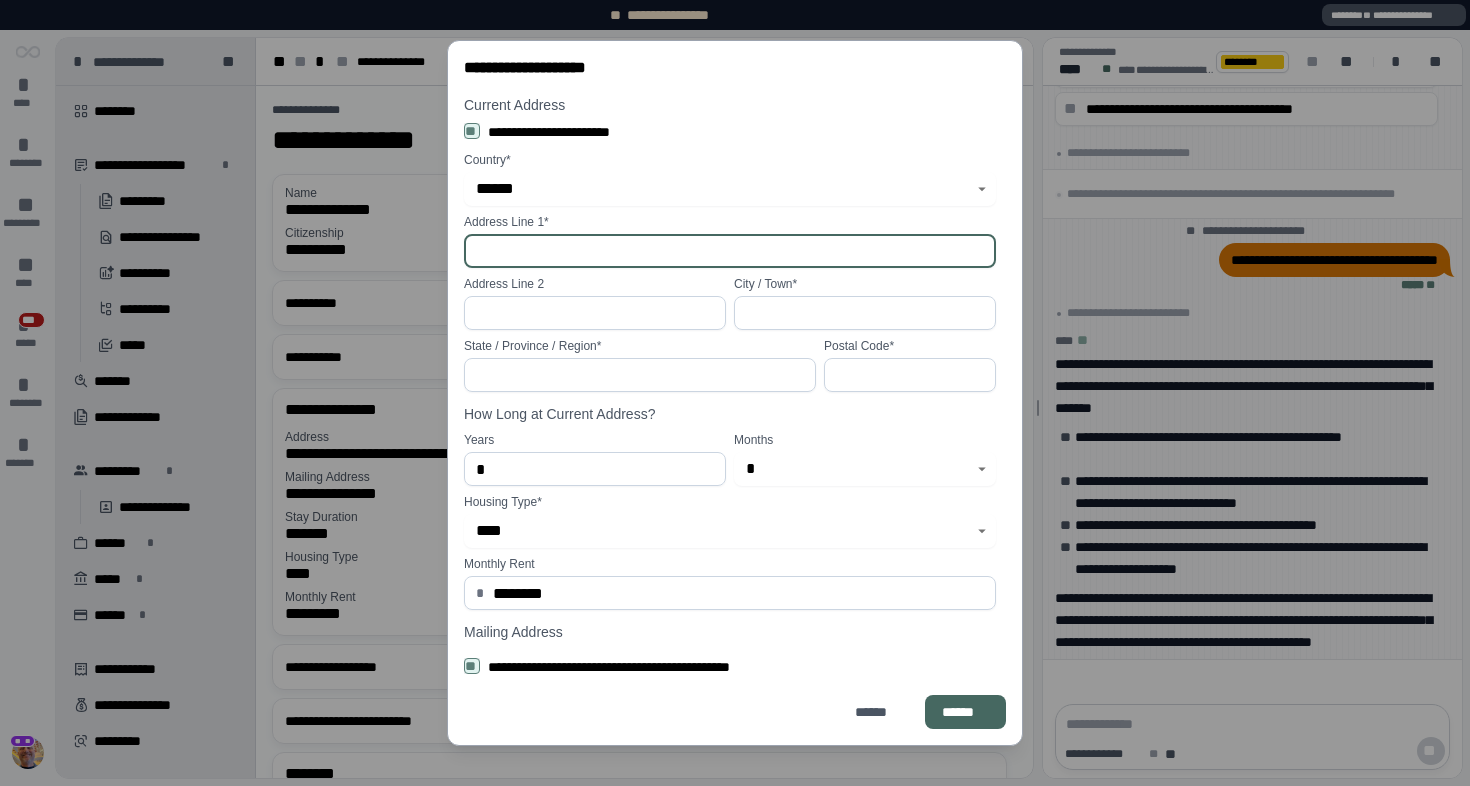 click at bounding box center [730, 251] 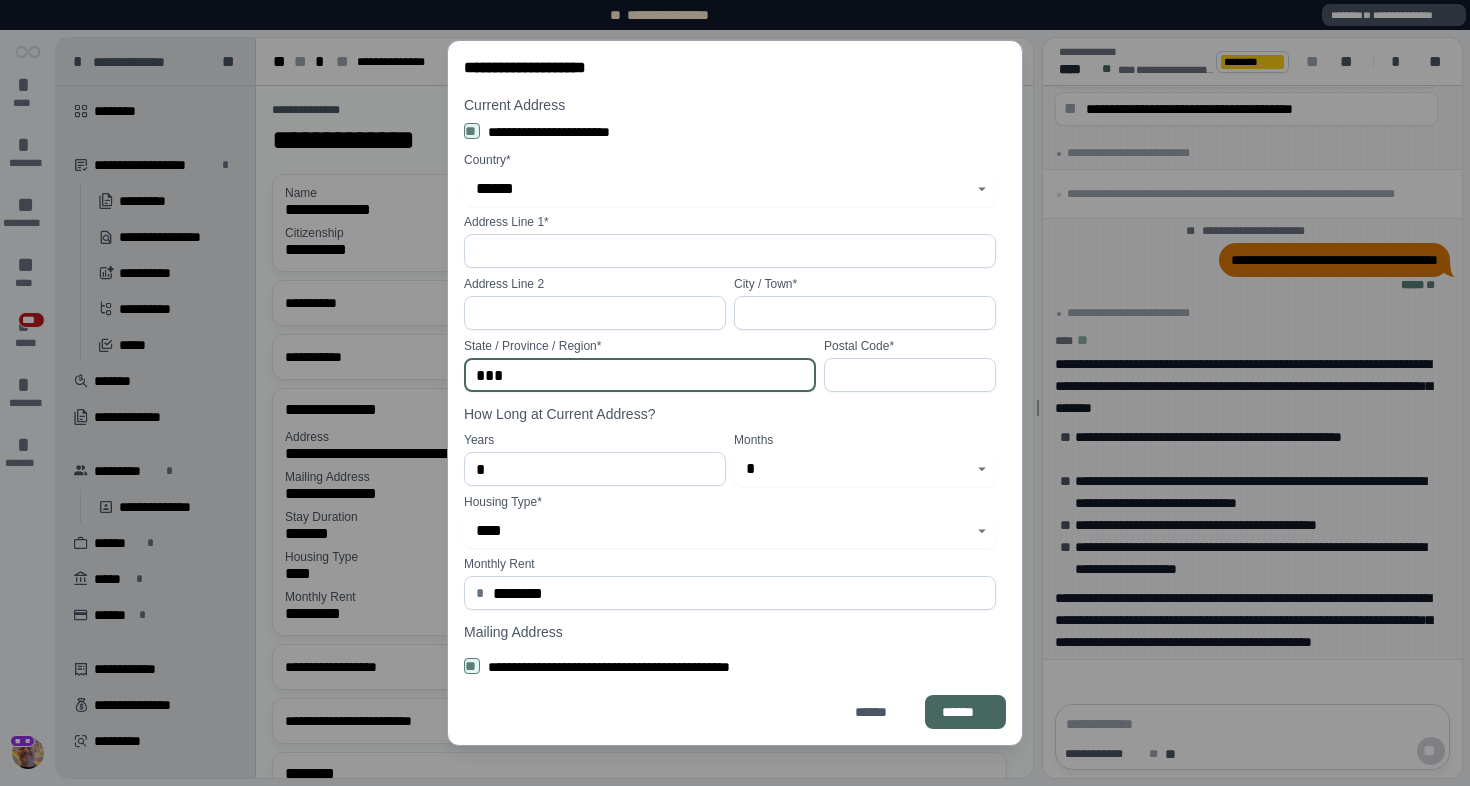 type on "***" 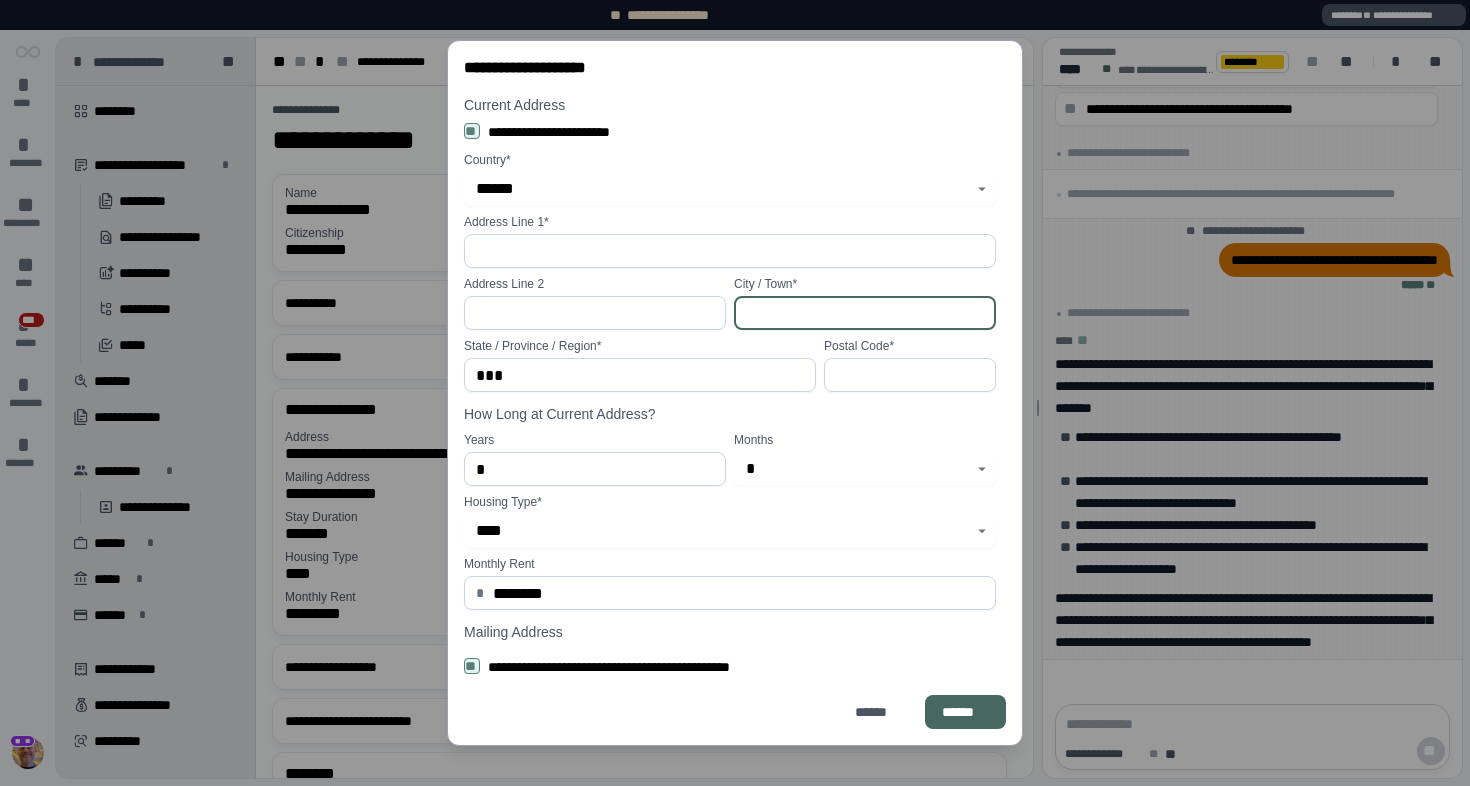 click at bounding box center (595, 313) 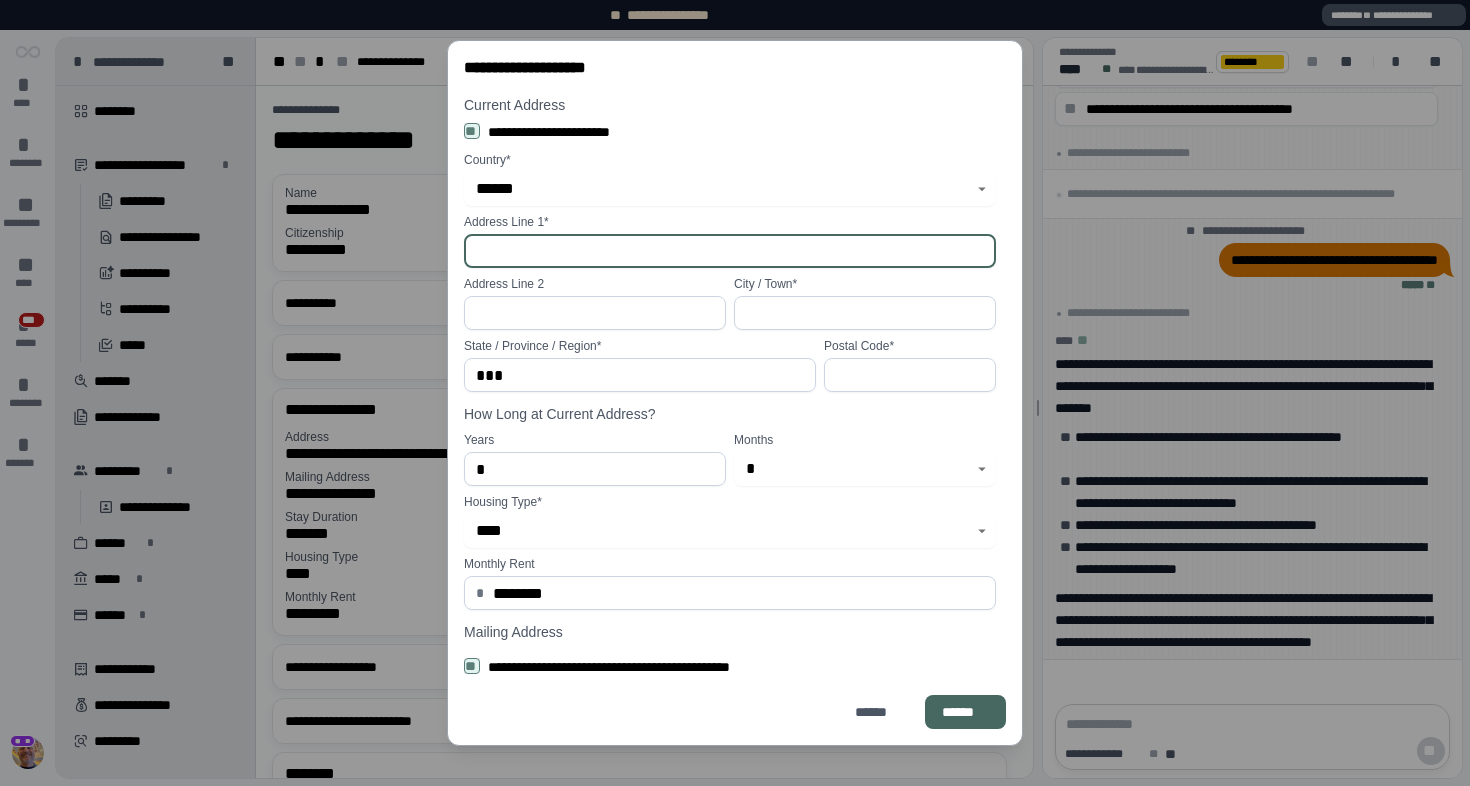click at bounding box center (730, 251) 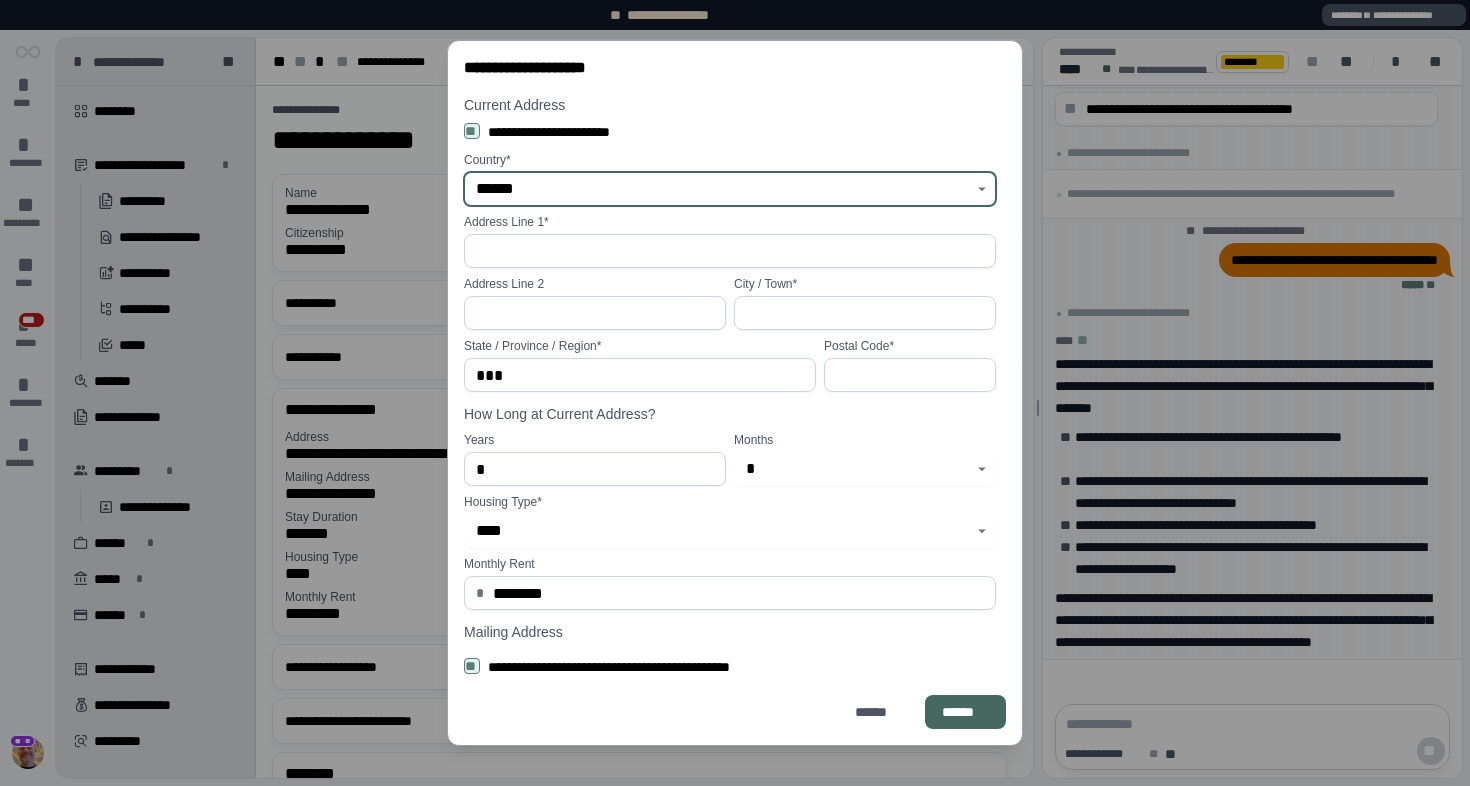 click on "******" at bounding box center [719, 189] 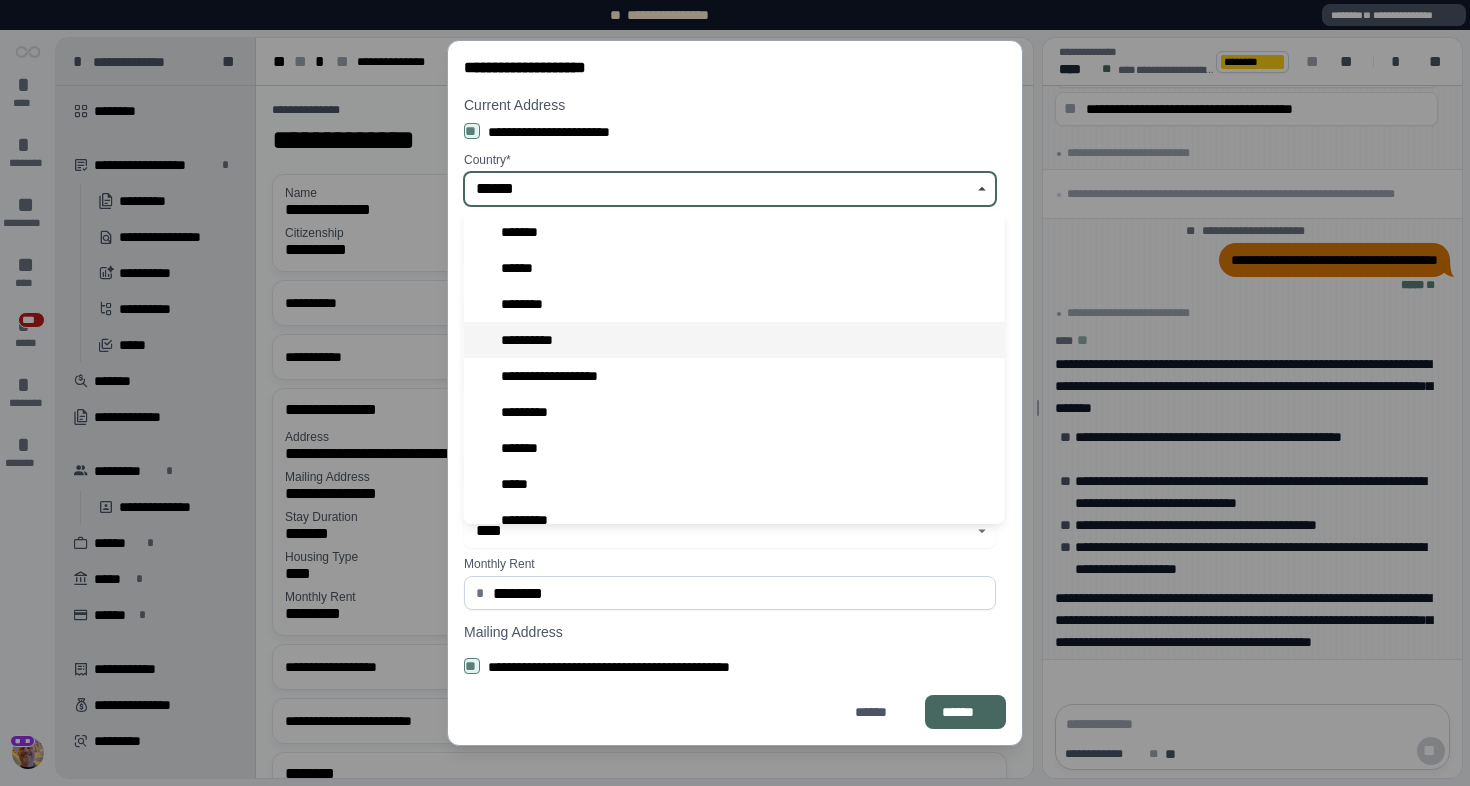 scroll, scrollTop: 193, scrollLeft: 0, axis: vertical 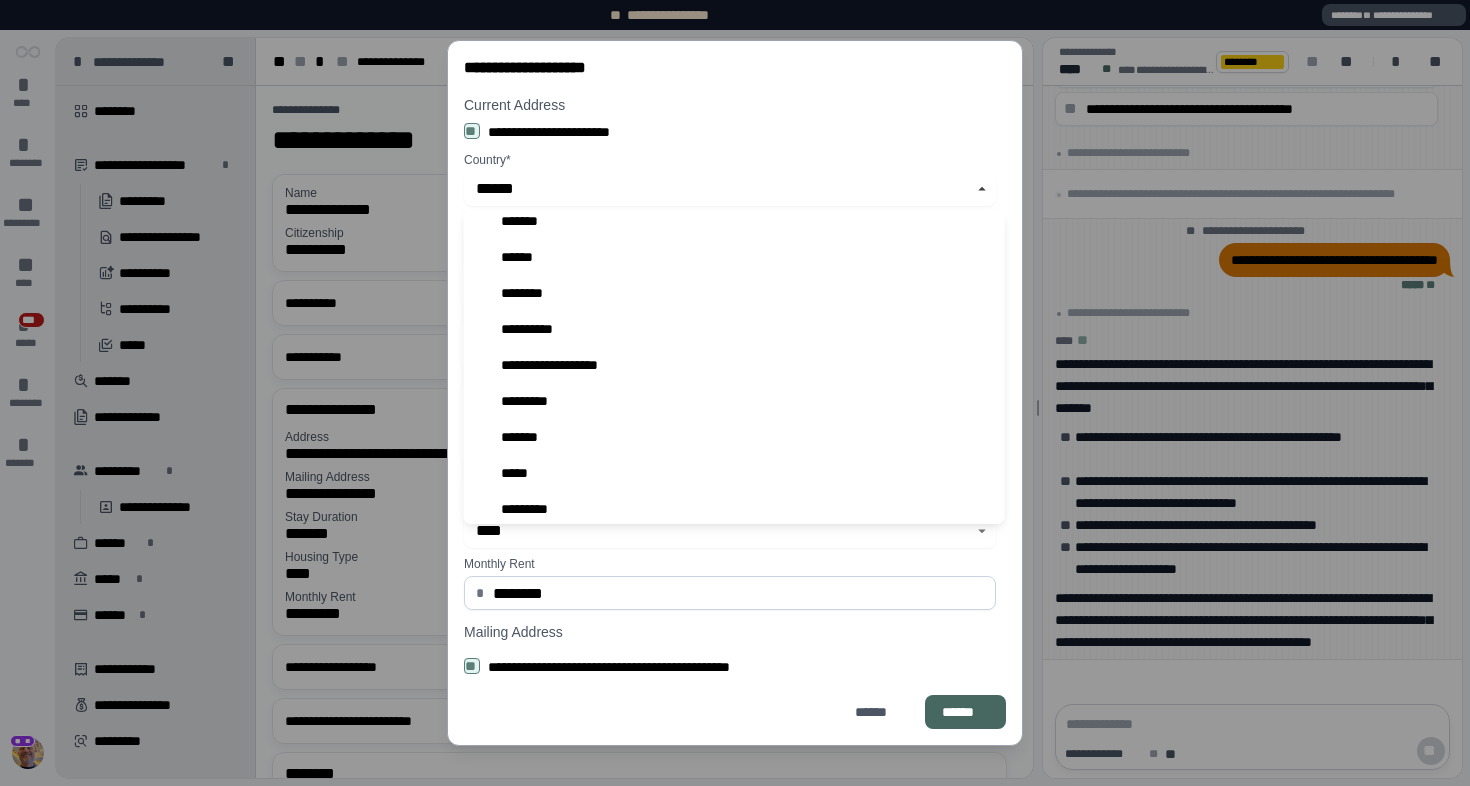 type on "*******" 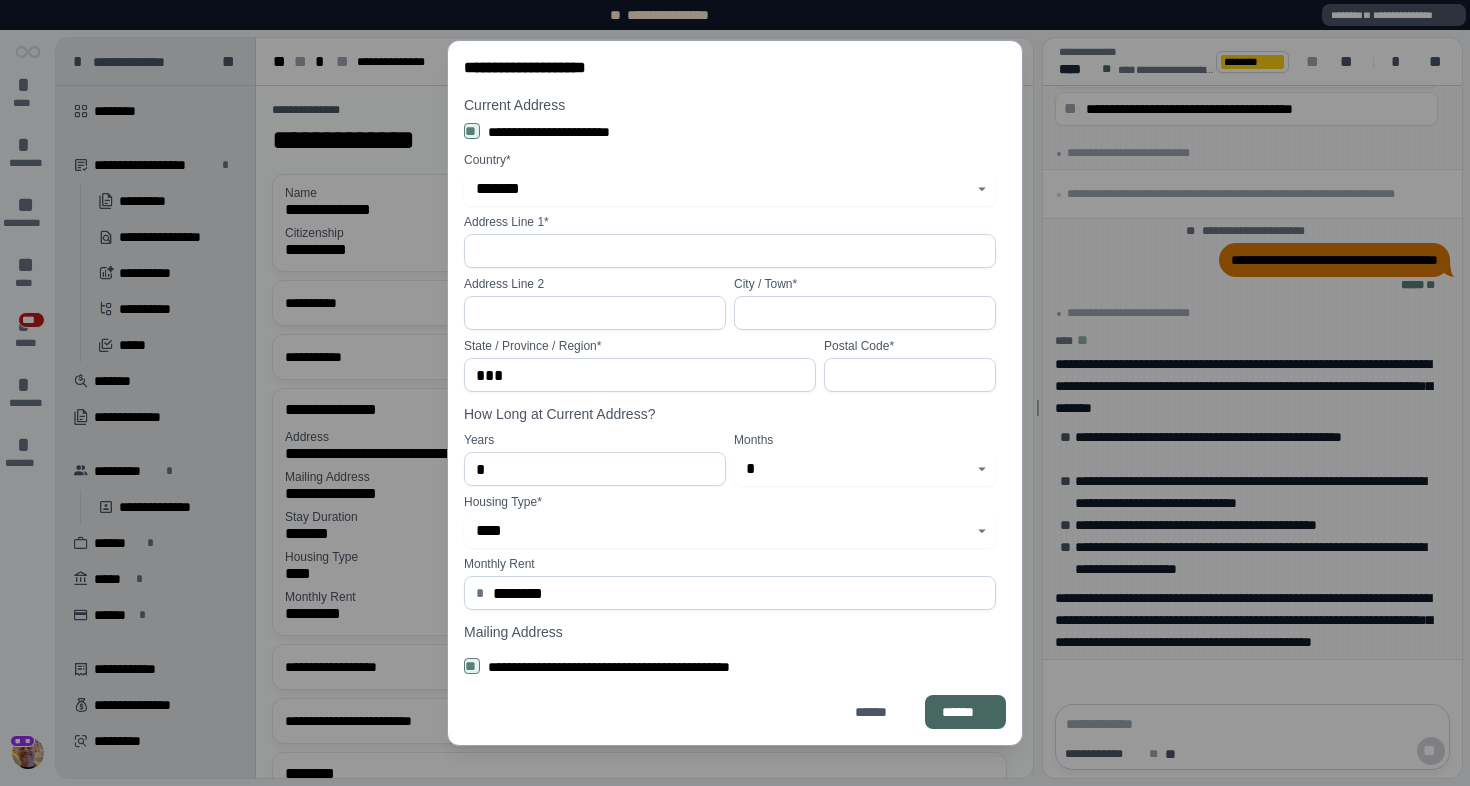 click on "Current Address" at bounding box center (730, 105) 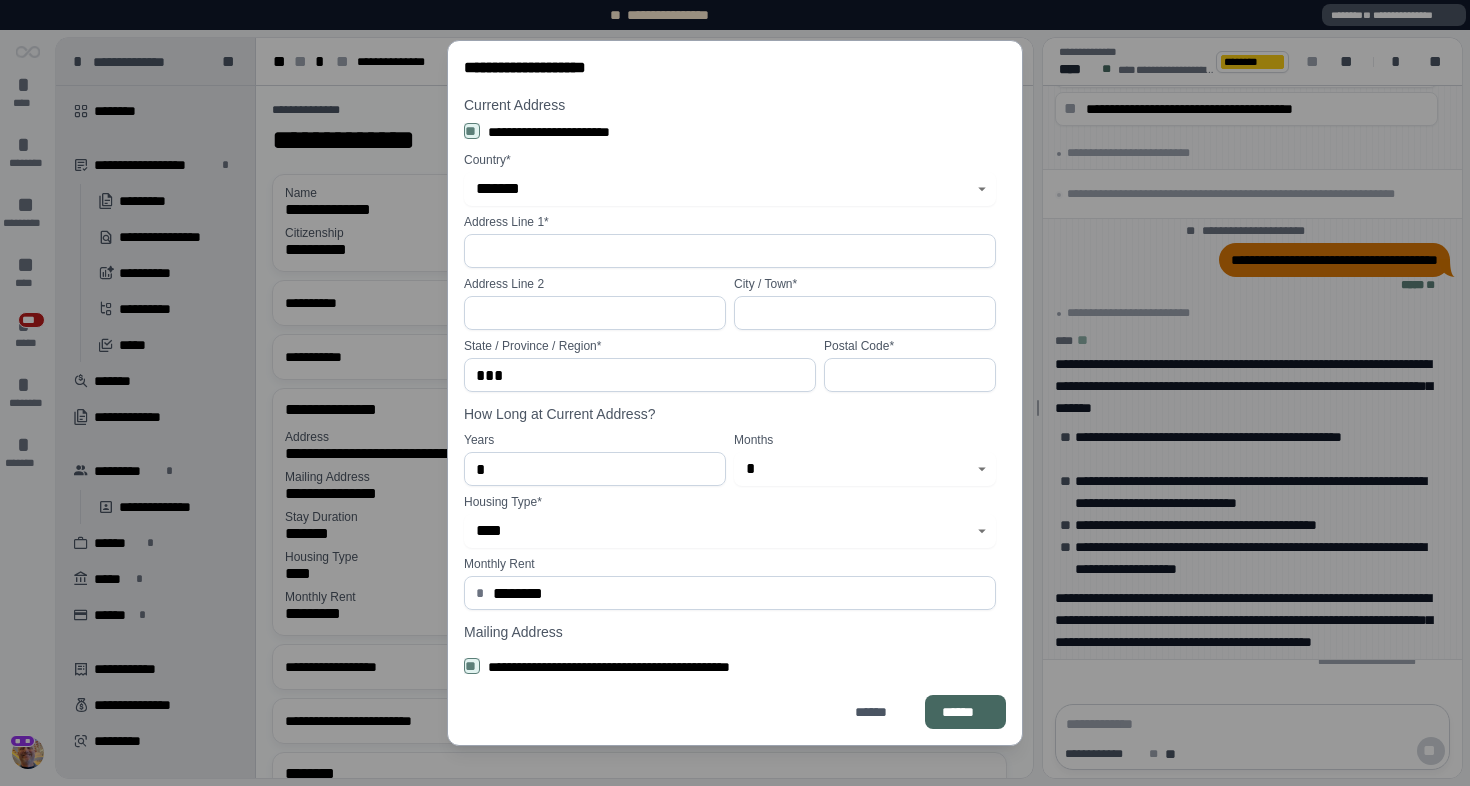 click on "*******" at bounding box center (719, 189) 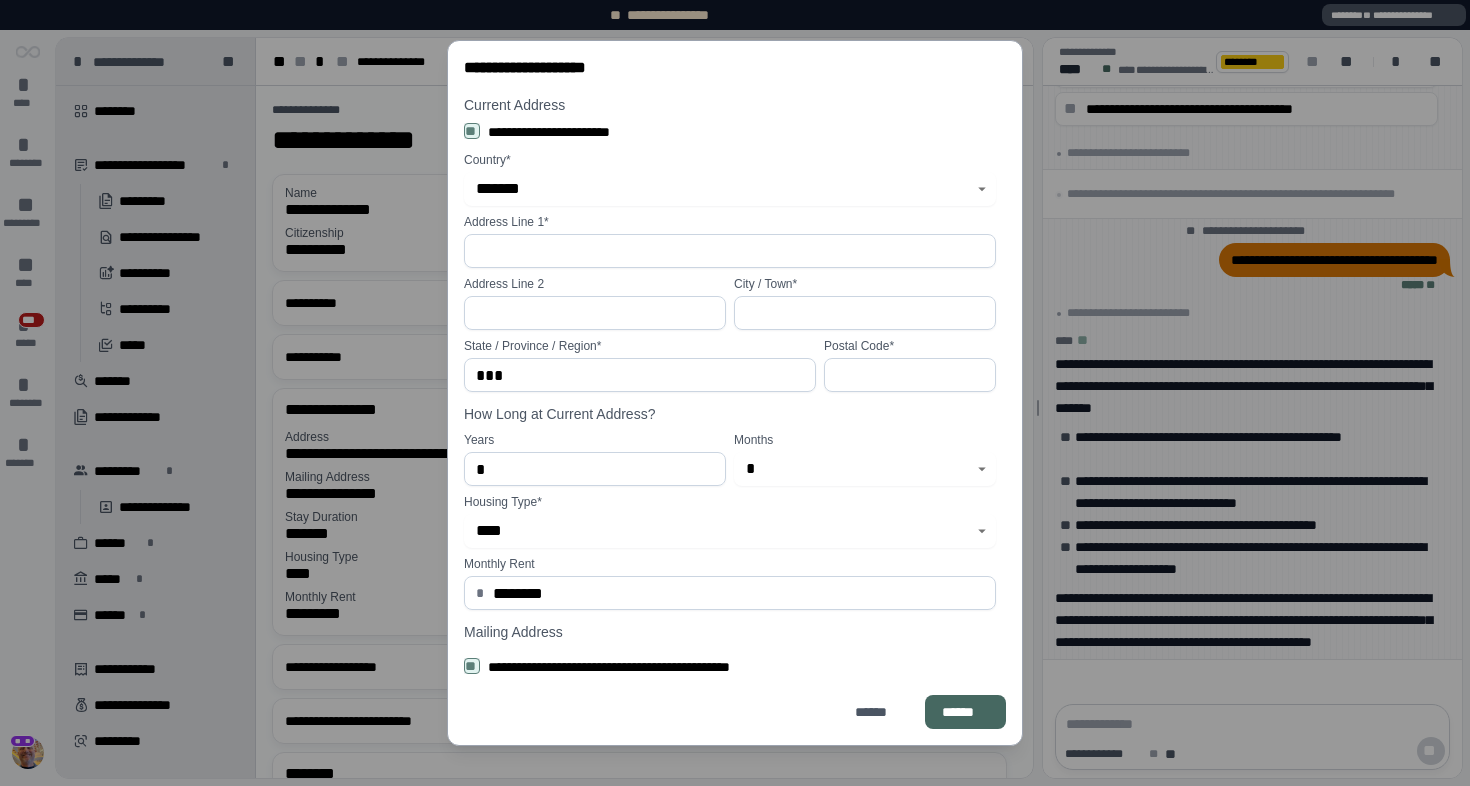 type on "**********" 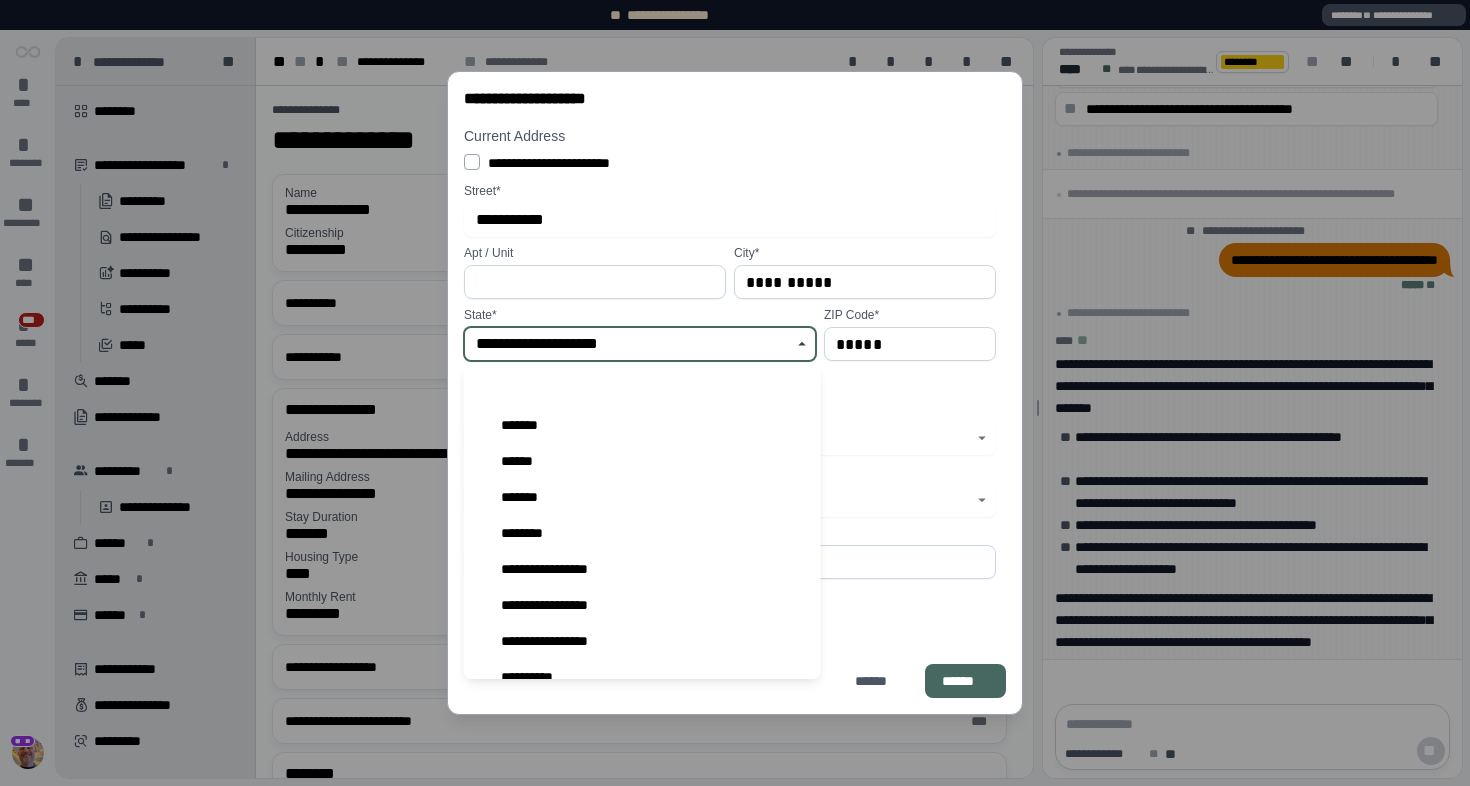 click on "**********" at bounding box center [629, 344] 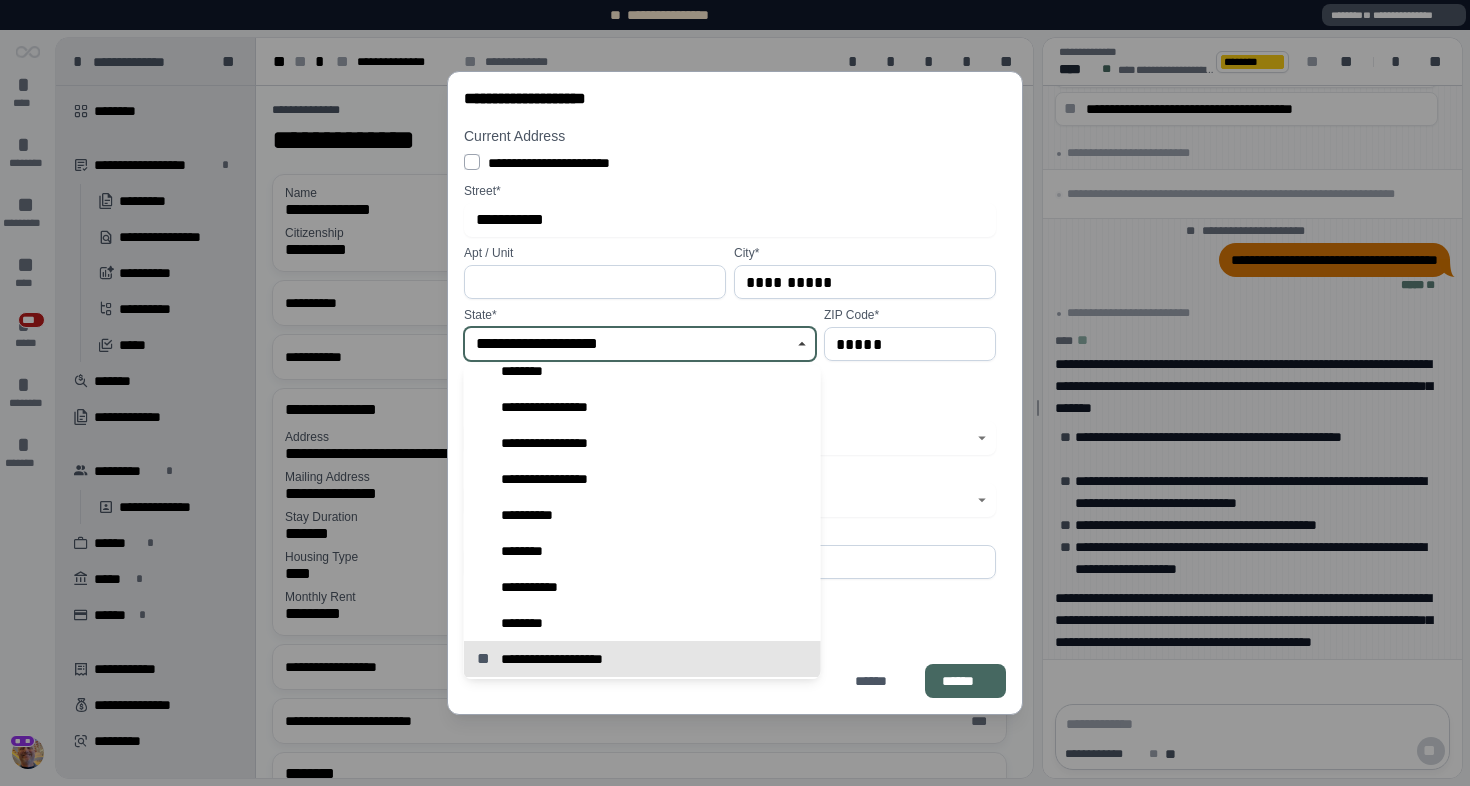 click on "**********" at bounding box center [629, 344] 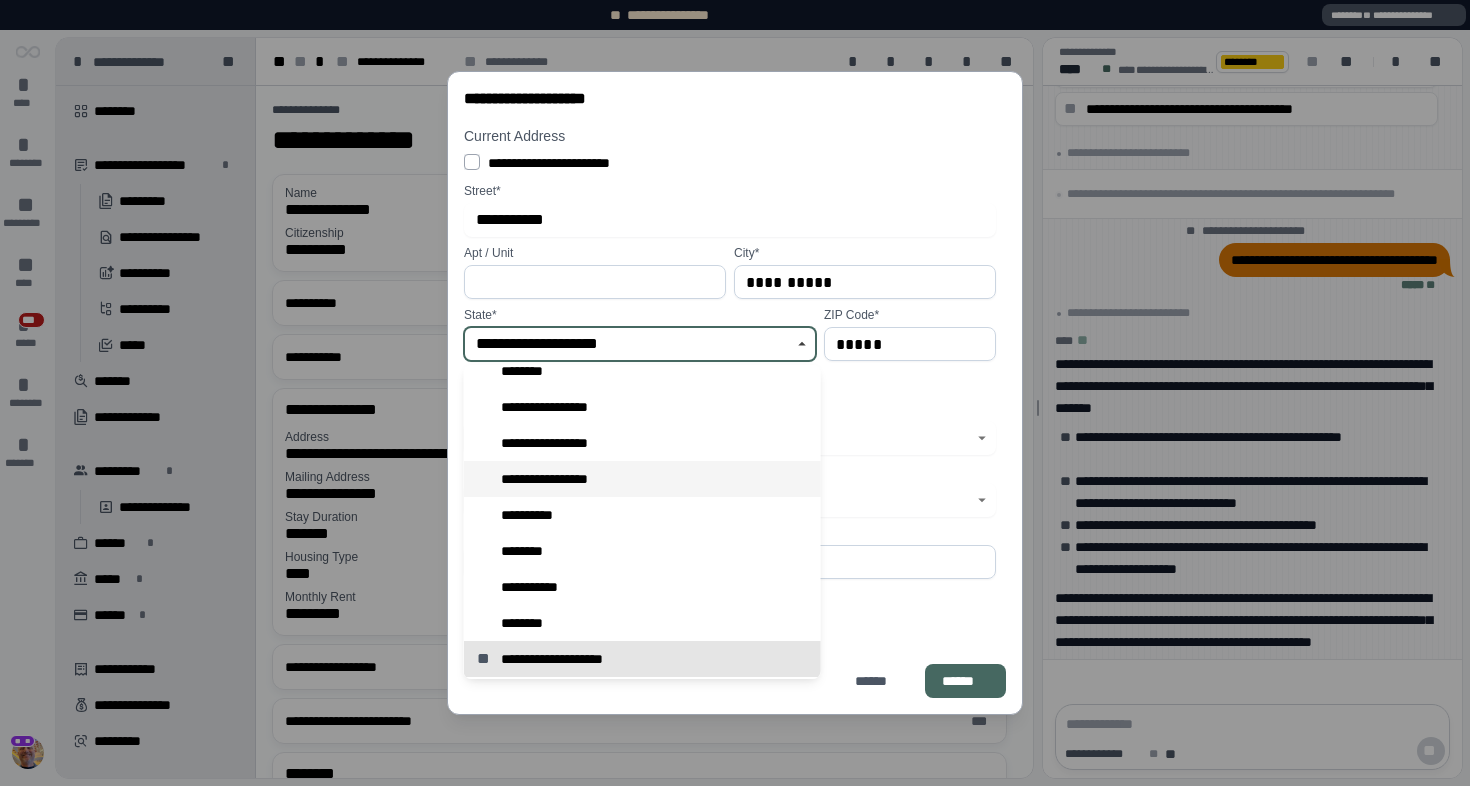 click on "**********" at bounding box center [562, 479] 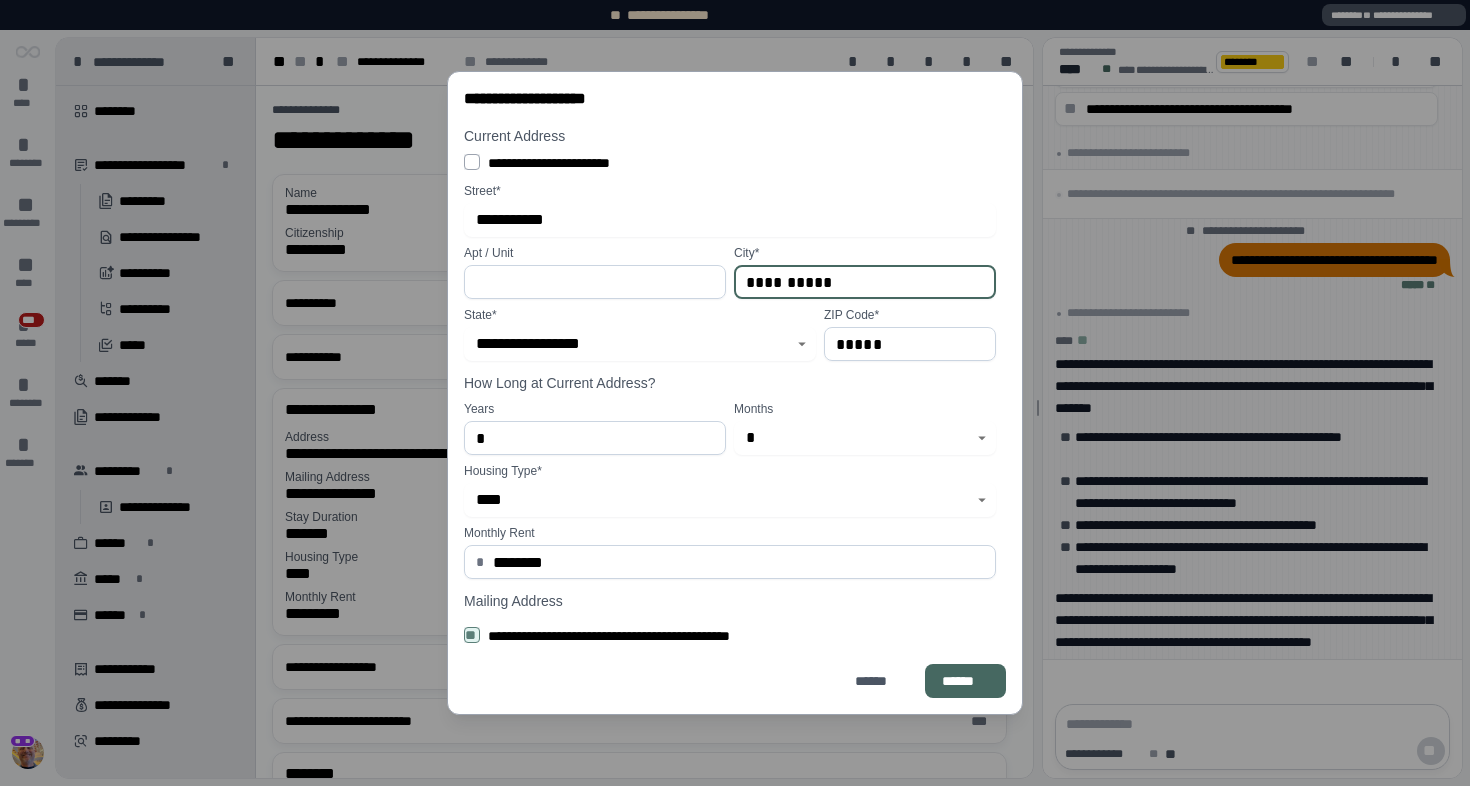 click on "**********" at bounding box center [865, 282] 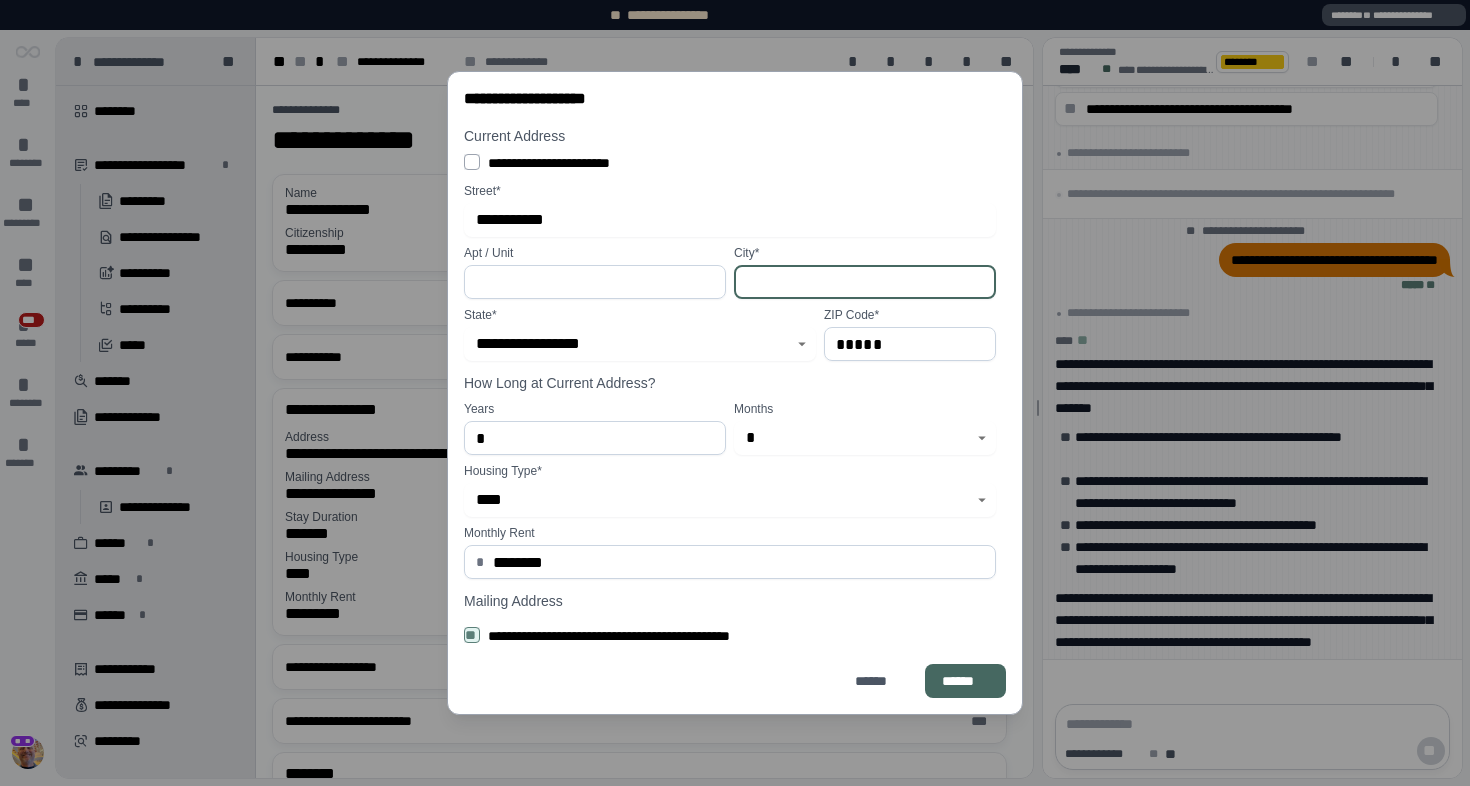 click 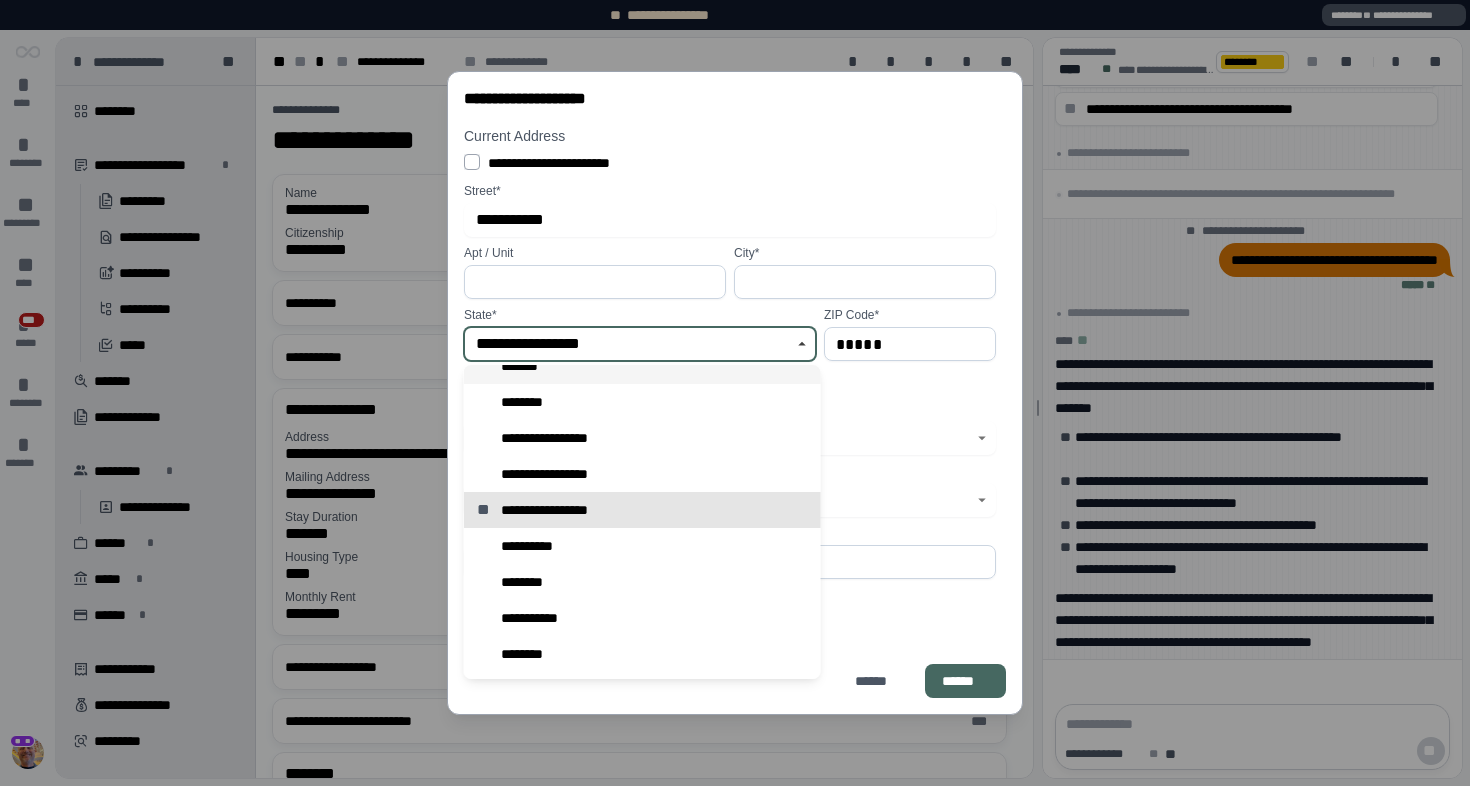 scroll, scrollTop: 143, scrollLeft: 0, axis: vertical 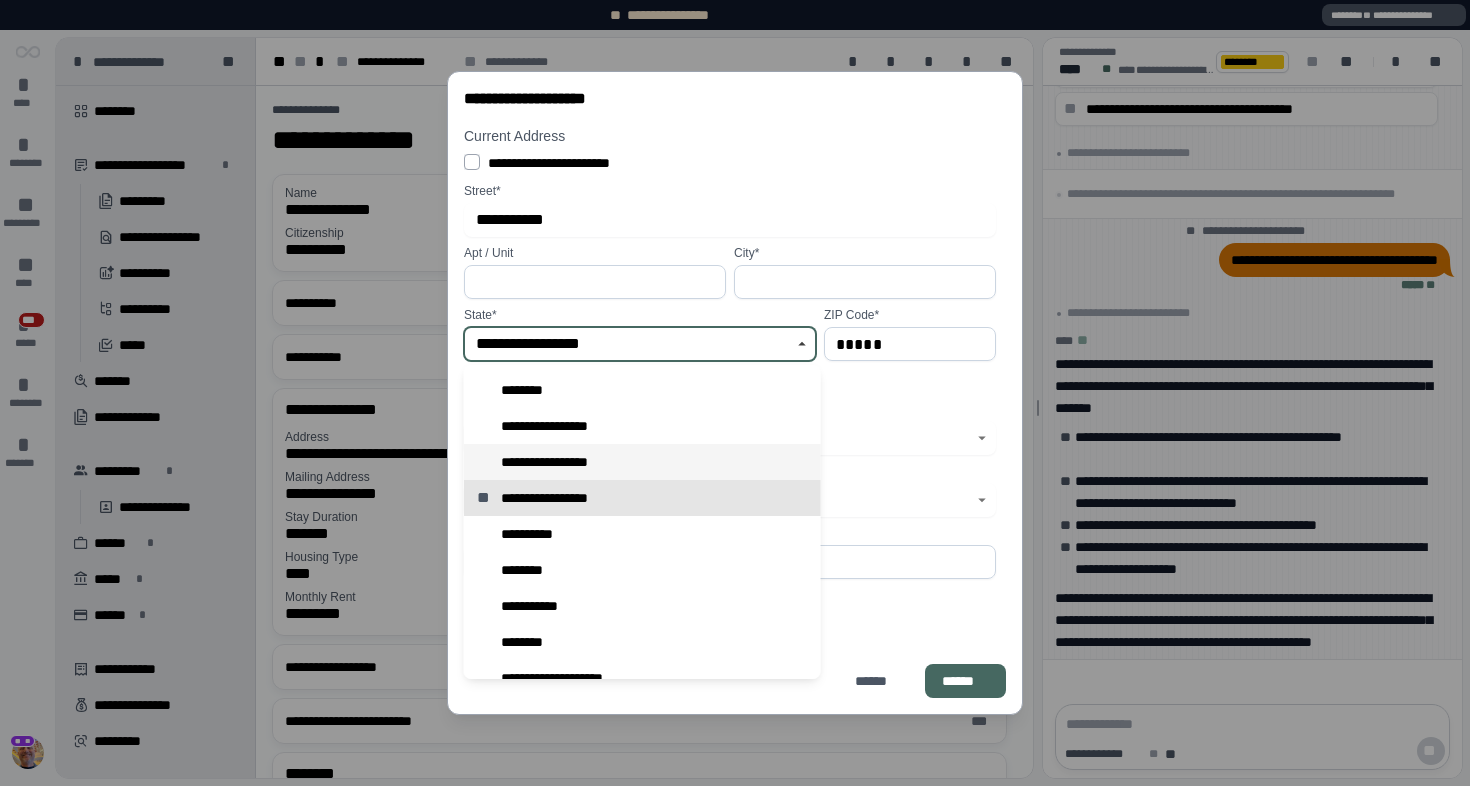 click on "**********" at bounding box center [642, 462] 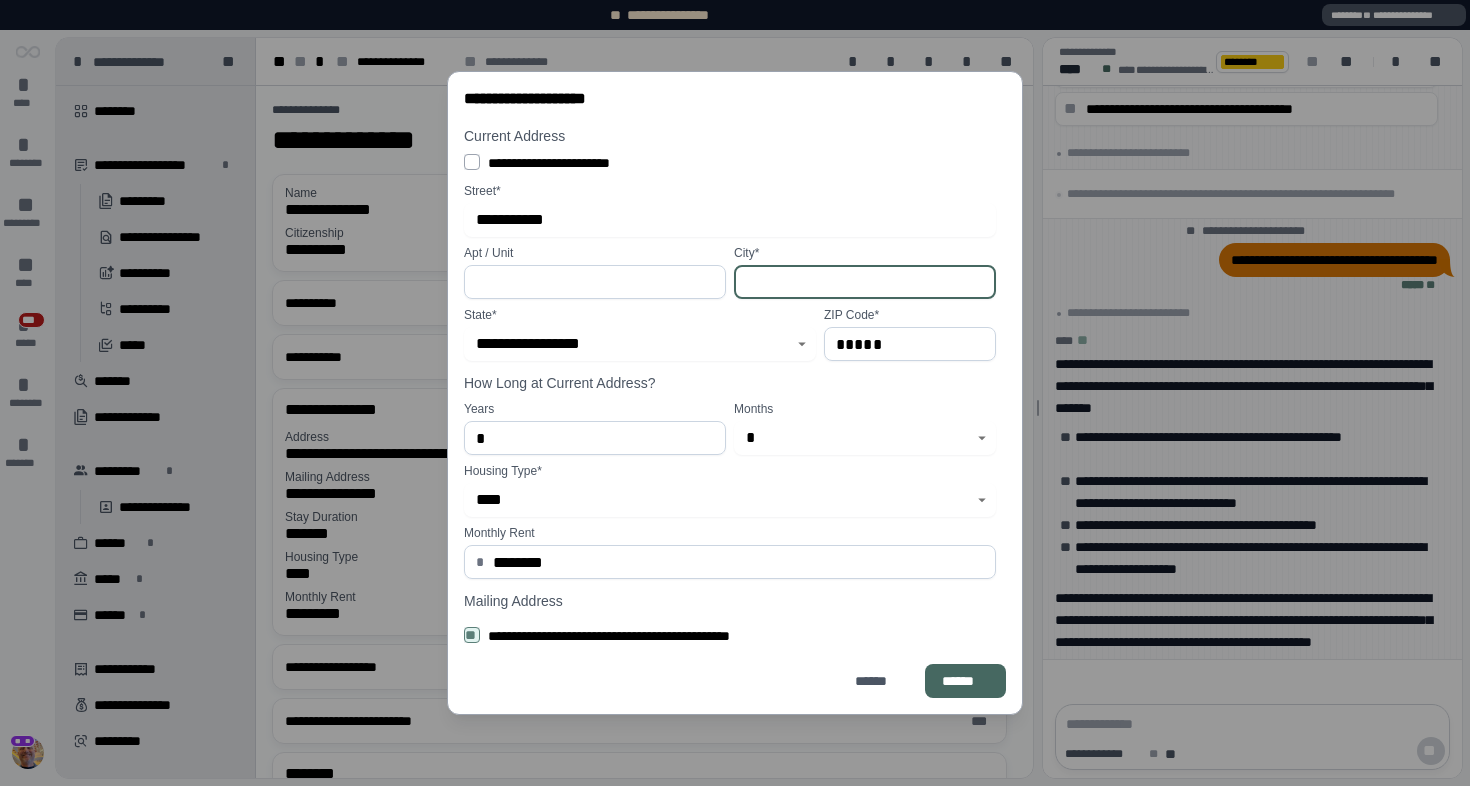click at bounding box center (865, 282) 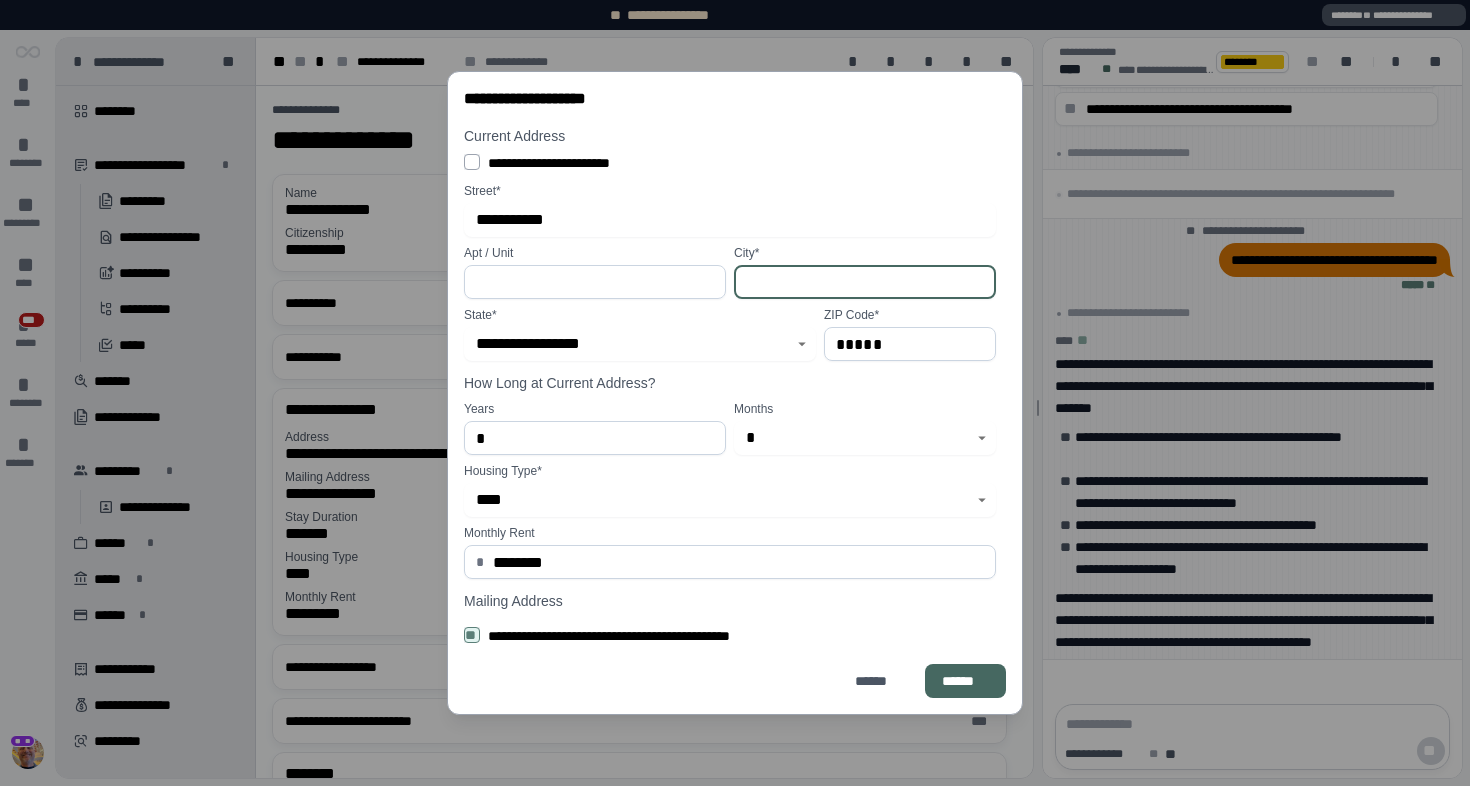 type on "*" 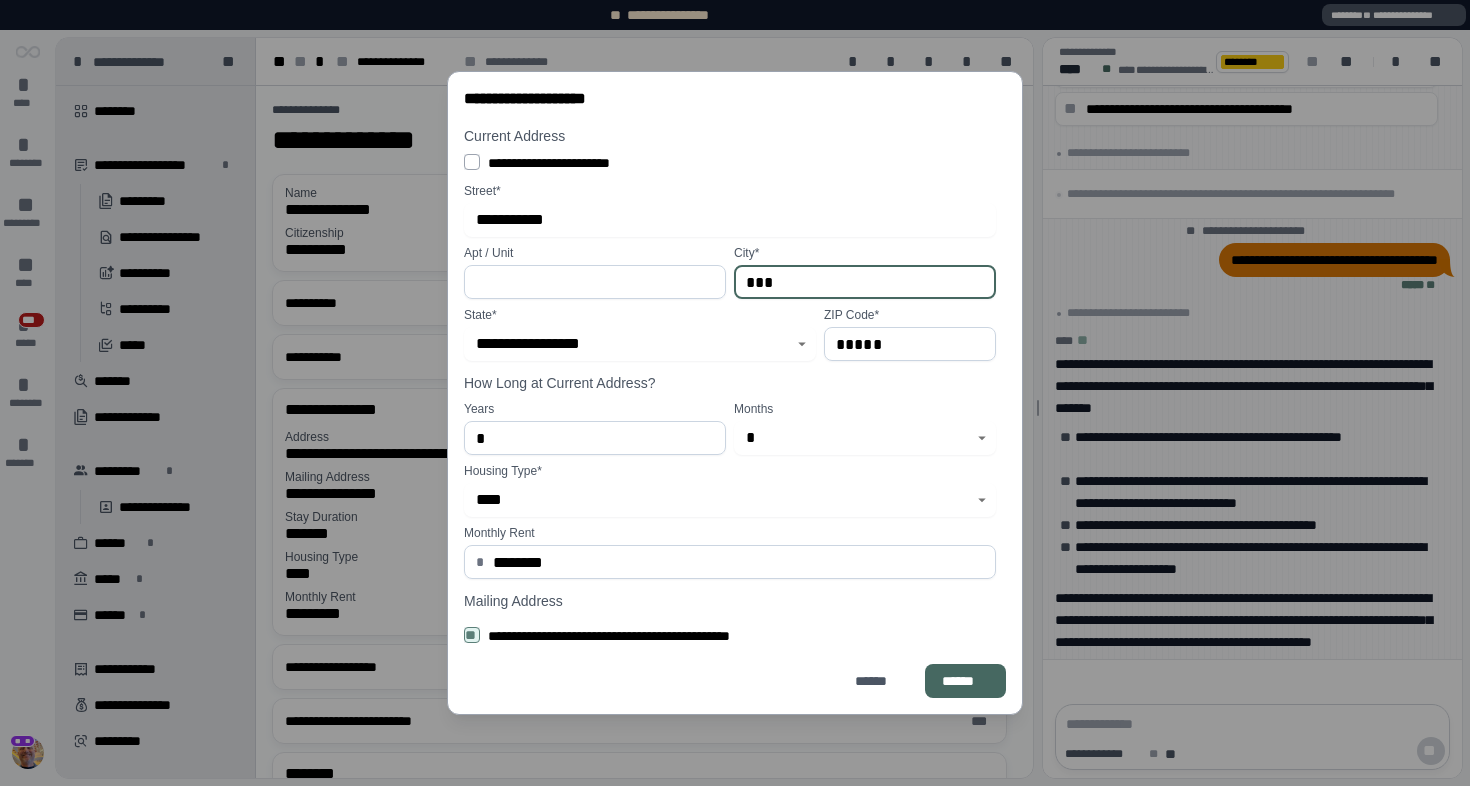 type on "***" 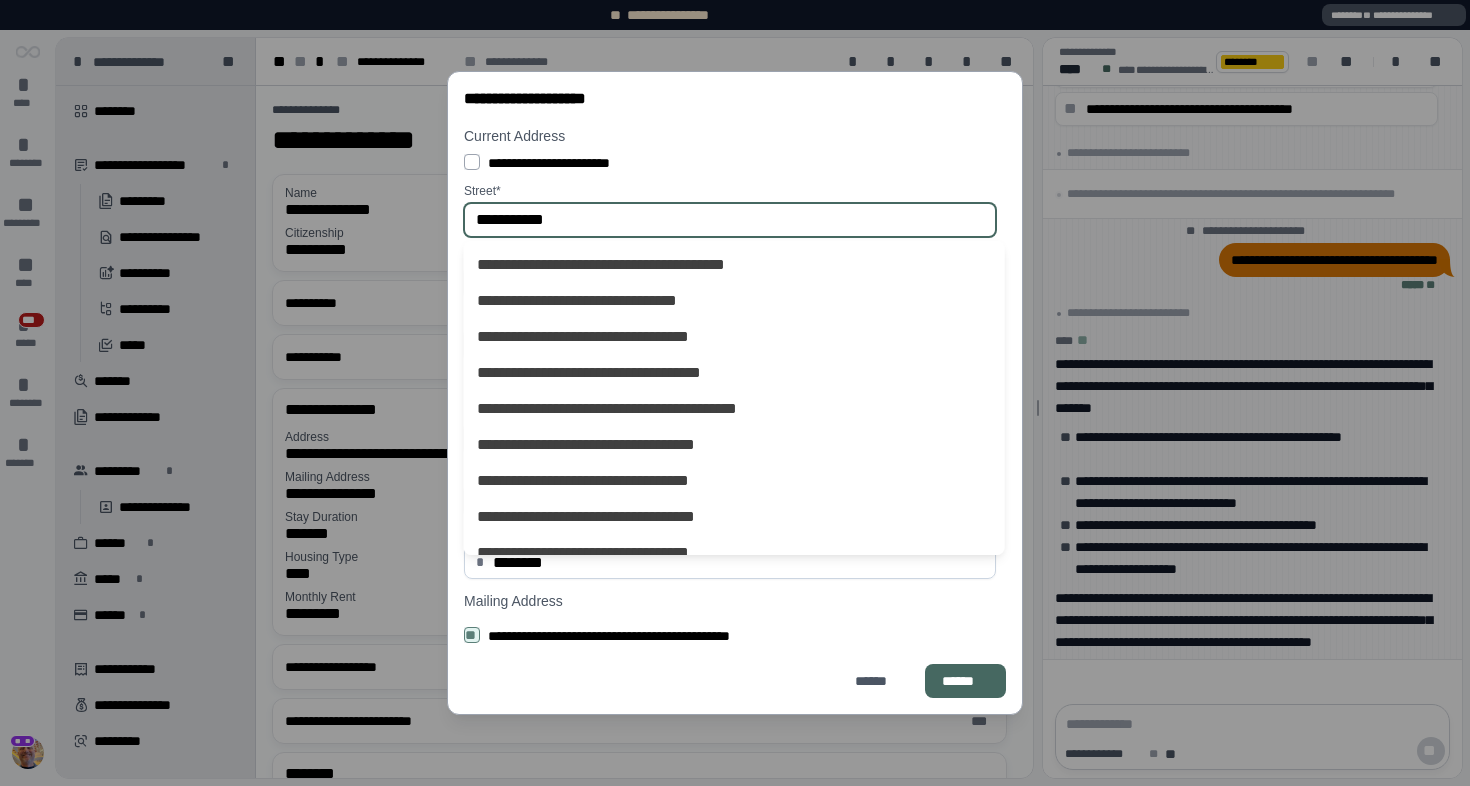 click on "**********" at bounding box center [730, 220] 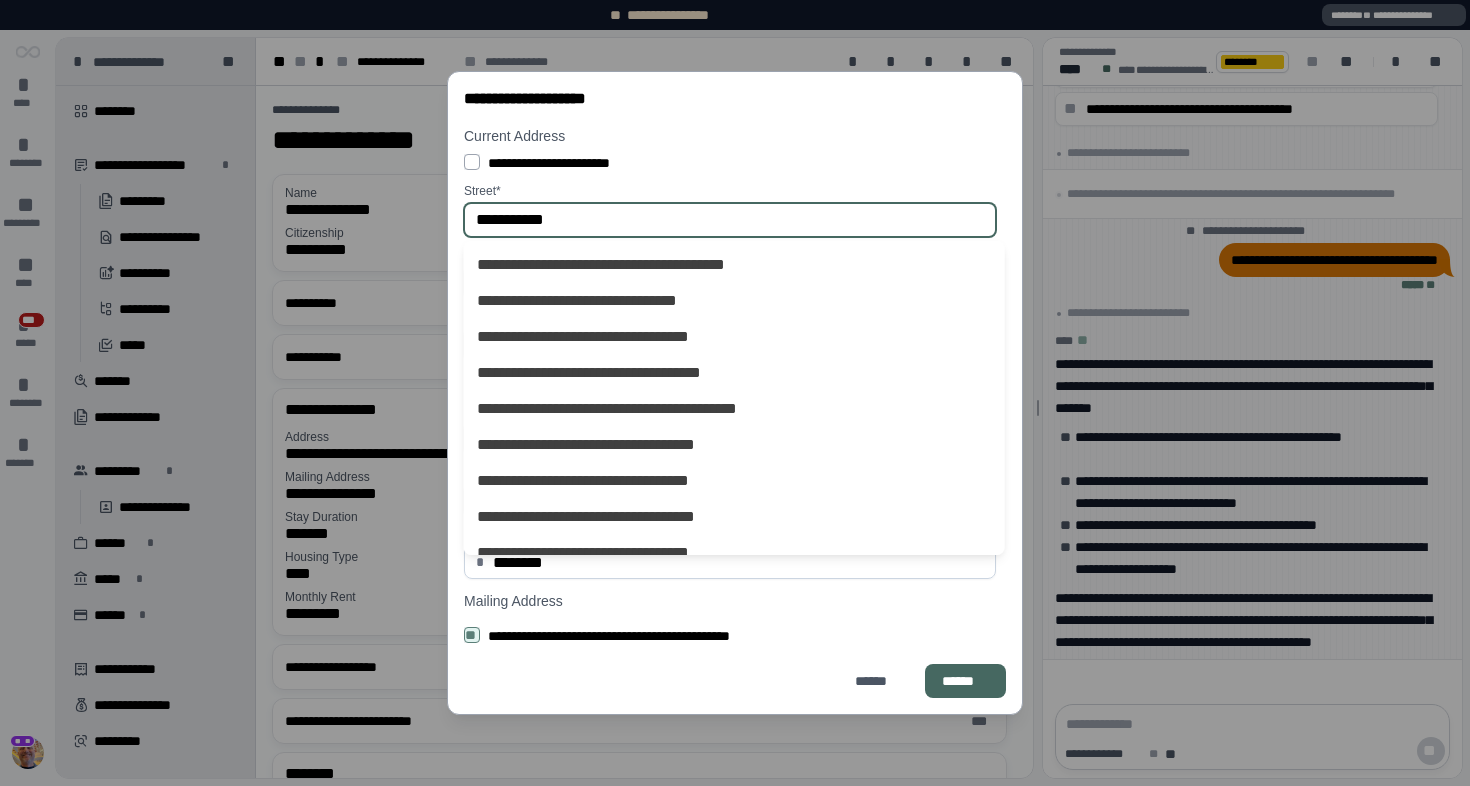 click on "**********" at bounding box center (730, 220) 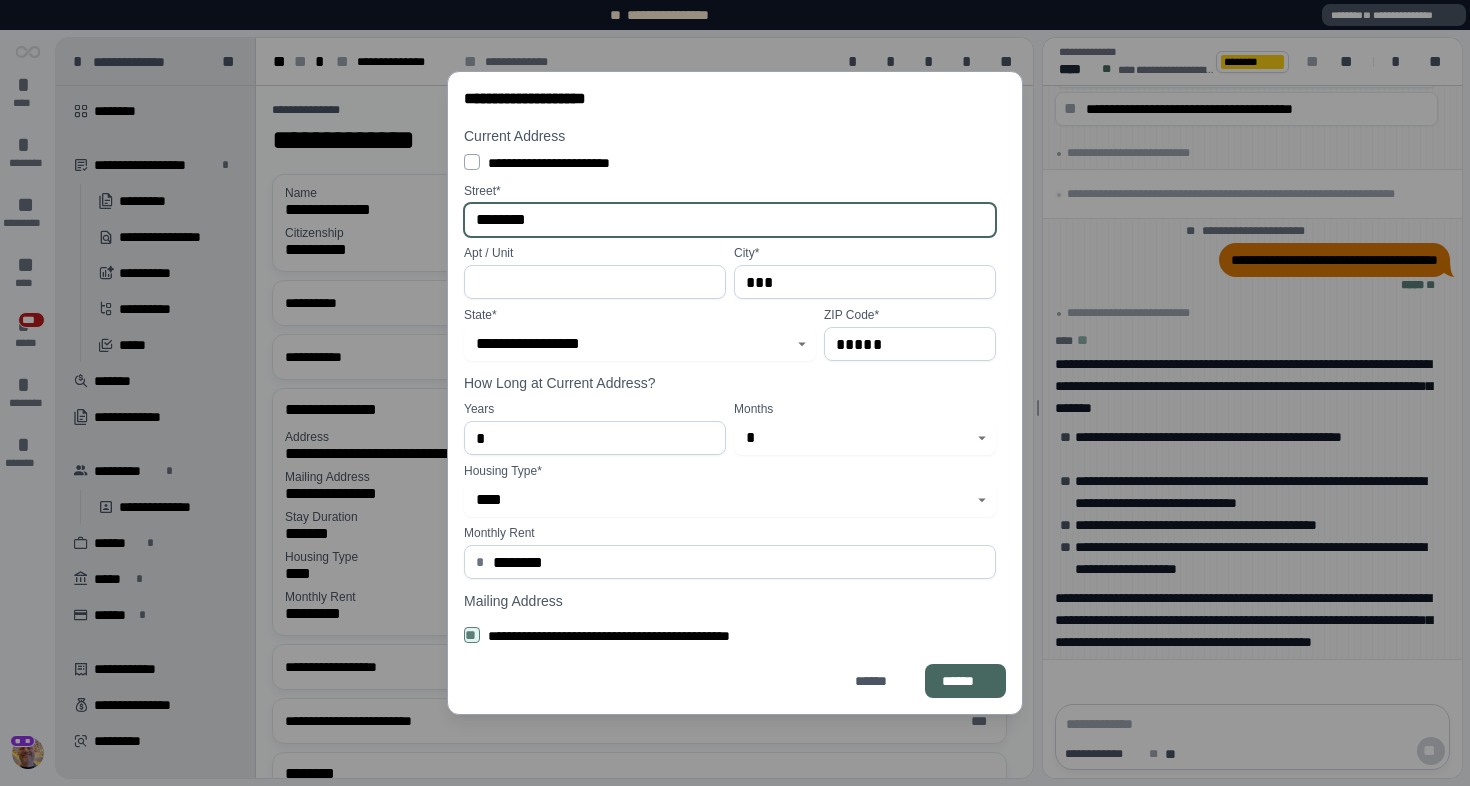 type on "********" 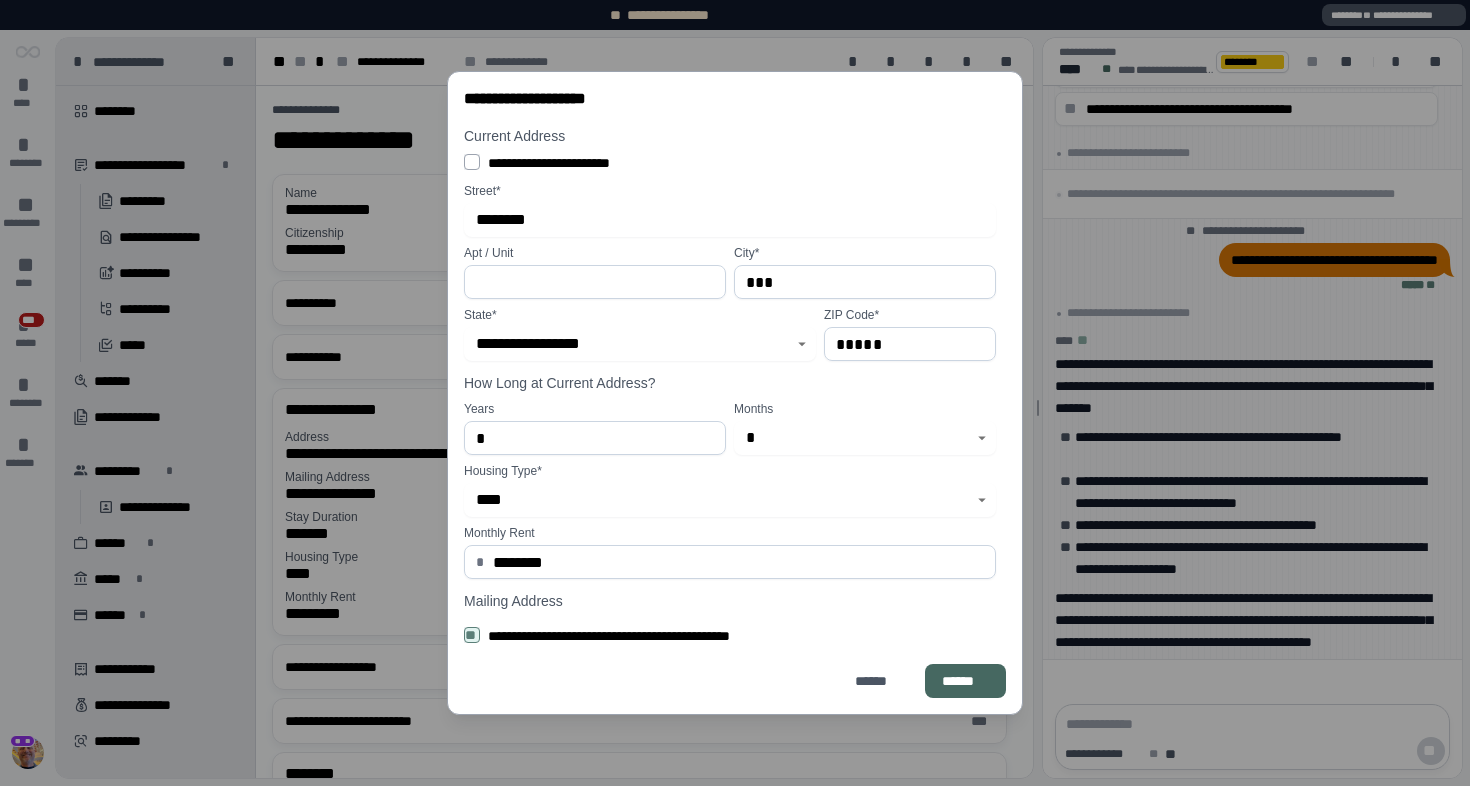 click at bounding box center [595, 282] 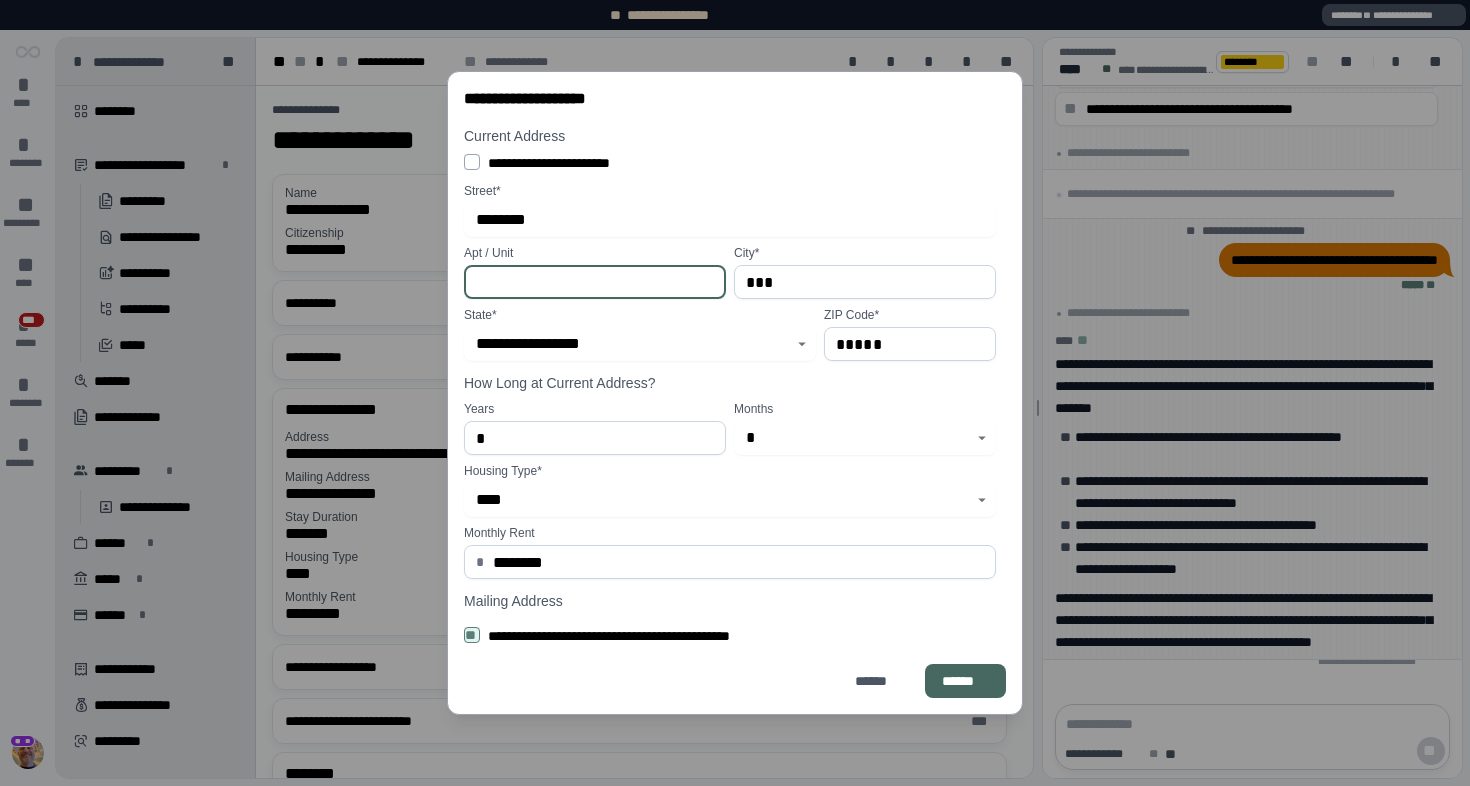 click at bounding box center (595, 282) 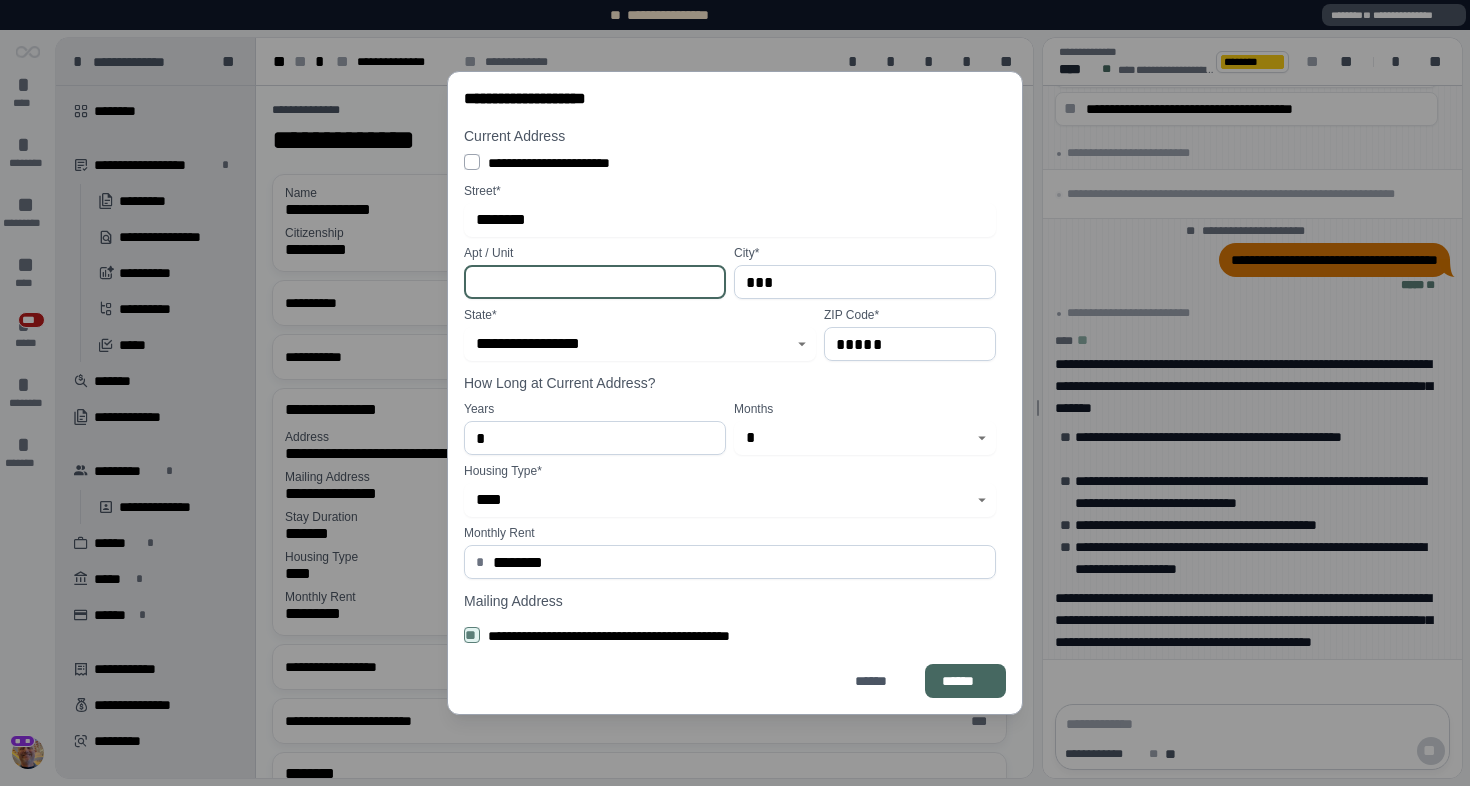 paste on "*********" 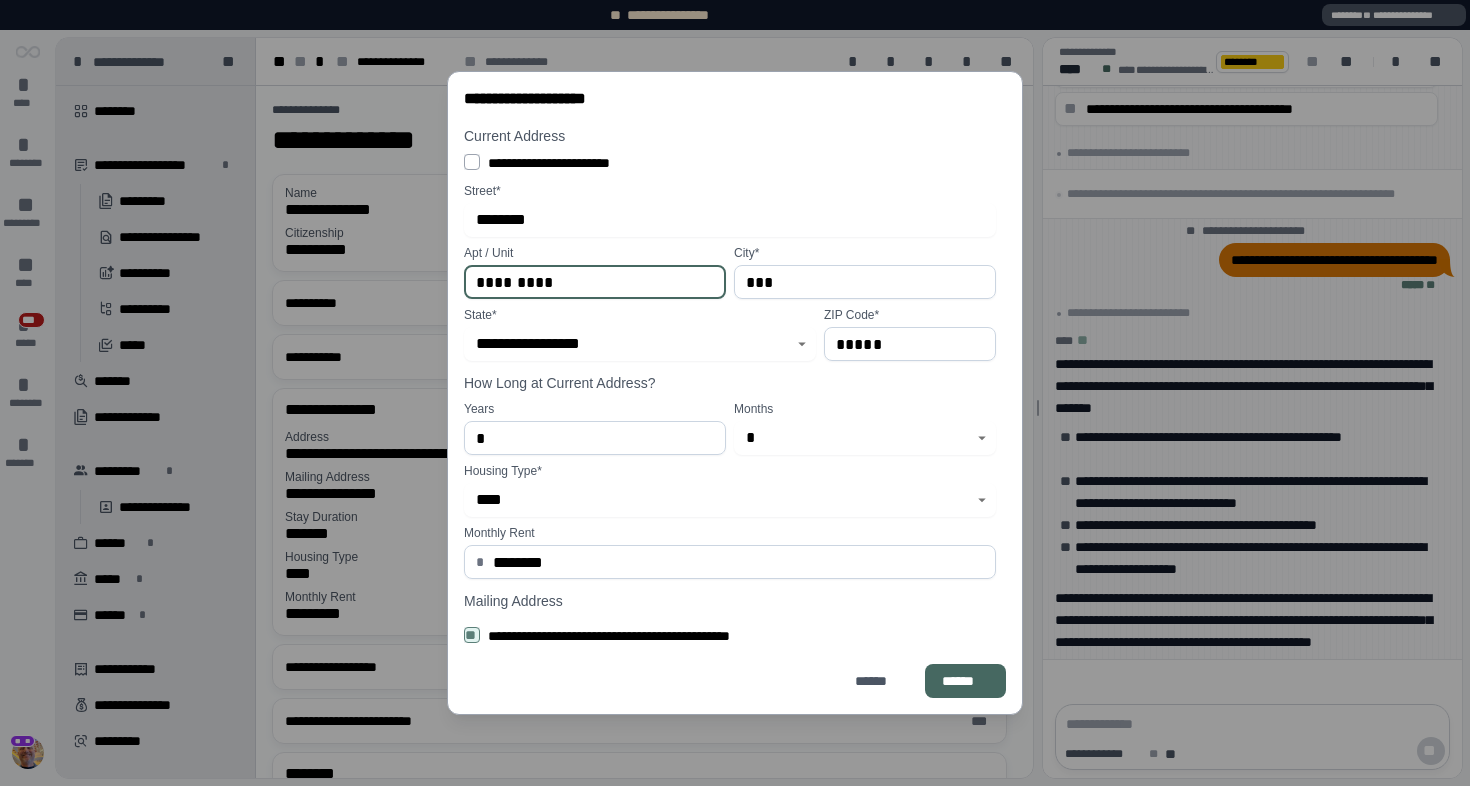 type on "*********" 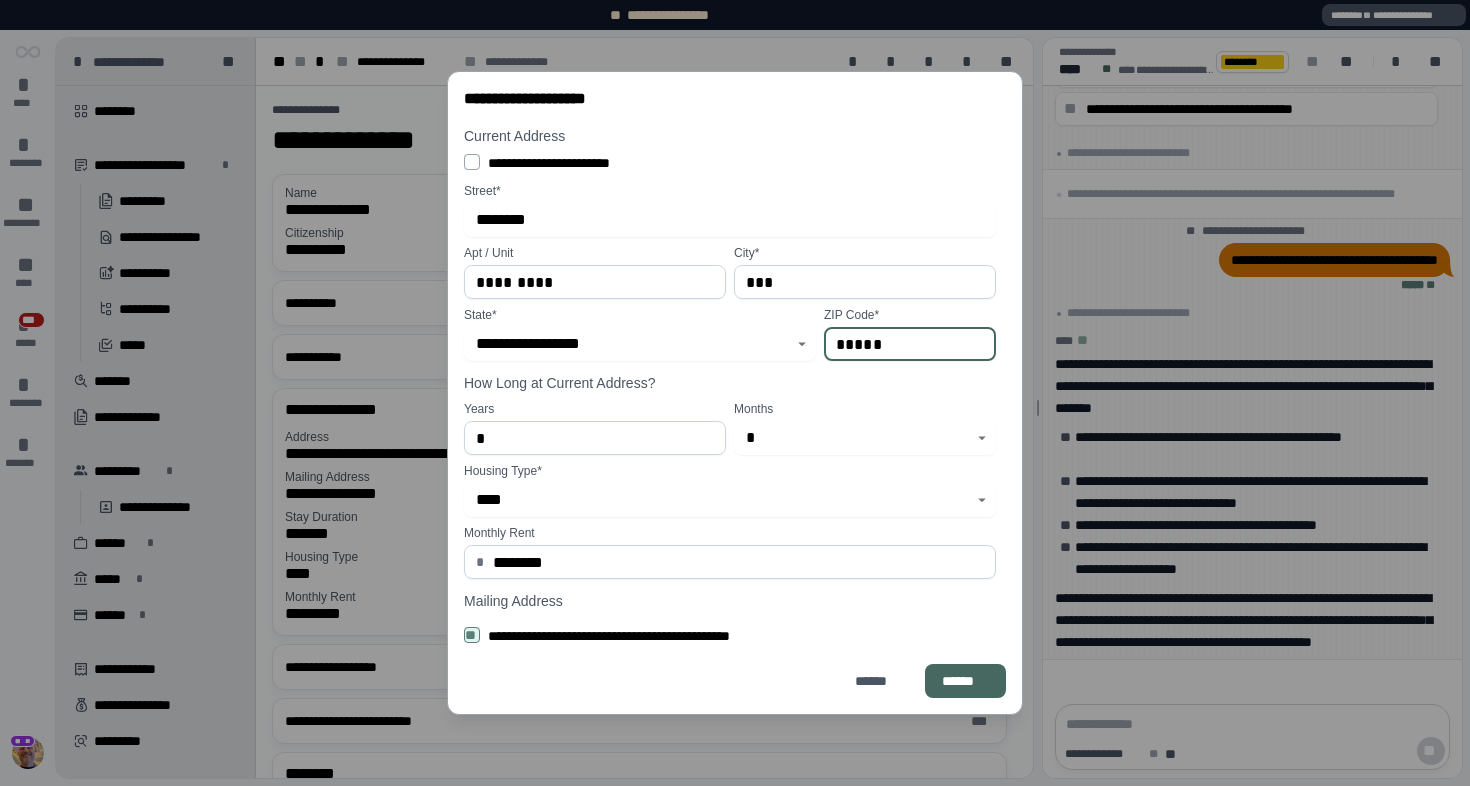 drag, startPoint x: 914, startPoint y: 345, endPoint x: 739, endPoint y: 343, distance: 175.01143 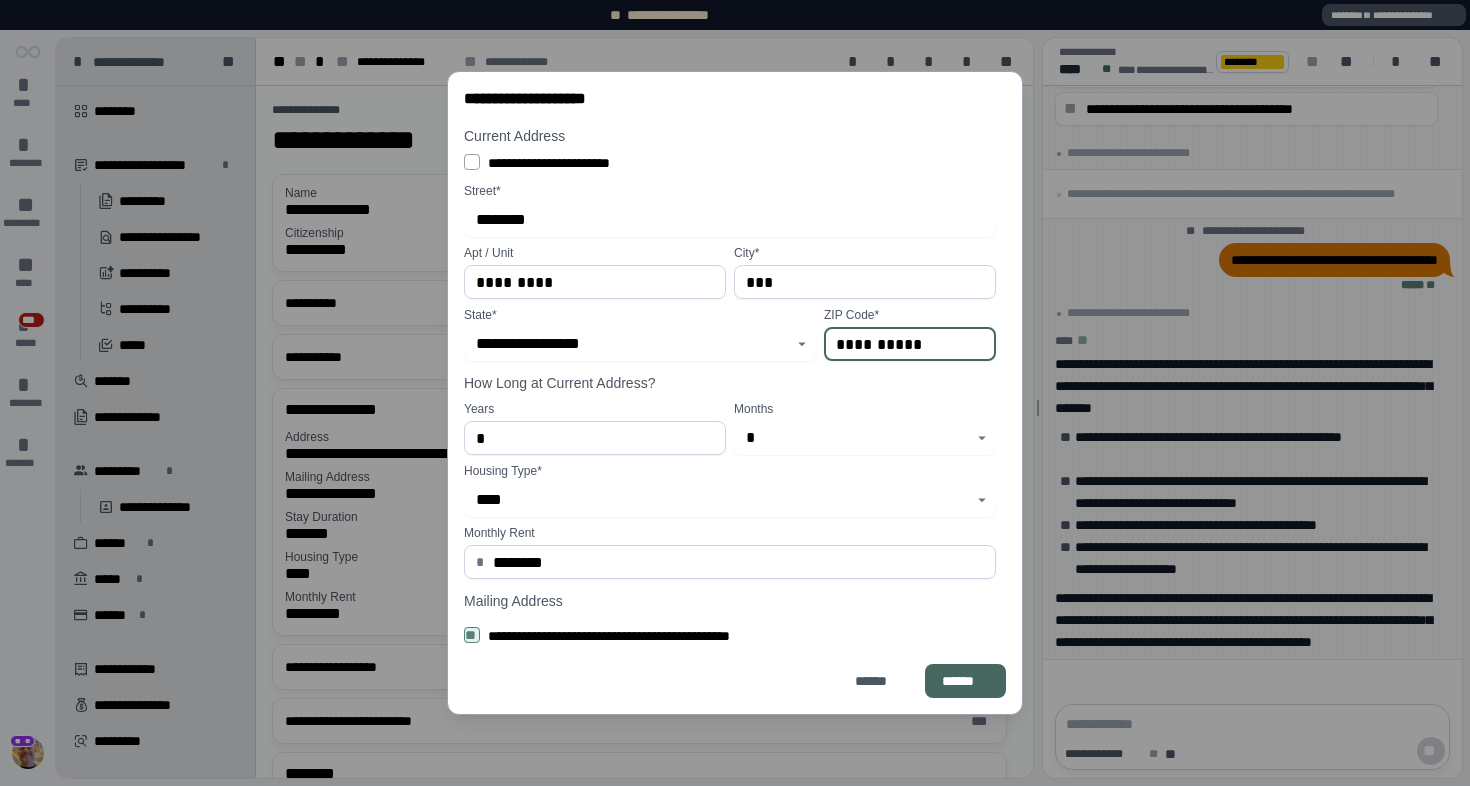 type on "**********" 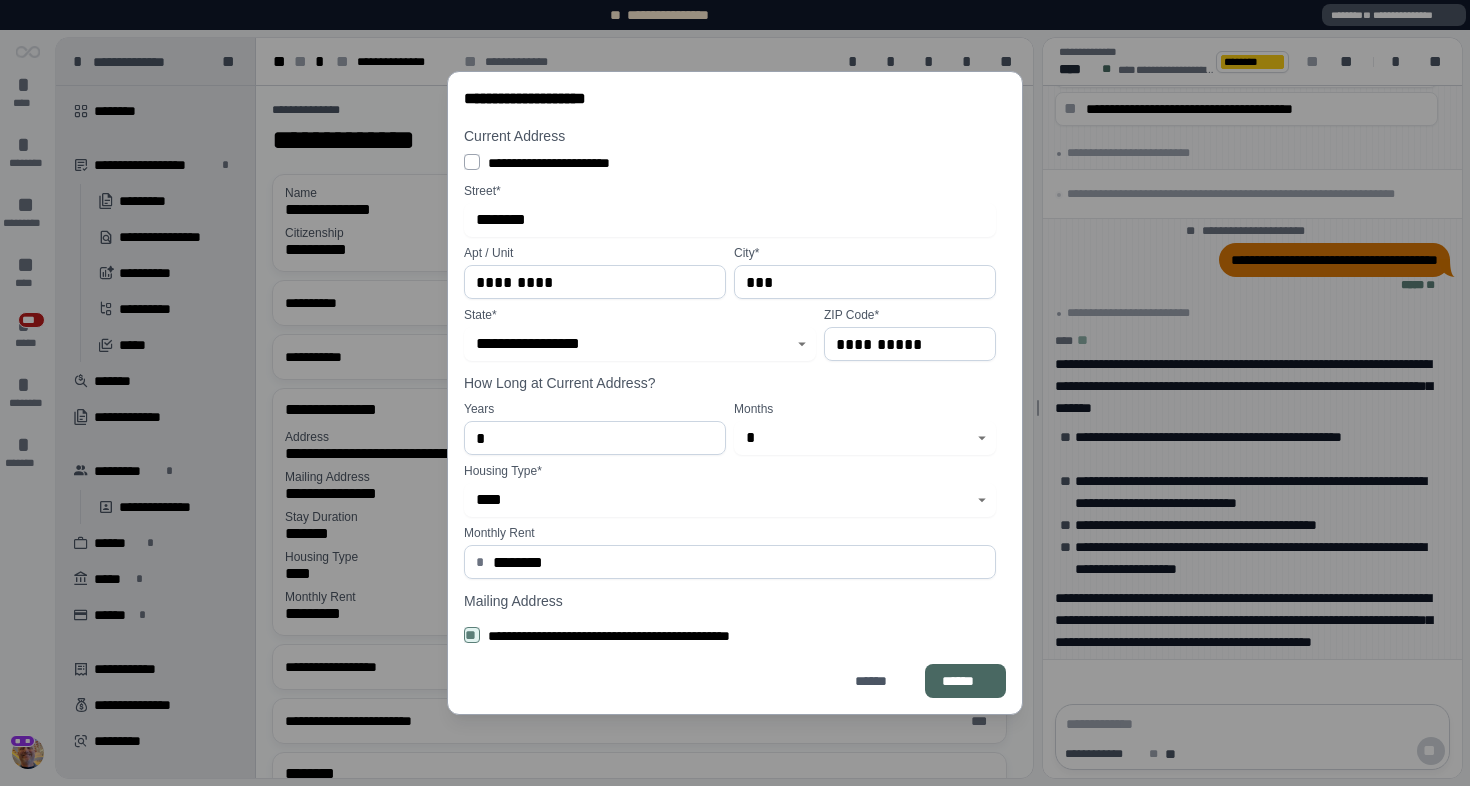 click on "******" at bounding box center [965, 681] 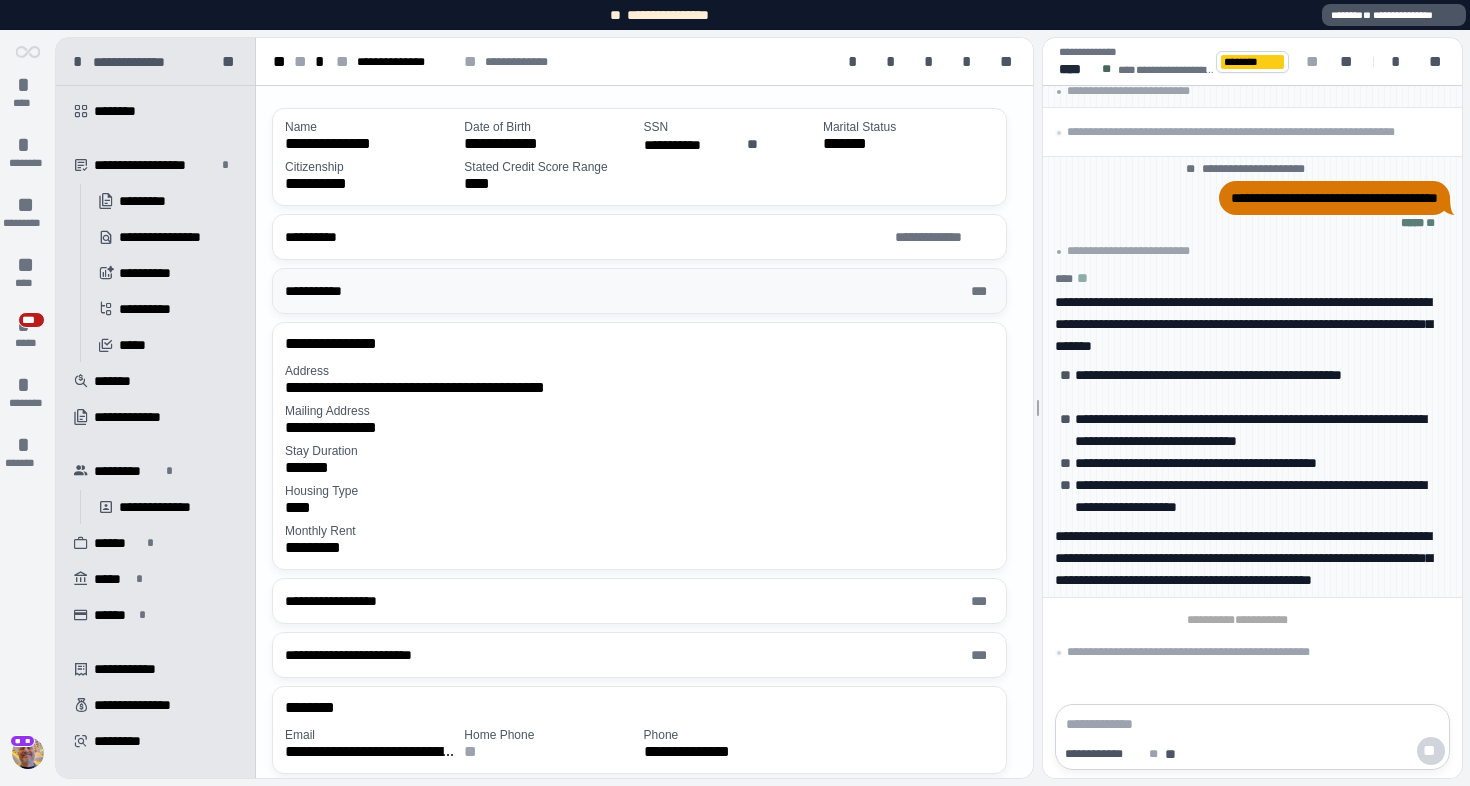 scroll, scrollTop: 68, scrollLeft: 0, axis: vertical 